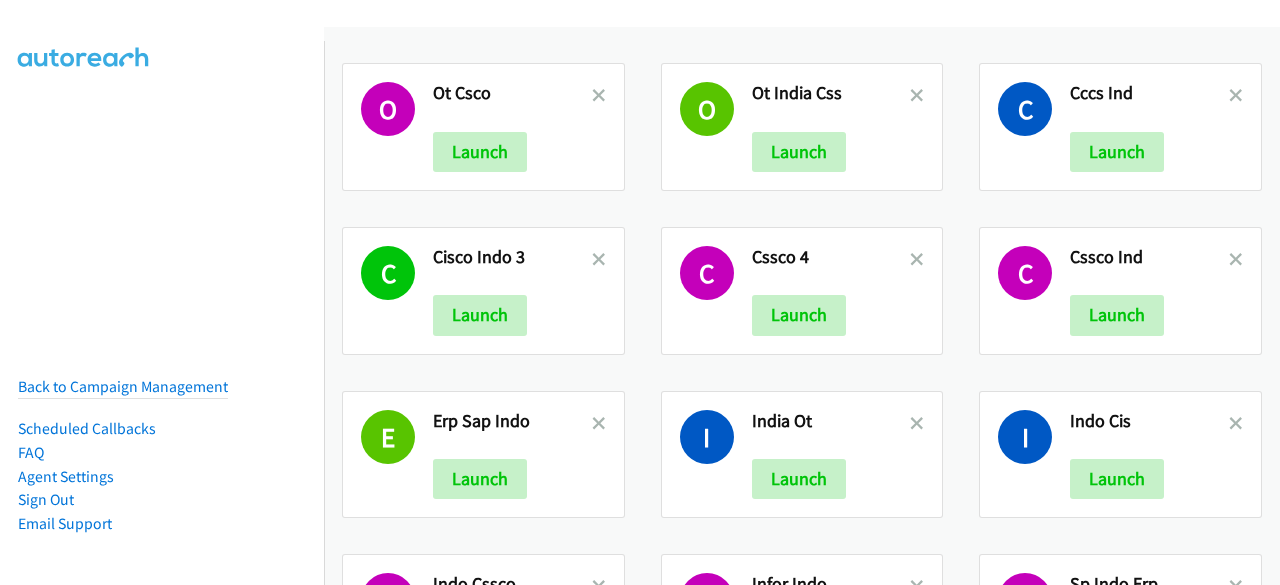 scroll, scrollTop: 0, scrollLeft: 0, axis: both 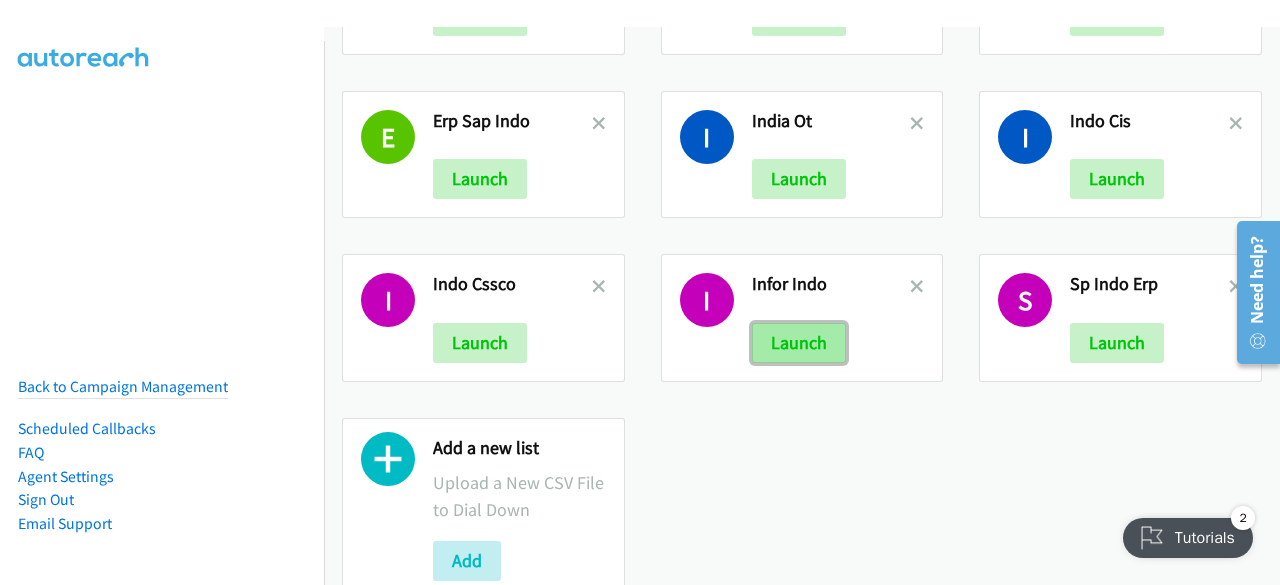 click on "Launch" at bounding box center (799, 343) 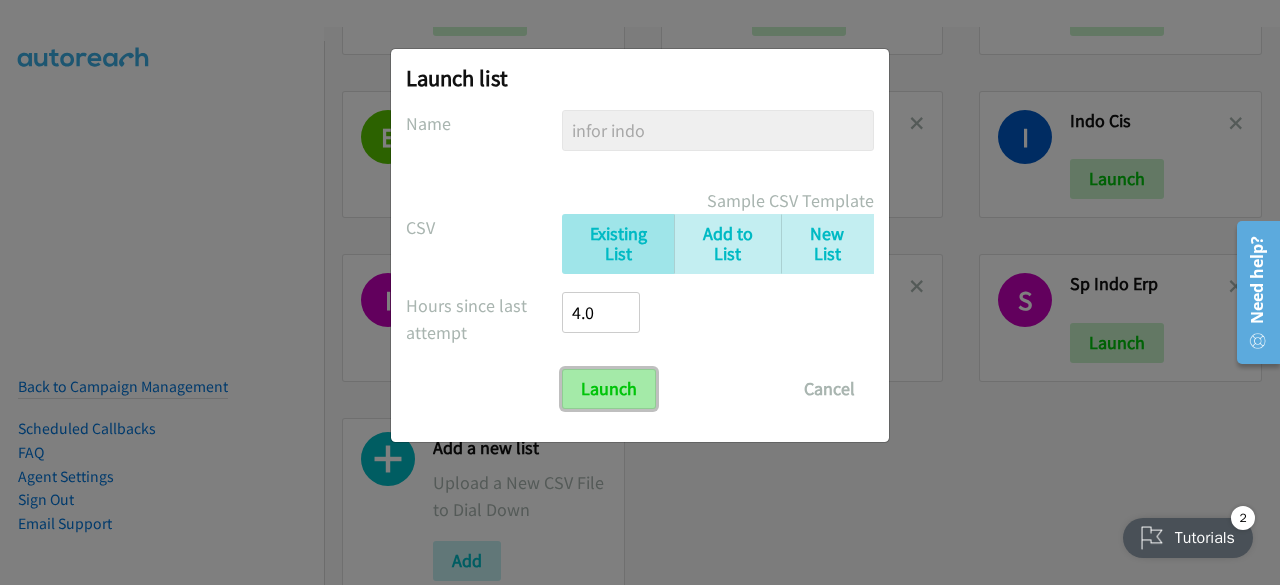 click on "Launch" at bounding box center (609, 389) 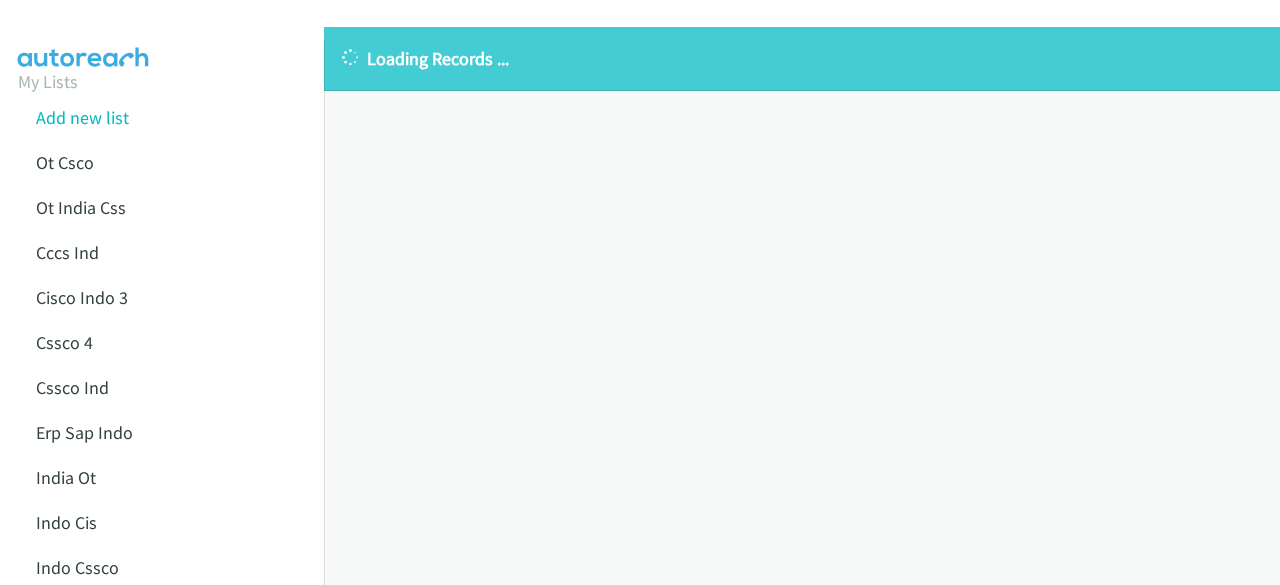 scroll, scrollTop: 0, scrollLeft: 0, axis: both 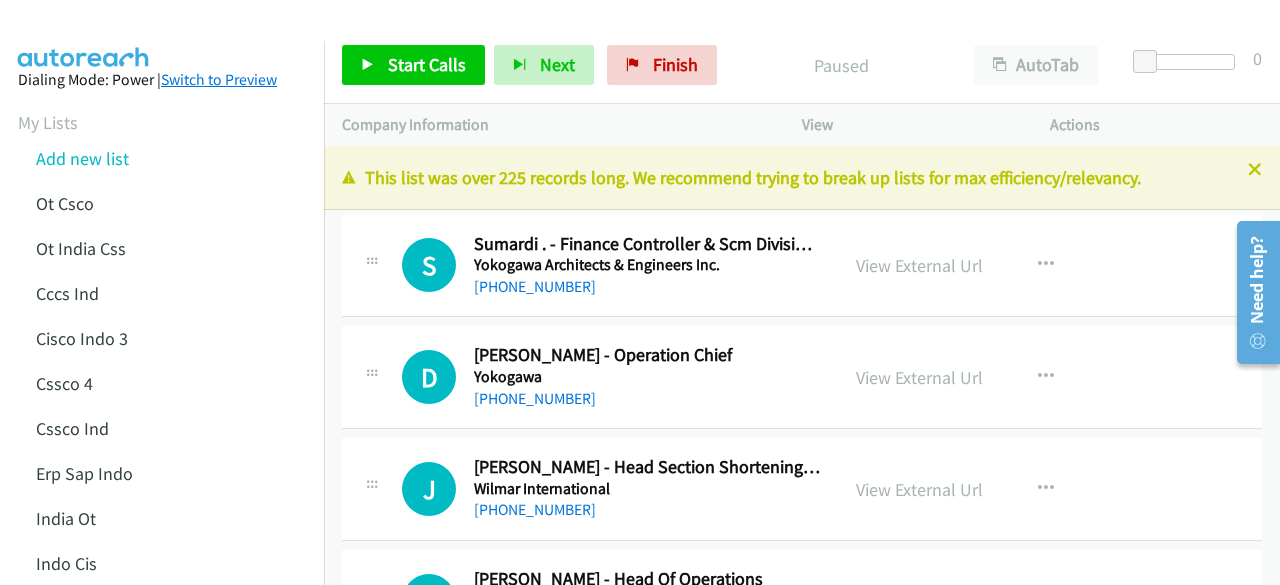 click on "Switch to Preview" at bounding box center [219, 79] 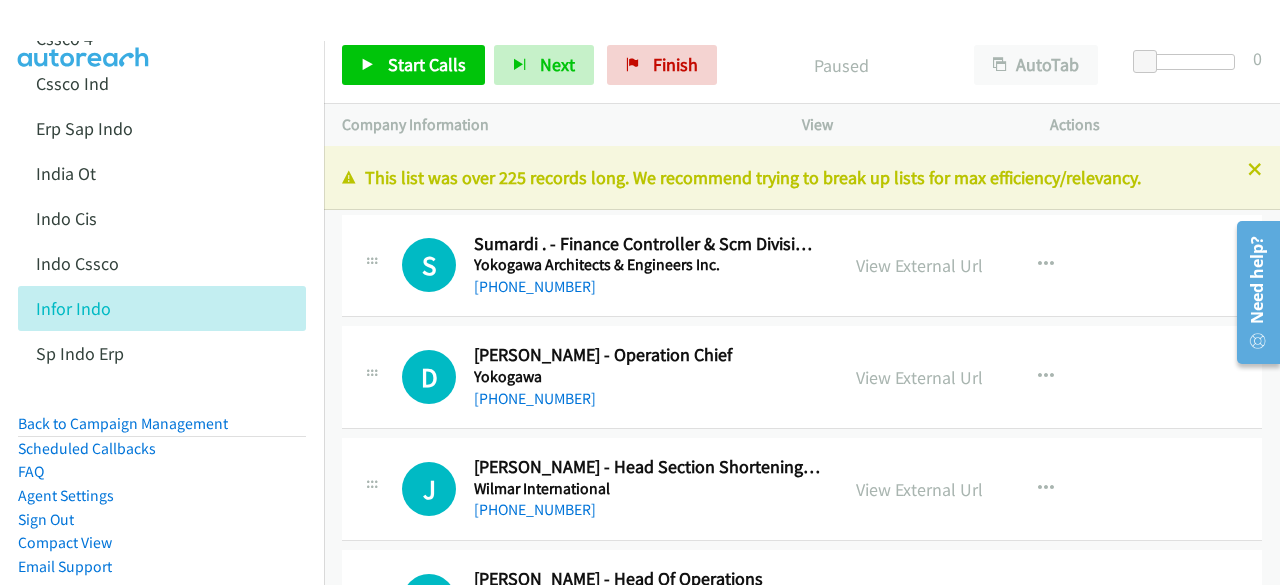 scroll, scrollTop: 402, scrollLeft: 0, axis: vertical 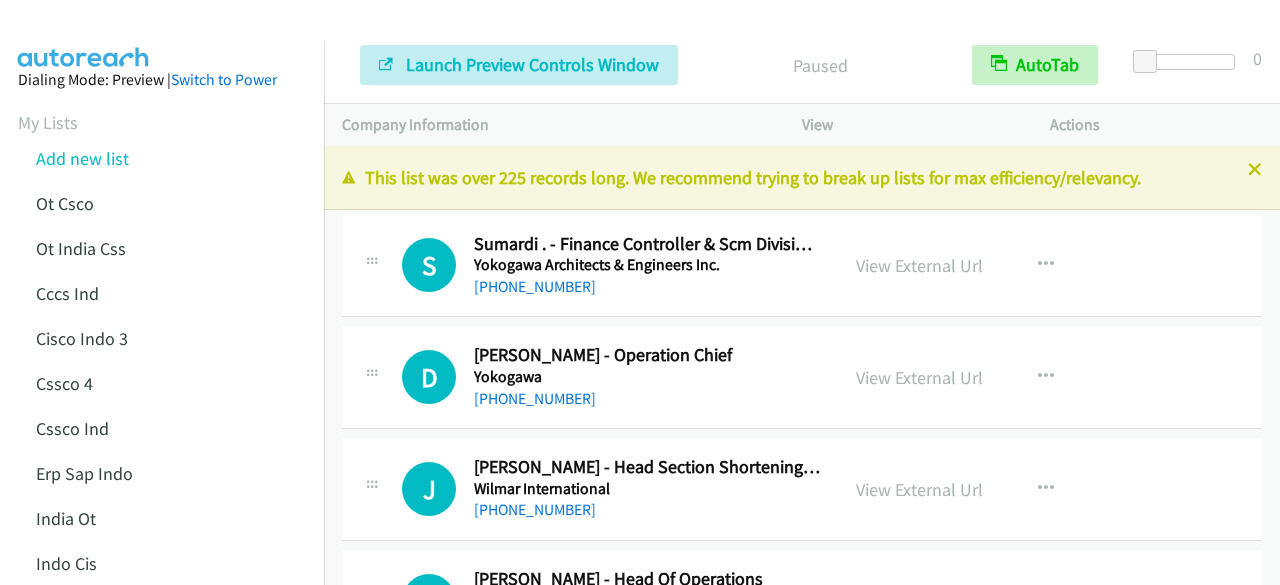 click on "Cssco 4" at bounding box center (180, 383) 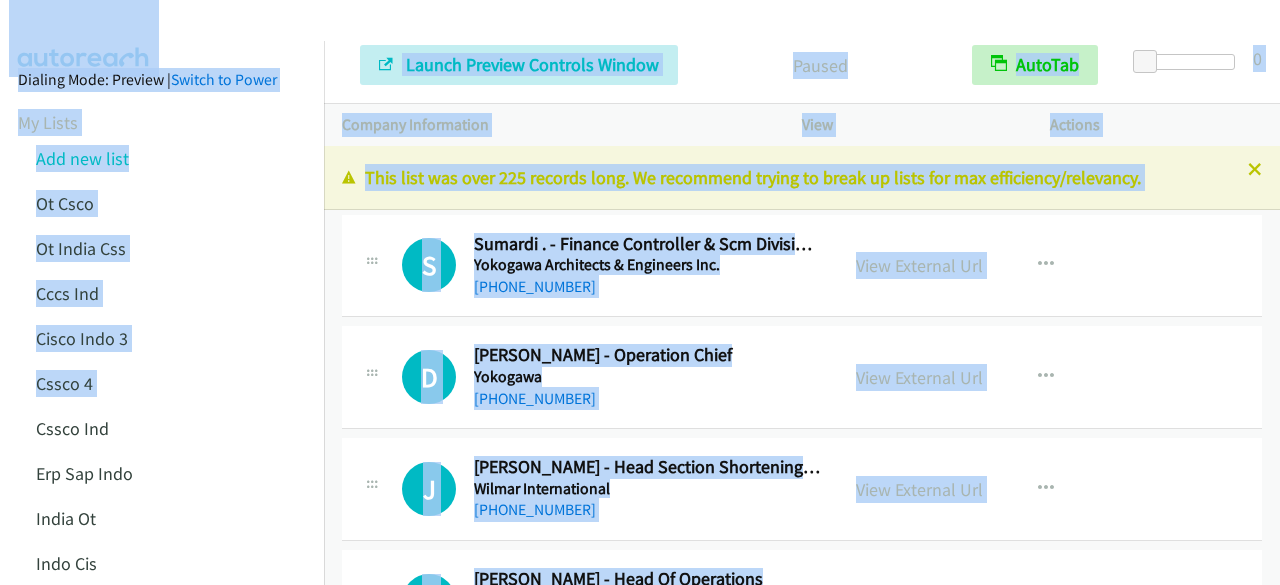 drag, startPoint x: 0, startPoint y: 0, endPoint x: 144, endPoint y: -87, distance: 168.2409 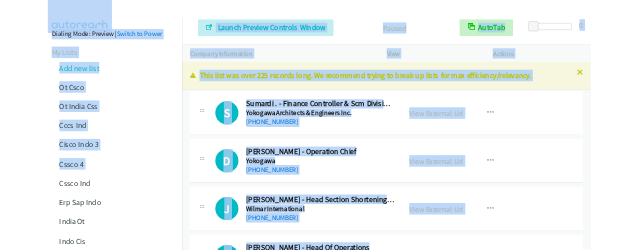scroll, scrollTop: 0, scrollLeft: 0, axis: both 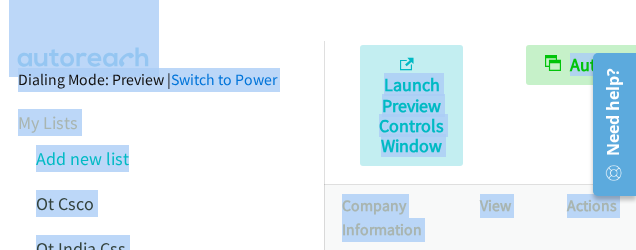 click on "My Lists
Add new list
Ot Csco
Ot India Css
Cccs Ind
Cisco Indo 3
Cssco 4
Cssco Ind
Erp Sap Indo
India Ot
Indo Cis
Indo Cssco
Infor Indo
Sp Indo Erp" at bounding box center [162, 415] 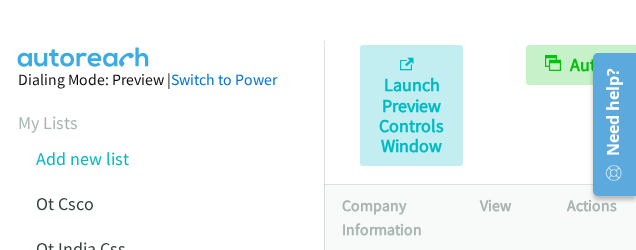 click on "My Lists
Add new list
Ot Csco
Ot India Css
Cccs Ind
Cisco Indo 3
Cssco 4
Cssco Ind
Erp Sap Indo
India Ot
Indo Cis
Indo Cssco
Infor Indo
Sp Indo Erp" at bounding box center (162, 415) 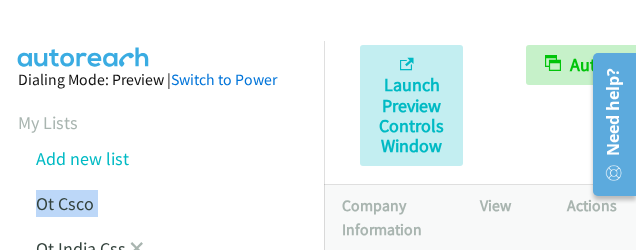 drag, startPoint x: 270, startPoint y: 197, endPoint x: 278, endPoint y: 231, distance: 34.928497 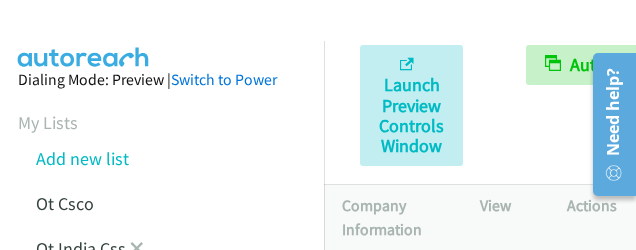 click on "Ot India Css" at bounding box center (180, 248) 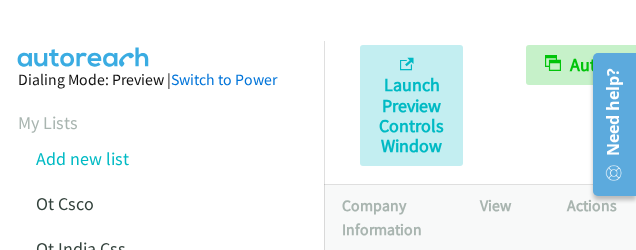 drag, startPoint x: 294, startPoint y: 227, endPoint x: 318, endPoint y: 342, distance: 117.47766 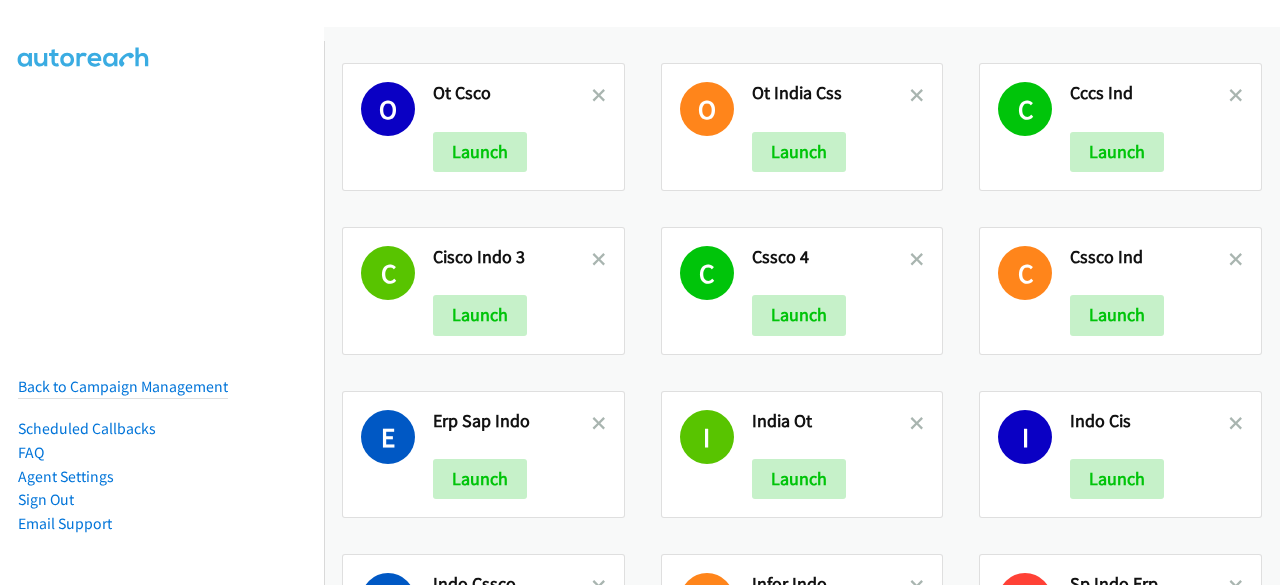 scroll, scrollTop: 0, scrollLeft: 0, axis: both 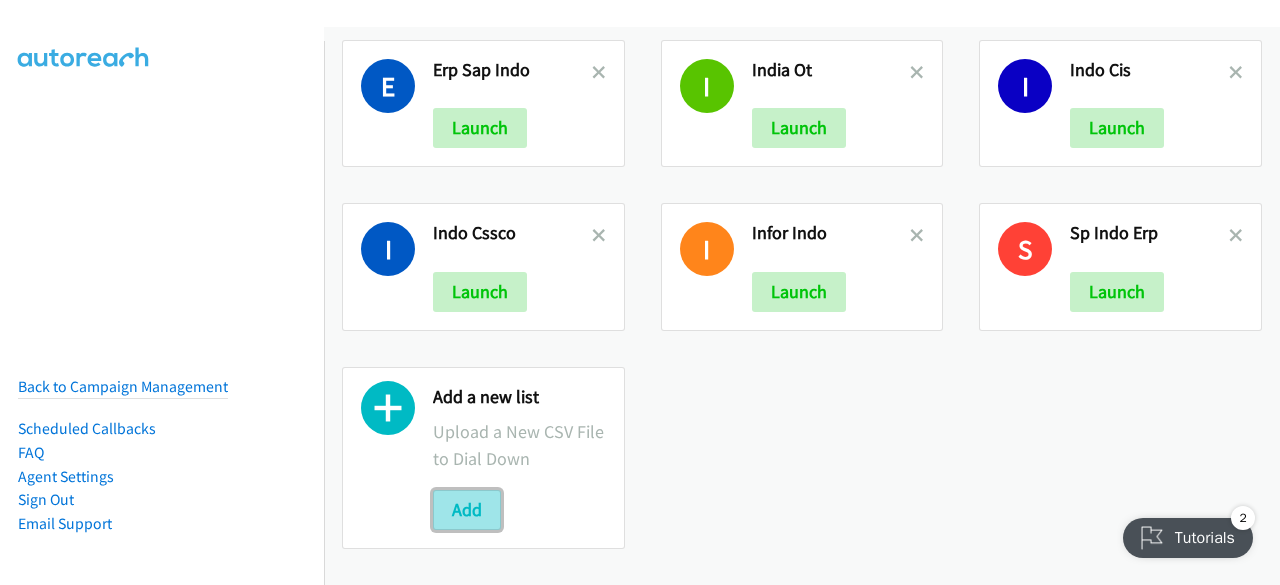 click on "Add" at bounding box center (467, 510) 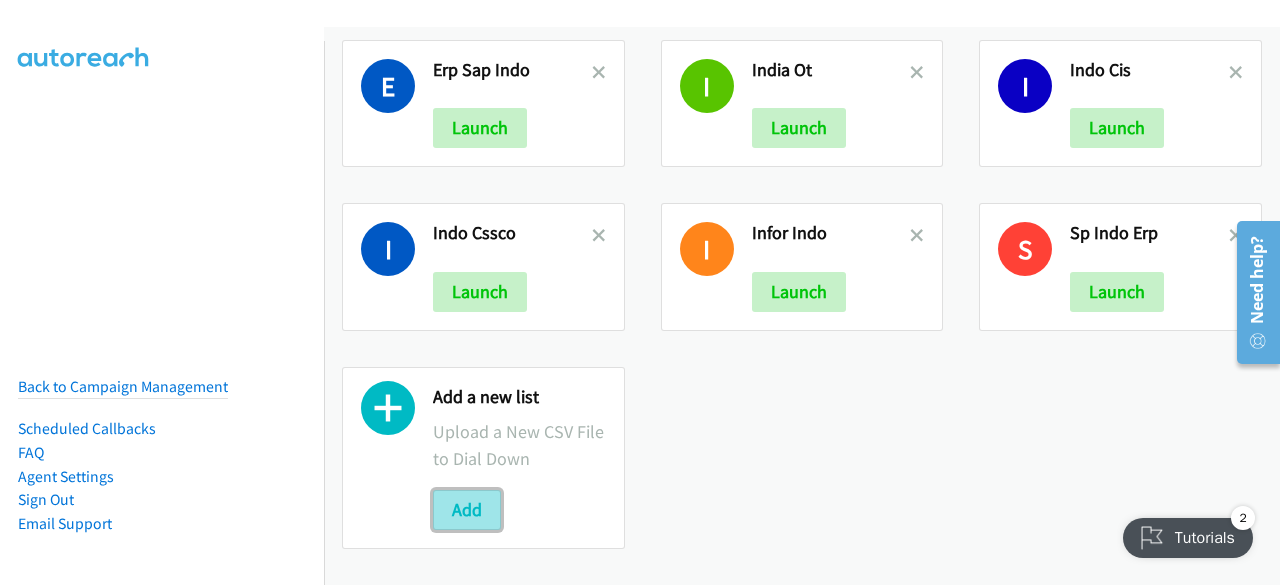 click on "O
Ot Csco
Launch
O
Ot India Css
Launch
C
Cccs Ind
Launch
C
Cisco Indo 3
Launch
C
Cssco 4
Launch
C
Cssco Ind
Launch
E
Erp Sap Indo
Launch
I
India Ot
Launch
I
Indo Cis
Launch
I
Indo Cssco
Launch
I
Infor Indo
Launch
S
Sp Indo Erp
Launch
Add a new list
Upload a New CSV File to Dial Down
Add
Back to Campaign Management
Scheduled Callbacks
FAQ
Agent Settings
Sign Out" at bounding box center [640, 47] 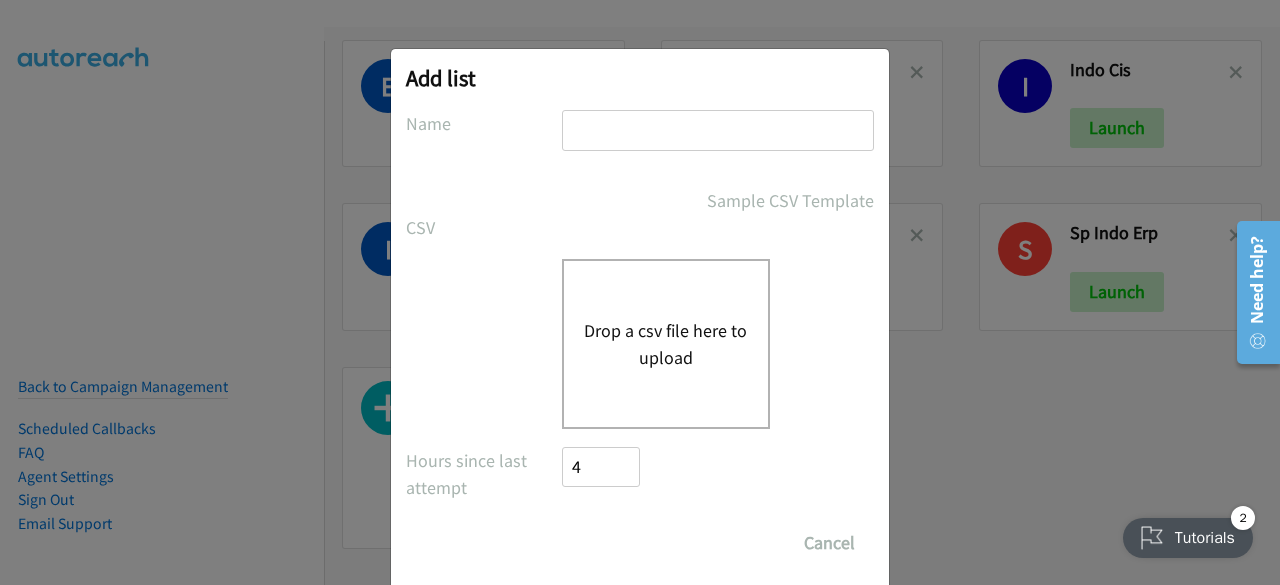 click at bounding box center (718, 130) 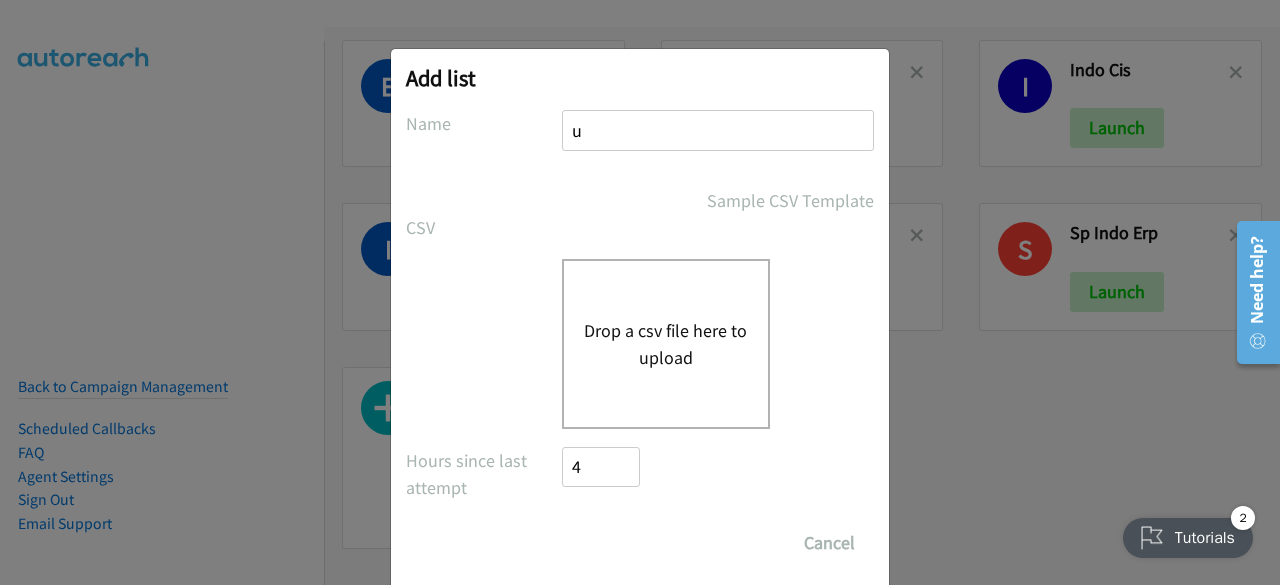 click on "u" at bounding box center (718, 130) 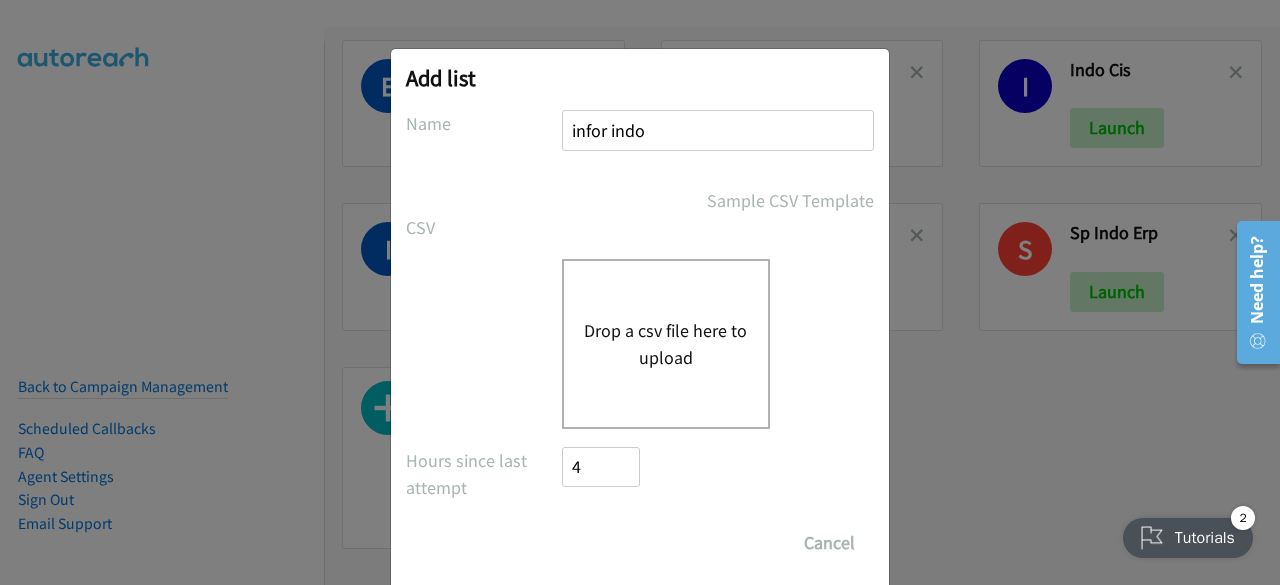 click on "infor indo" at bounding box center [718, 130] 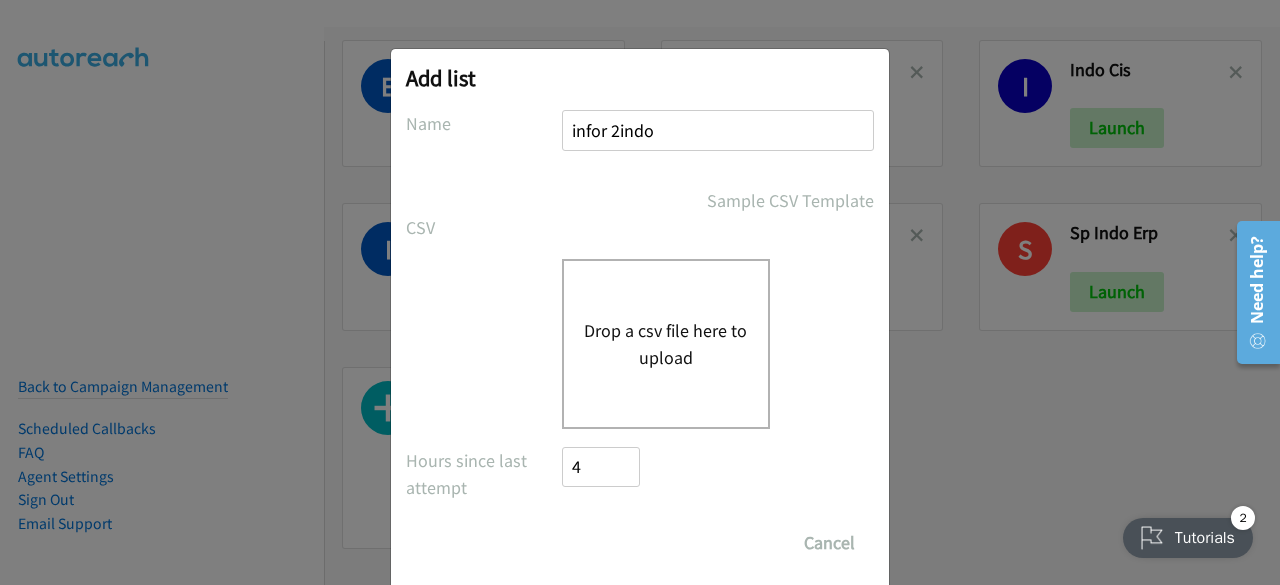 type on "infor 2indo" 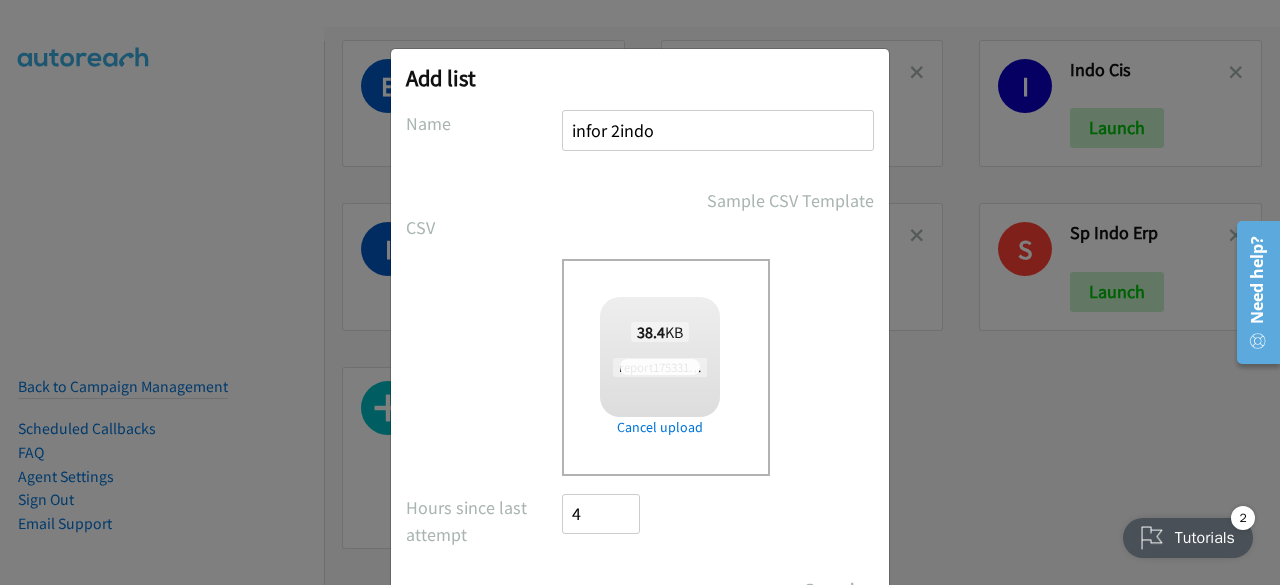 click on "Add list
No phone fields were returned for that Report or List View
Please upload a csv or excel file and try again
This Report doesn't contain an Id field. Please add an Id field to the Report and try again
This Report or List View is no longer available and/or you no longer have permissions to access this list. Please try again with a different list.
The selected report isn't one of the account owner's enabled salesforce objects
There was an error processing the uploading spreadsheet, please try again
Name
infor 2indo
Sample CSV Template
CSV
Existing List
Add to List
New List
Drop a csv file here to upload            38.4  KB      report1753319345341.csv                         Check                                               Error                                                    Cancel upload
All Phones
New csv
Append to csv" at bounding box center [640, 346] 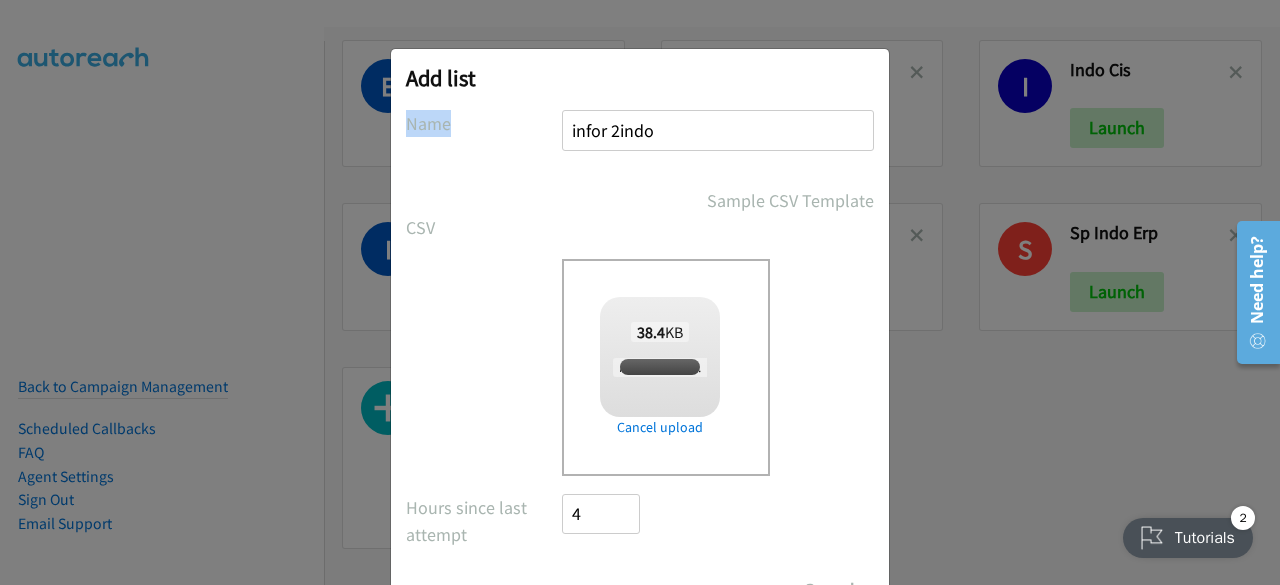 click on "Add list
No phone fields were returned for that Report or List View
Please upload a csv or excel file and try again
This Report doesn't contain an Id field. Please add an Id field to the Report and try again
This Report or List View is no longer available and/or you no longer have permissions to access this list. Please try again with a different list.
The selected report isn't one of the account owner's enabled salesforce objects
There was an error processing the uploading spreadsheet, please try again
Name
infor 2indo
Sample CSV Template
CSV
Existing List
Add to List
New List
Drop a csv file here to upload            38.4  KB      report1753319345341.csv                         Check                                               Error                                                    Cancel upload
All Phones
New csv
Append to csv" at bounding box center [640, 346] 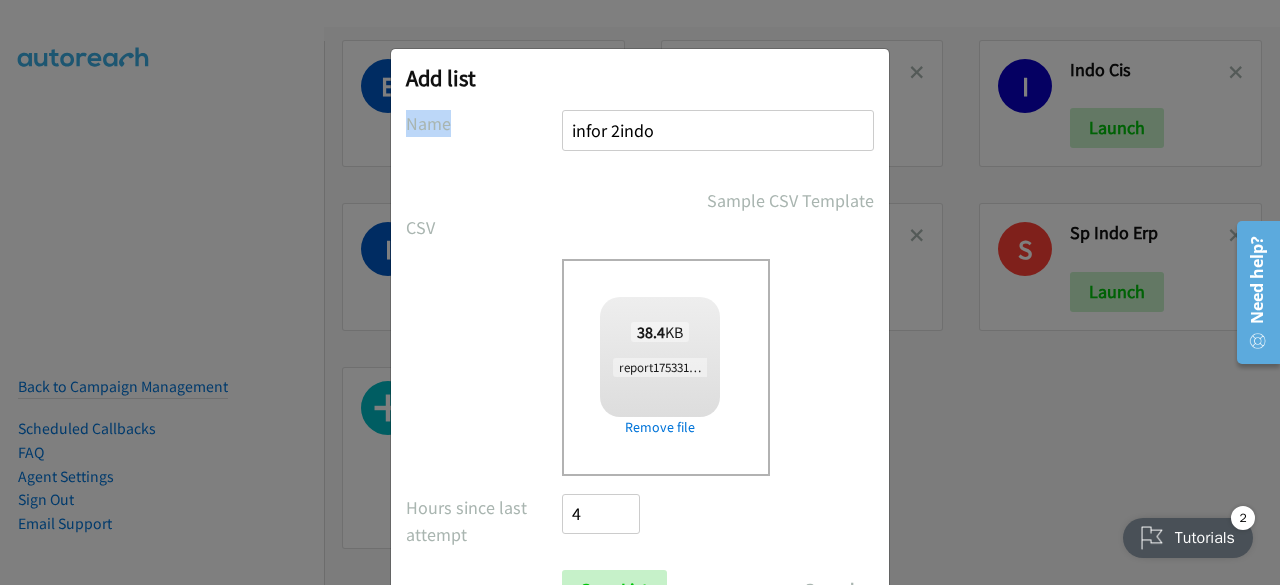 scroll, scrollTop: 88, scrollLeft: 0, axis: vertical 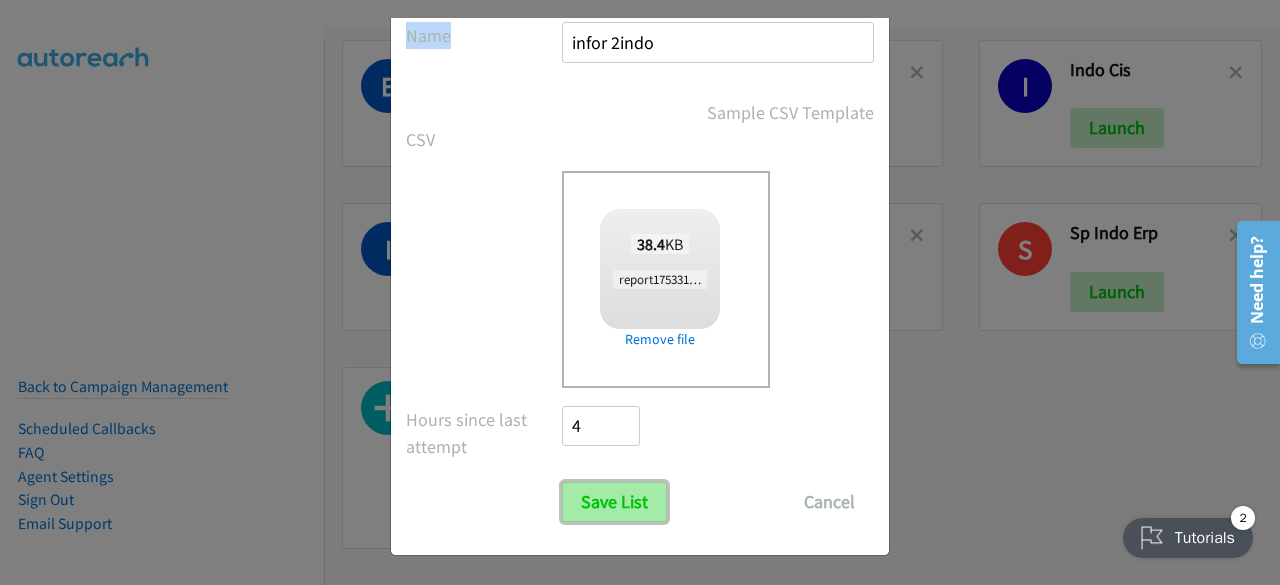click on "Save List" at bounding box center [614, 502] 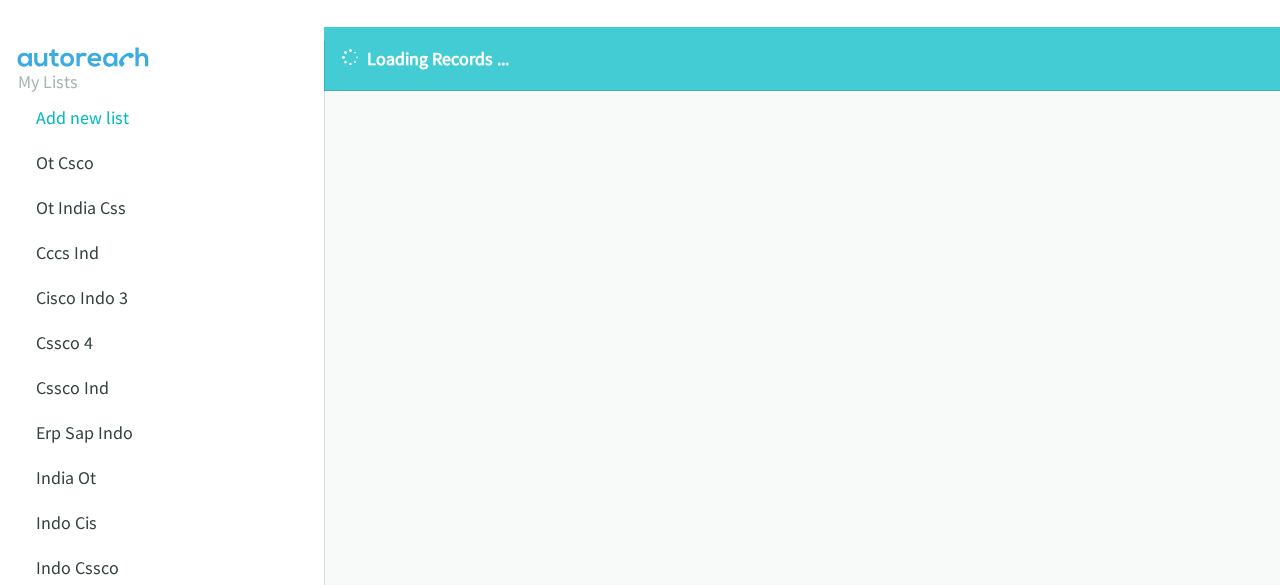 scroll, scrollTop: 0, scrollLeft: 0, axis: both 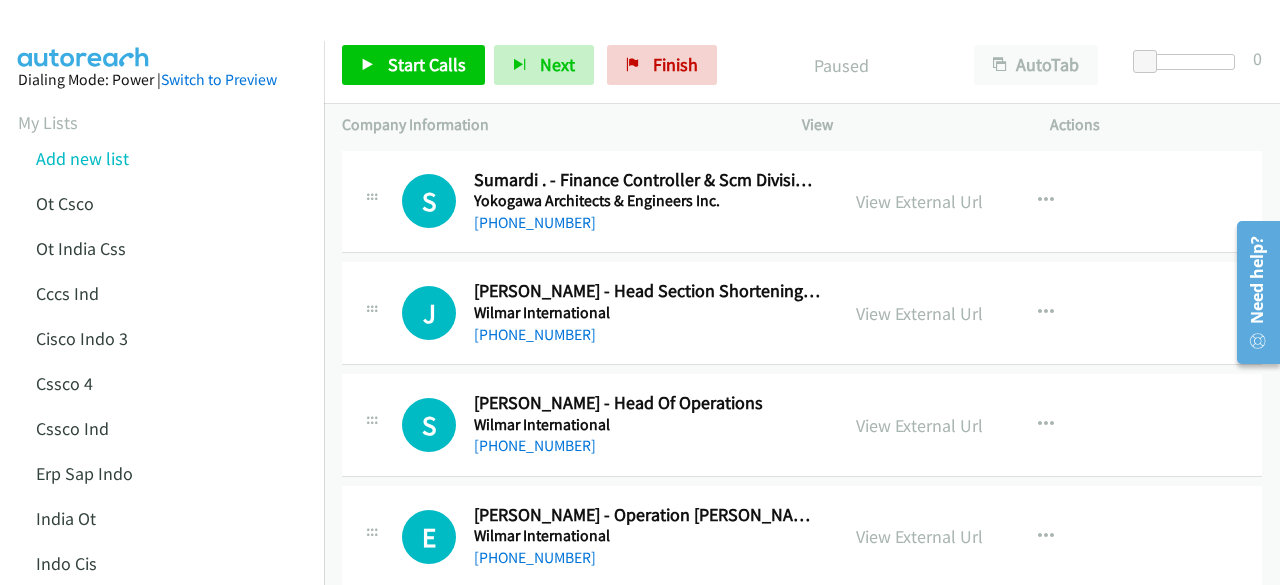 click on "View" at bounding box center [908, 125] 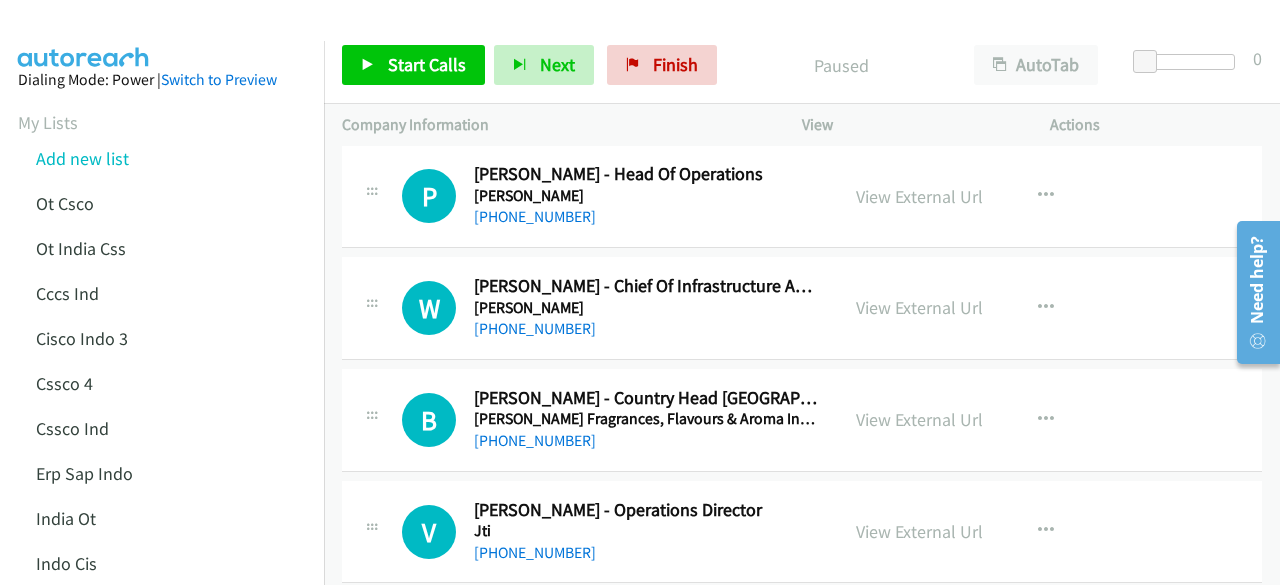 scroll, scrollTop: 20098, scrollLeft: 0, axis: vertical 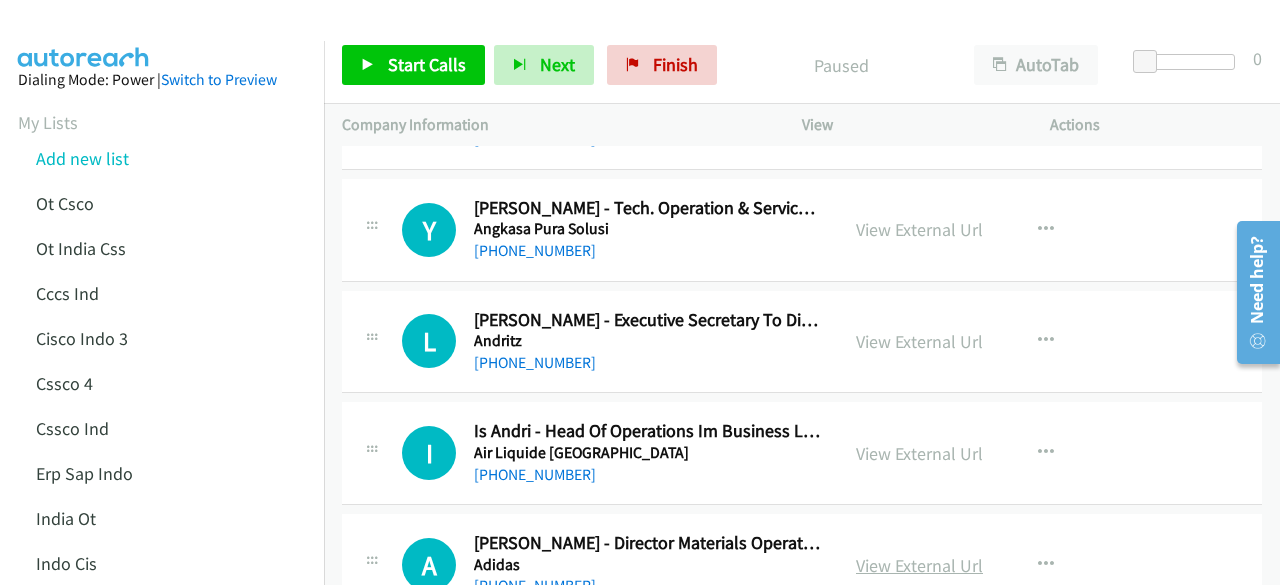 click on "View External Url" at bounding box center (919, 565) 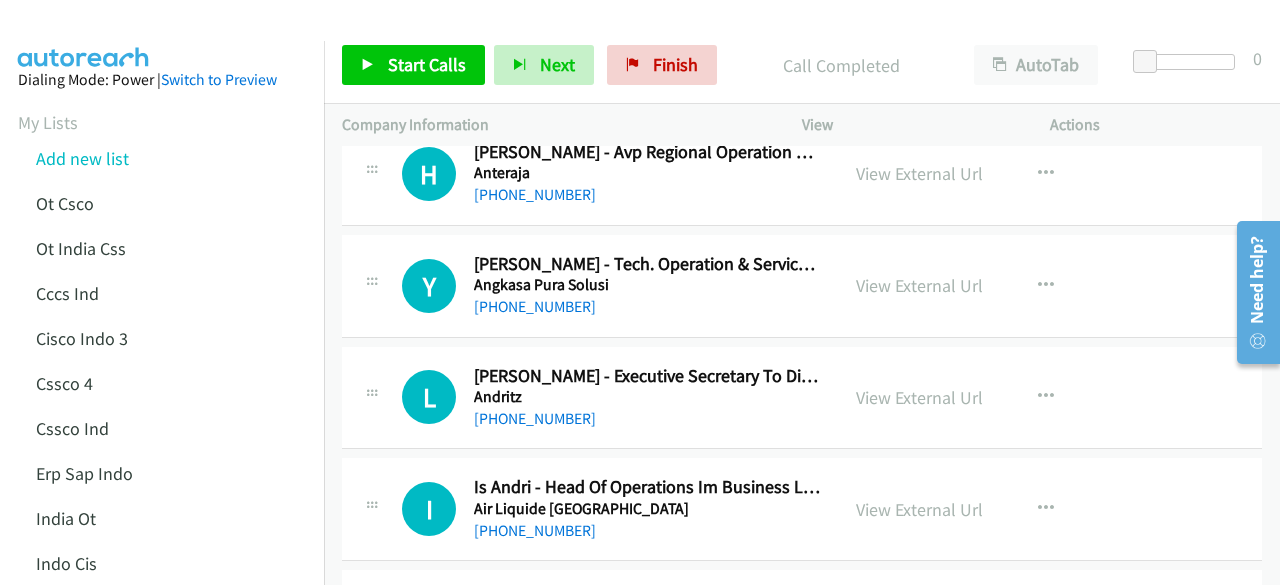 scroll, scrollTop: 19998, scrollLeft: 0, axis: vertical 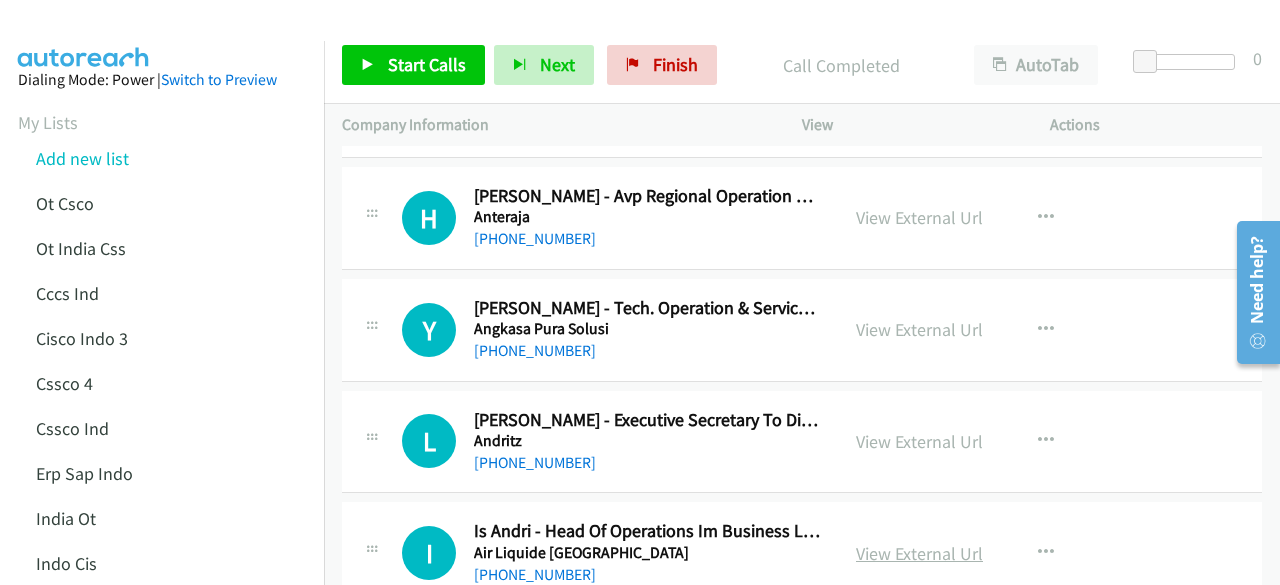 click on "View External Url" at bounding box center (919, 553) 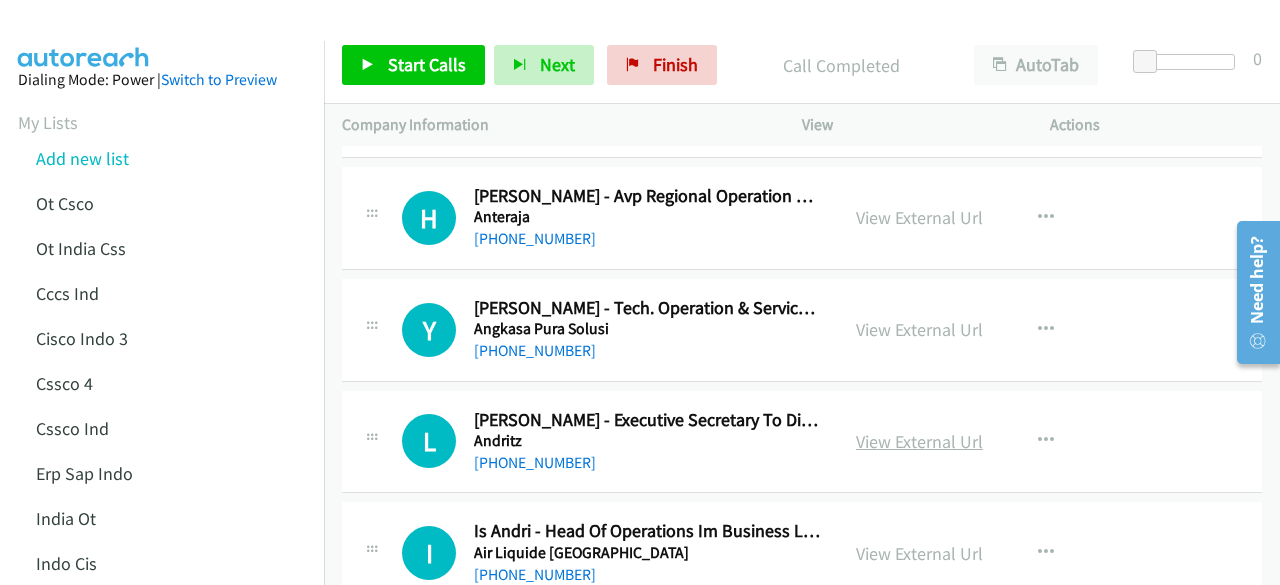 scroll, scrollTop: 19898, scrollLeft: 0, axis: vertical 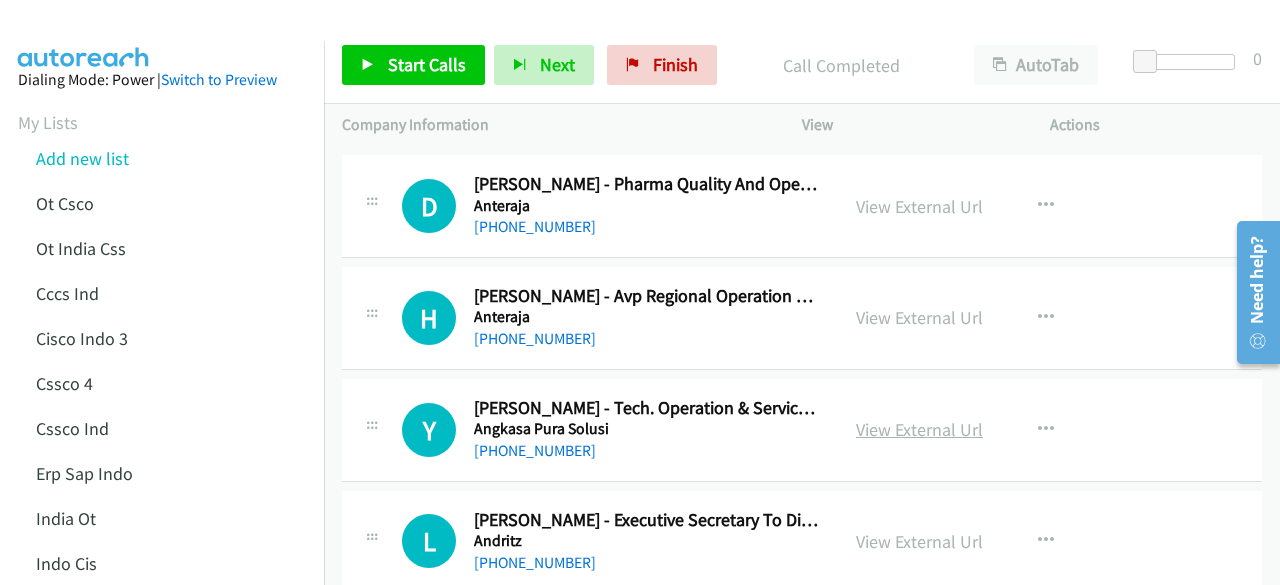 click on "View External Url" at bounding box center (919, 429) 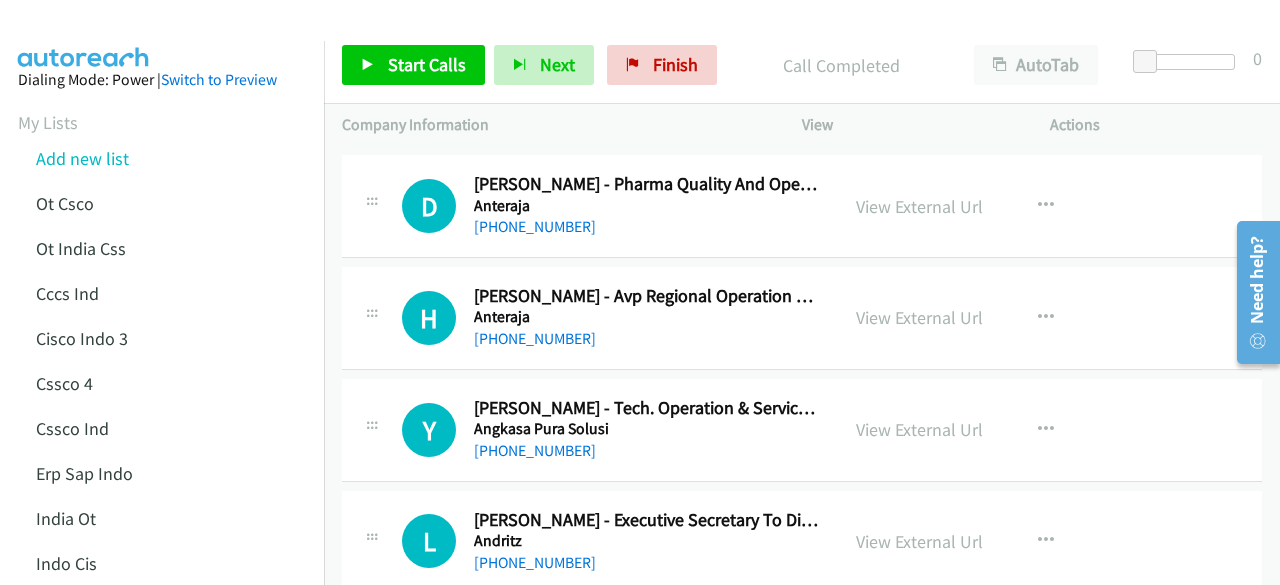 scroll, scrollTop: 19798, scrollLeft: 0, axis: vertical 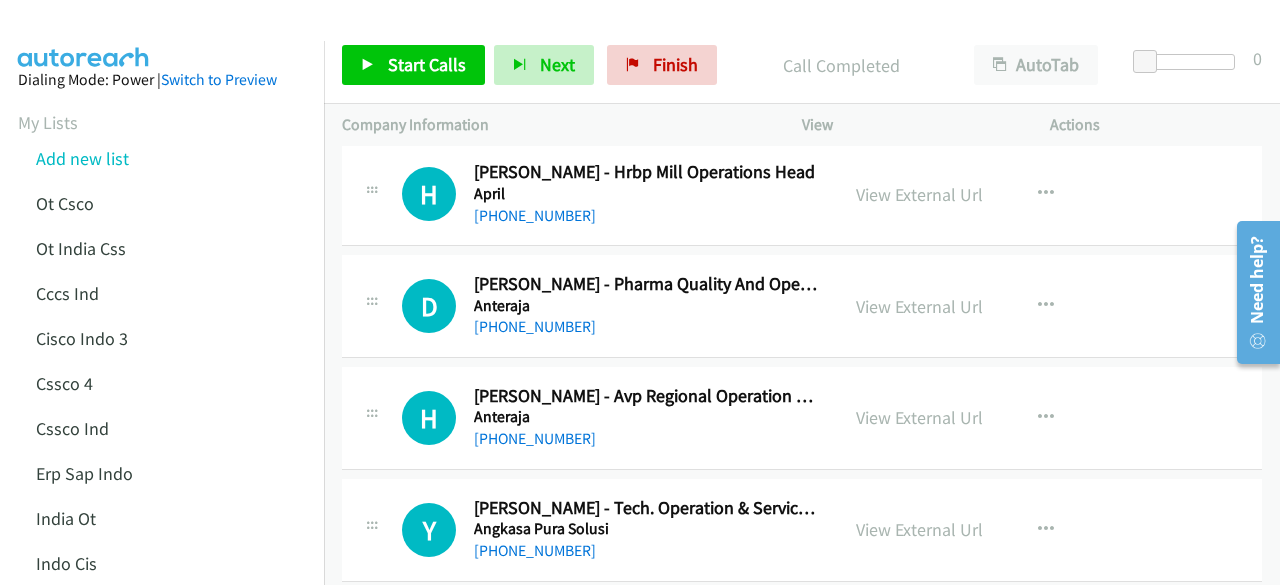 click on "View External Url" at bounding box center (919, 417) 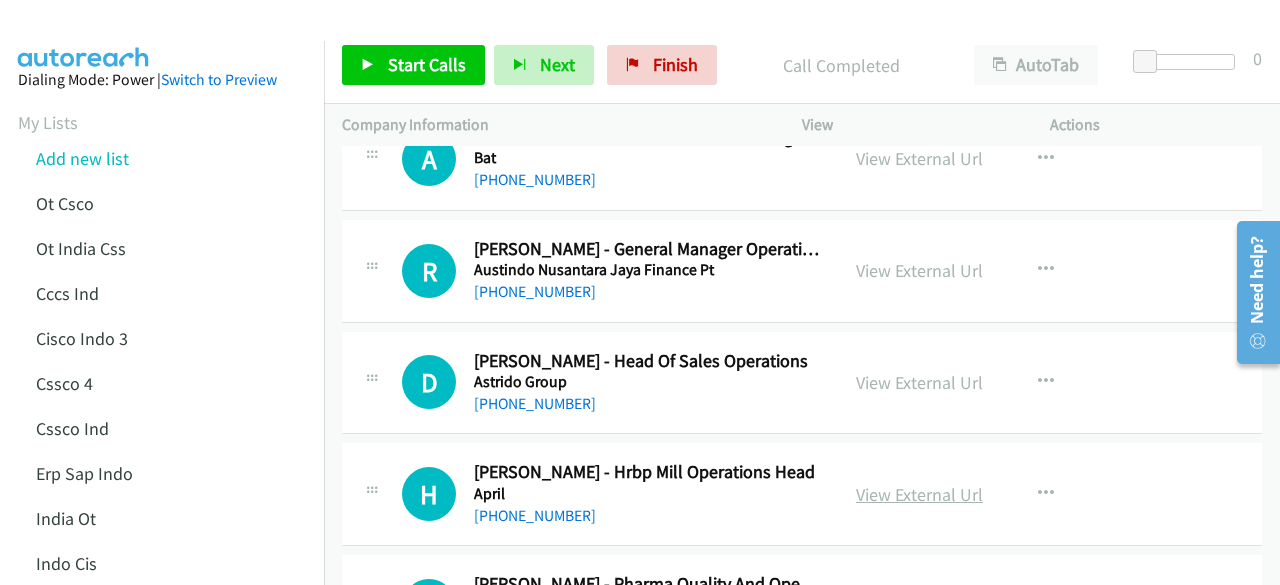 scroll, scrollTop: 19398, scrollLeft: 0, axis: vertical 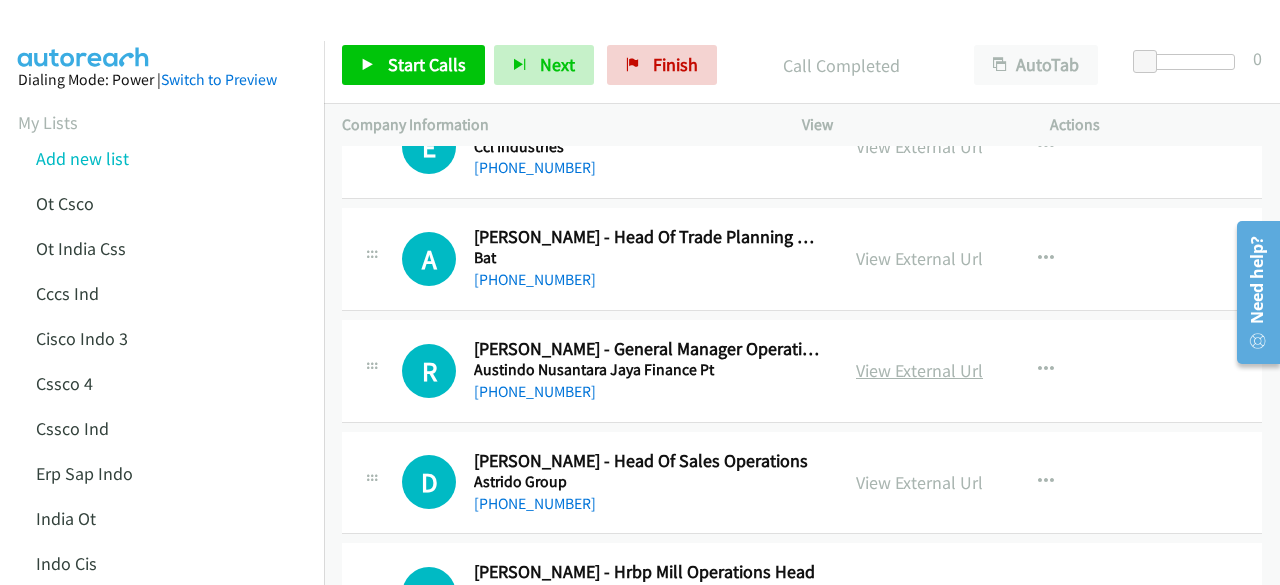 click on "View External Url" at bounding box center [919, 370] 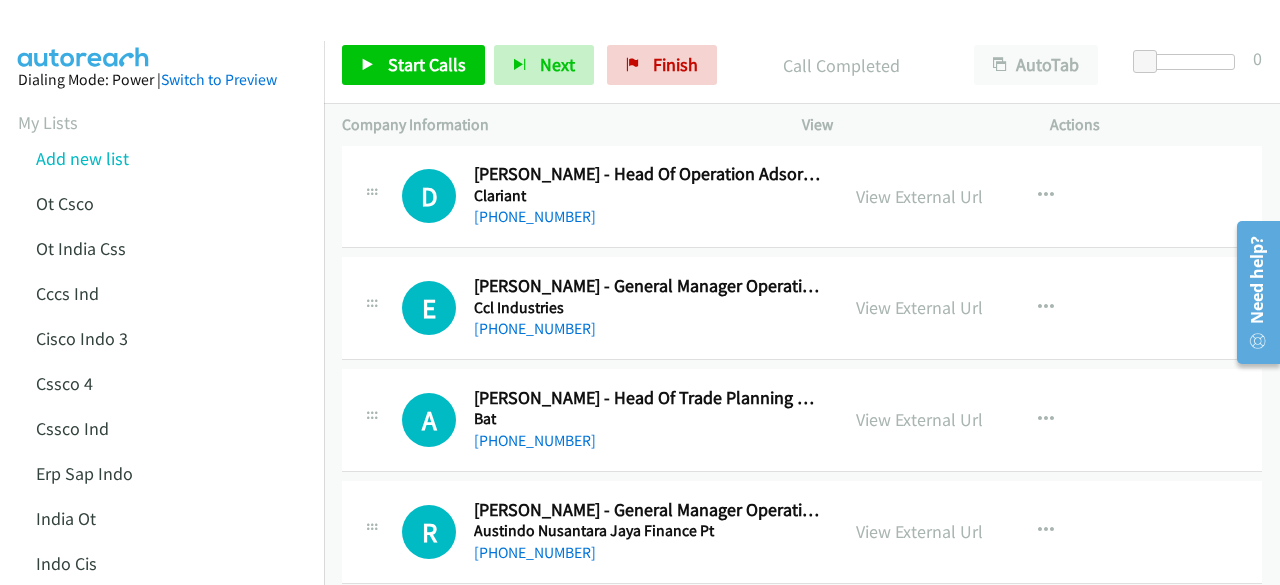scroll, scrollTop: 19198, scrollLeft: 0, axis: vertical 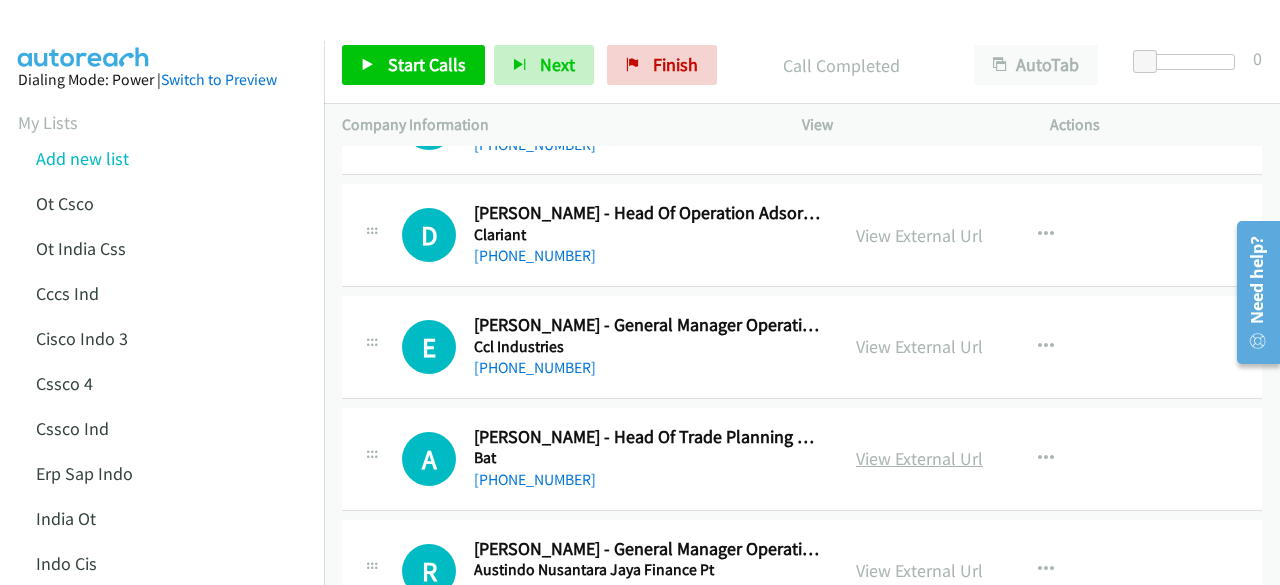 click on "View External Url" at bounding box center [919, 458] 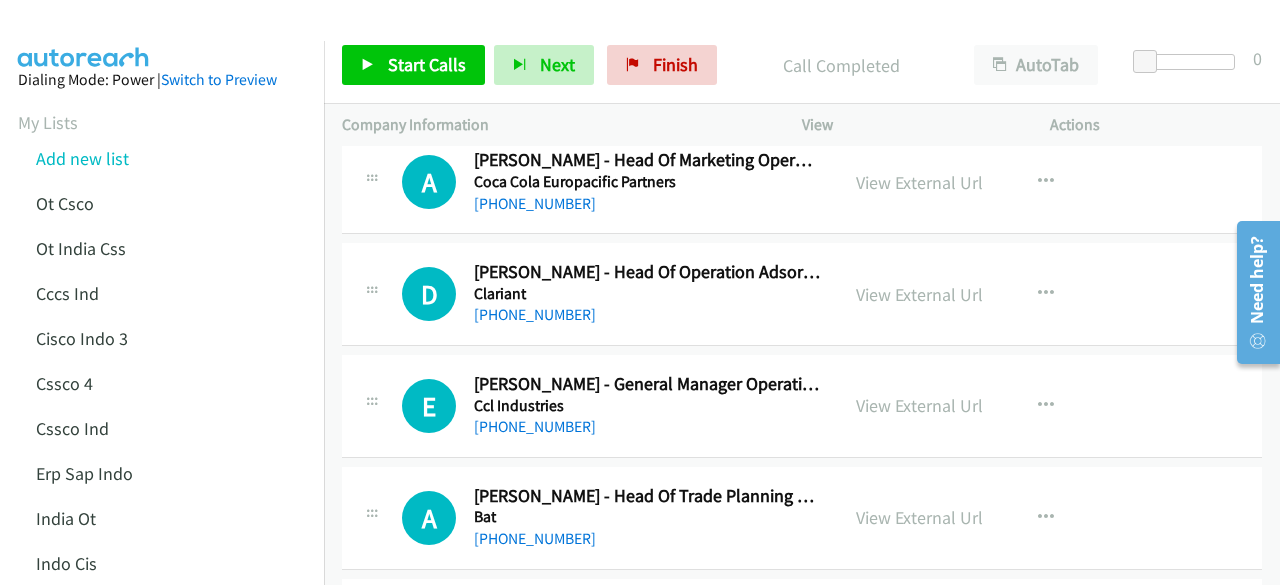 scroll, scrollTop: 19098, scrollLeft: 0, axis: vertical 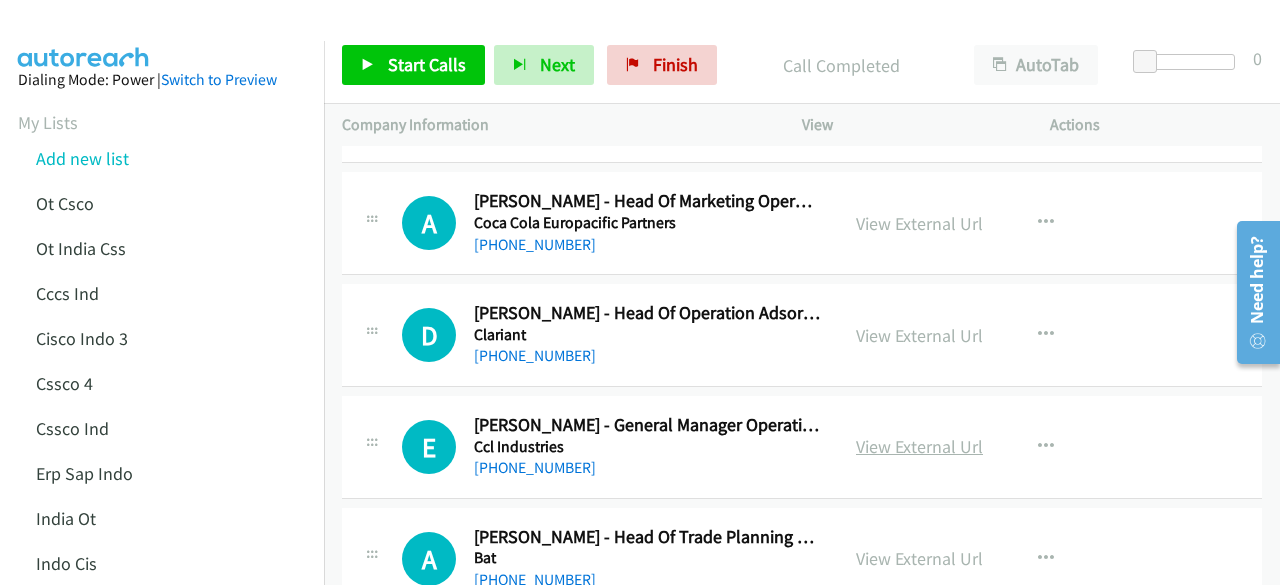 click on "View External Url" at bounding box center (919, 446) 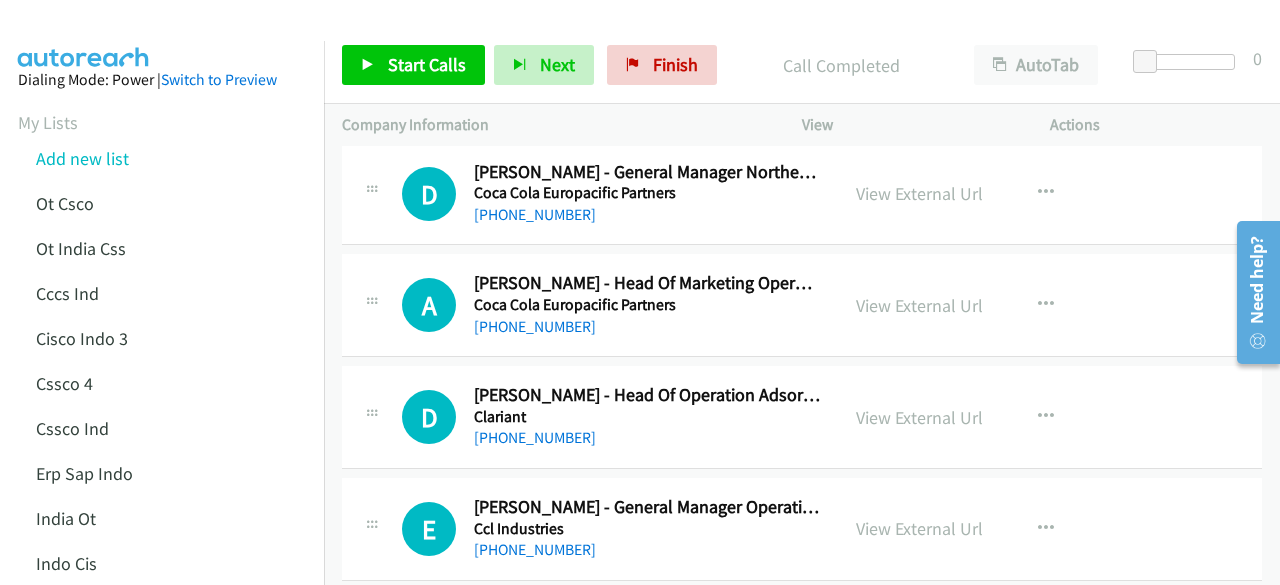 scroll, scrollTop: 18998, scrollLeft: 0, axis: vertical 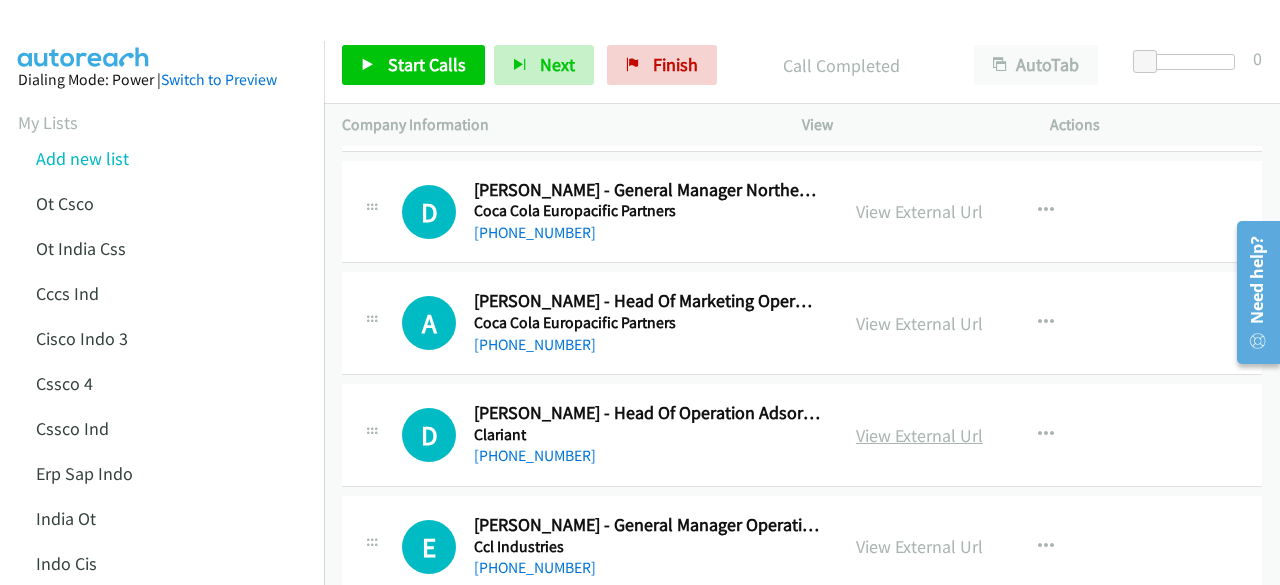 click on "View External Url" at bounding box center [919, 435] 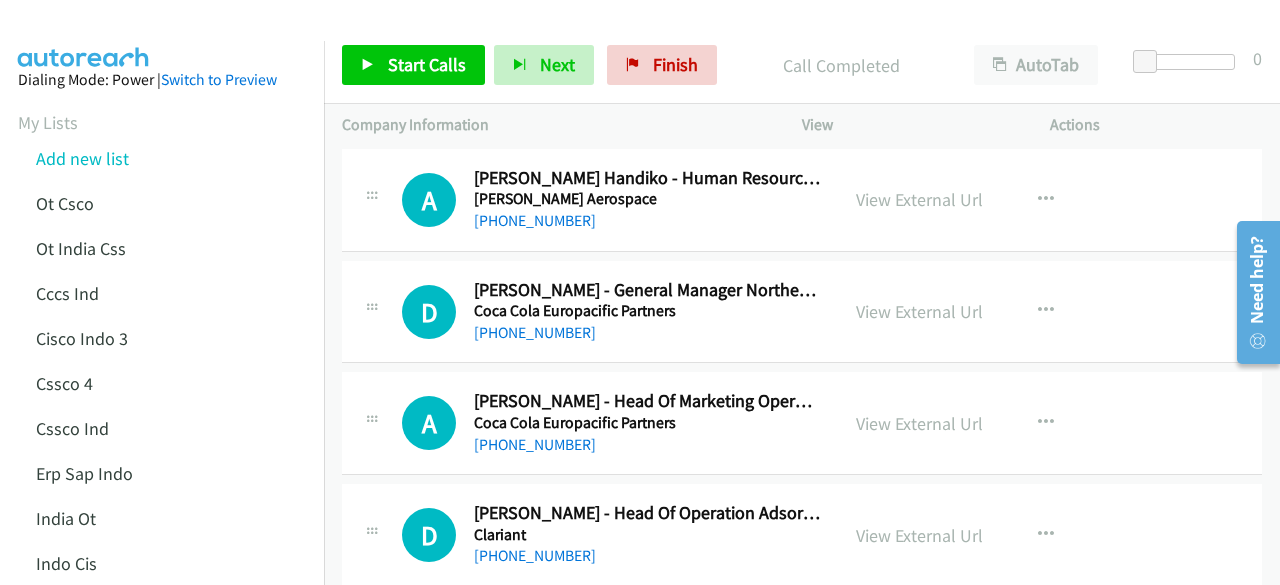 scroll, scrollTop: 18798, scrollLeft: 0, axis: vertical 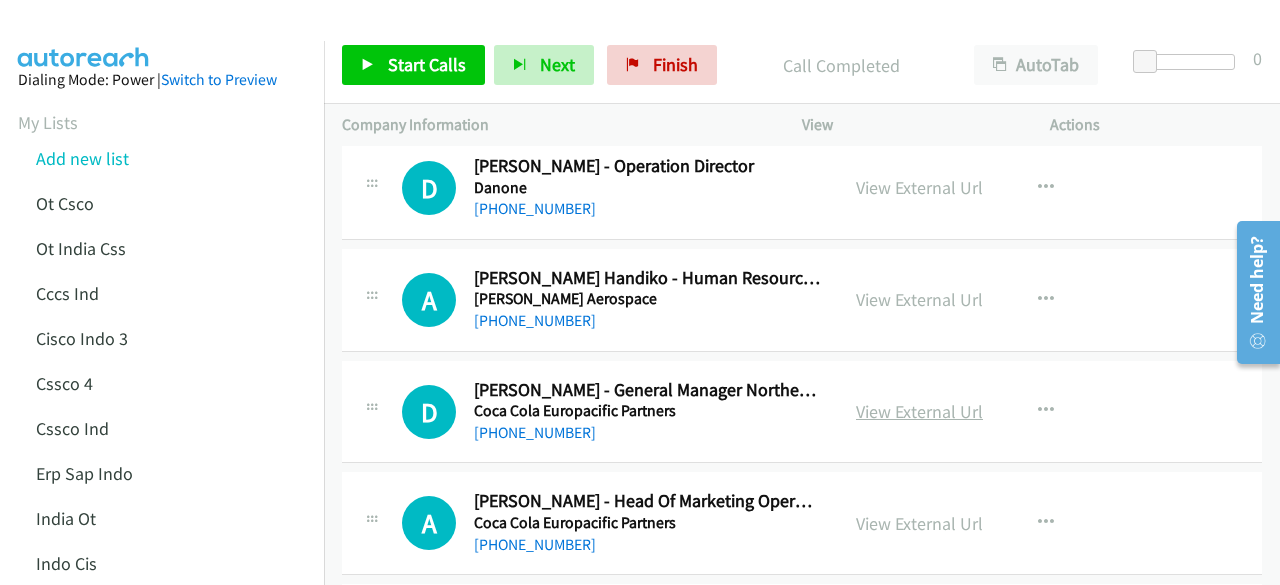 click on "View External Url" at bounding box center [919, 411] 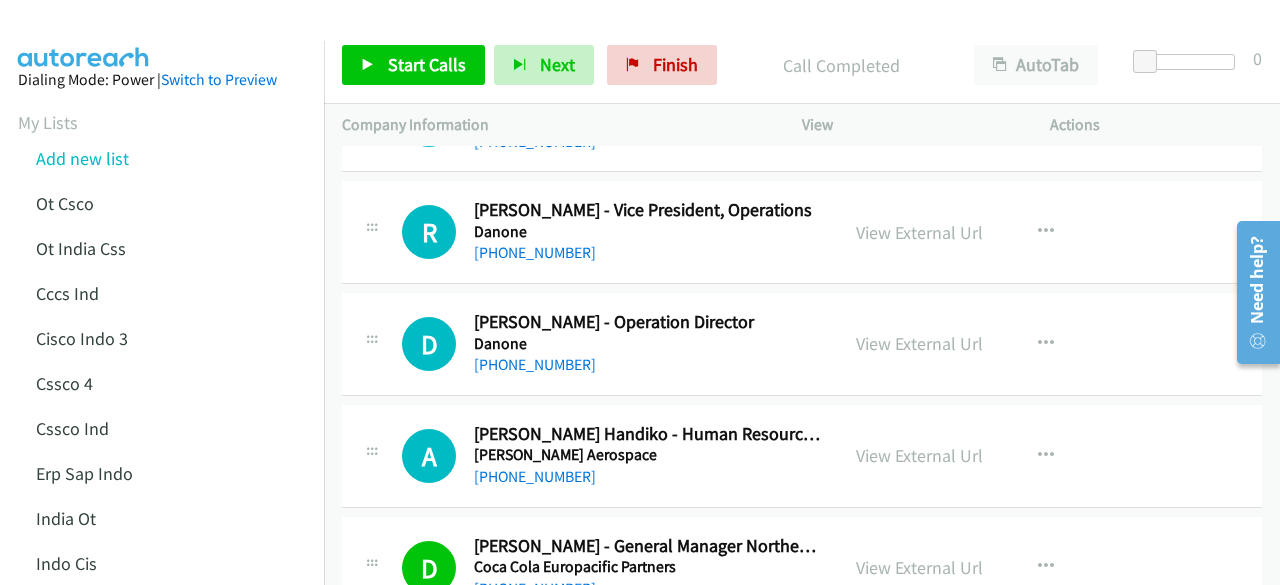 scroll, scrollTop: 18598, scrollLeft: 0, axis: vertical 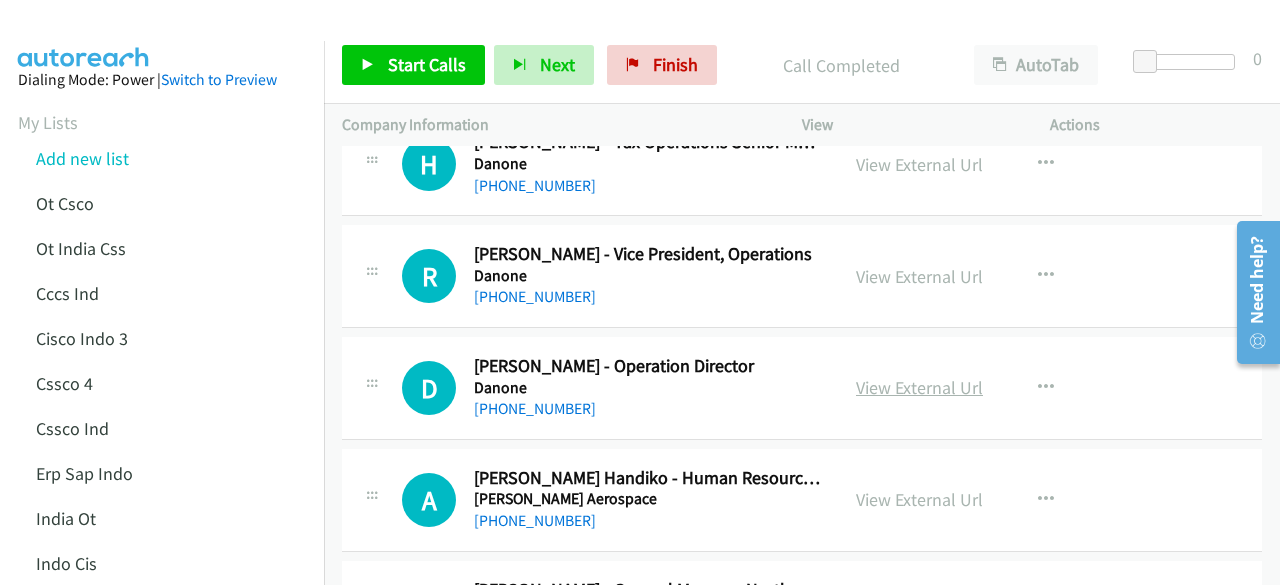 click on "View External Url" at bounding box center (919, 387) 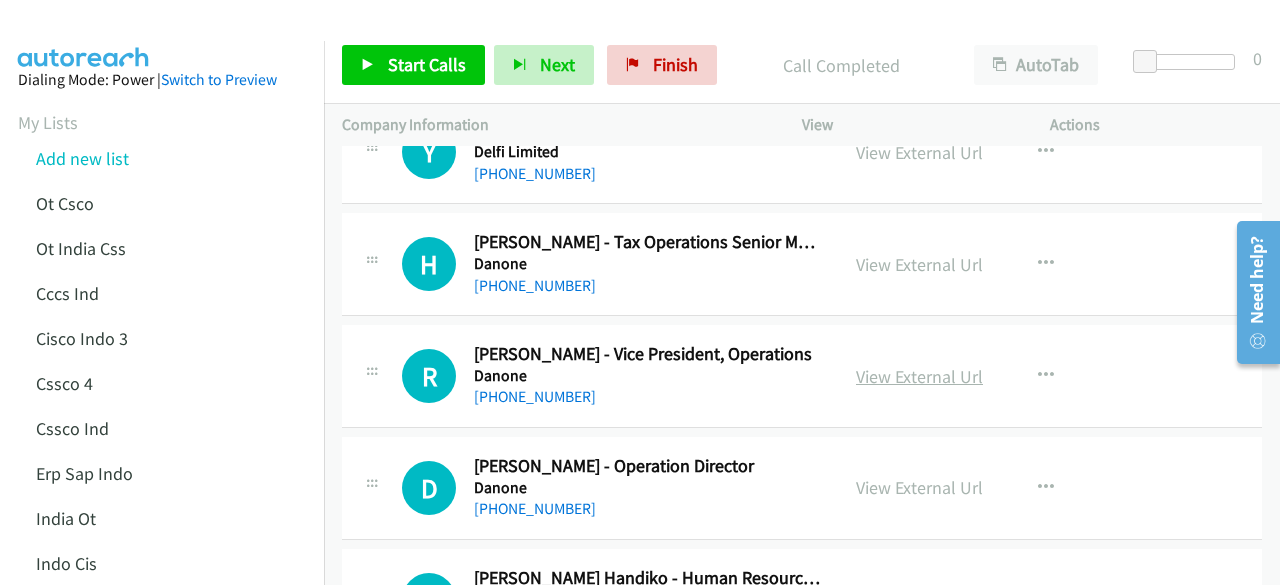 click on "View External Url" at bounding box center [919, 376] 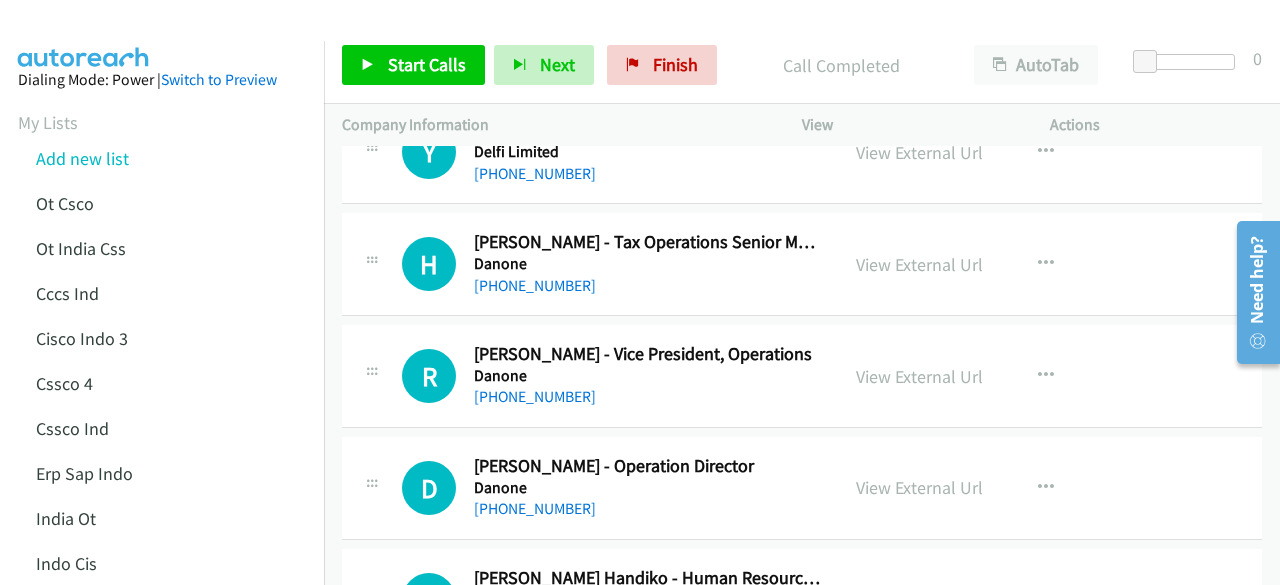 scroll, scrollTop: 18398, scrollLeft: 0, axis: vertical 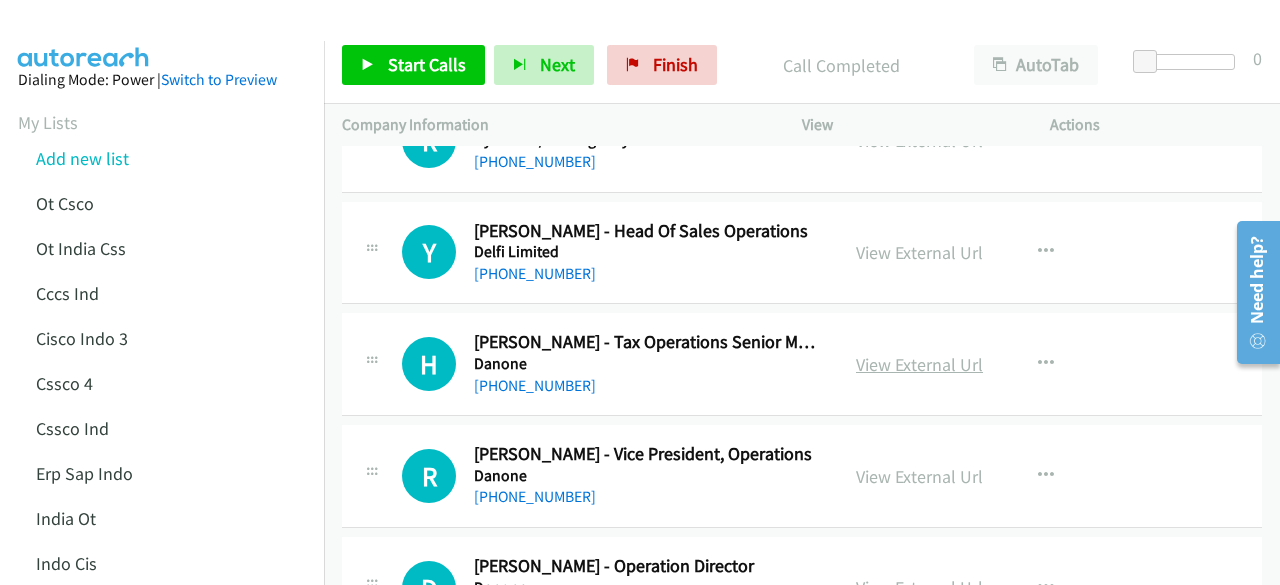 click on "View External Url" at bounding box center [919, 364] 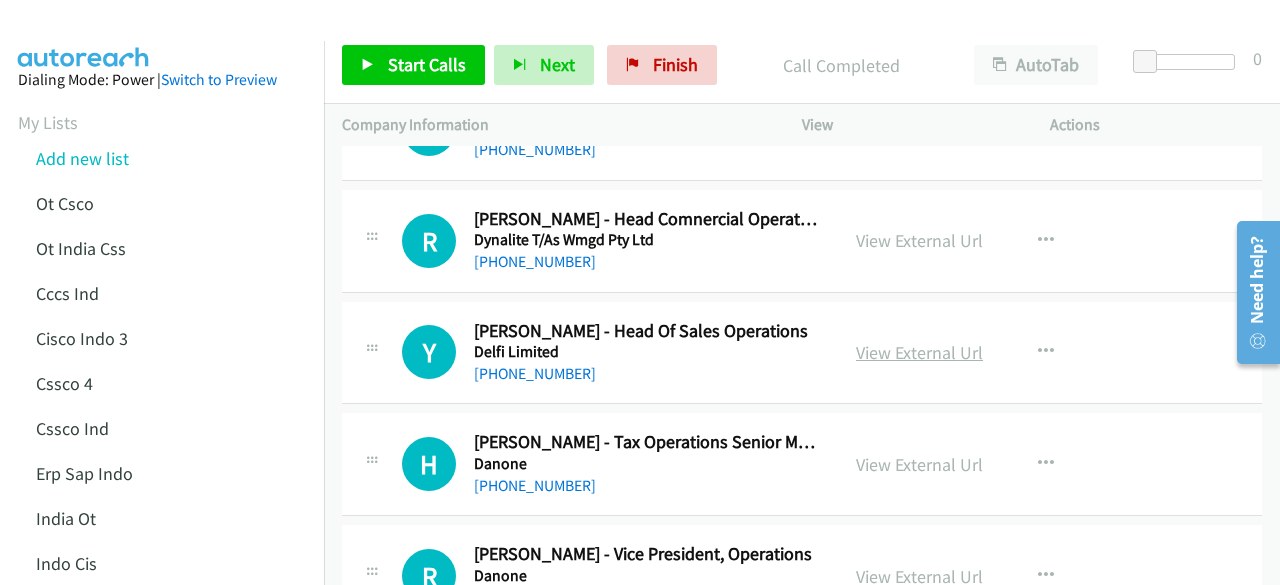 scroll, scrollTop: 18198, scrollLeft: 0, axis: vertical 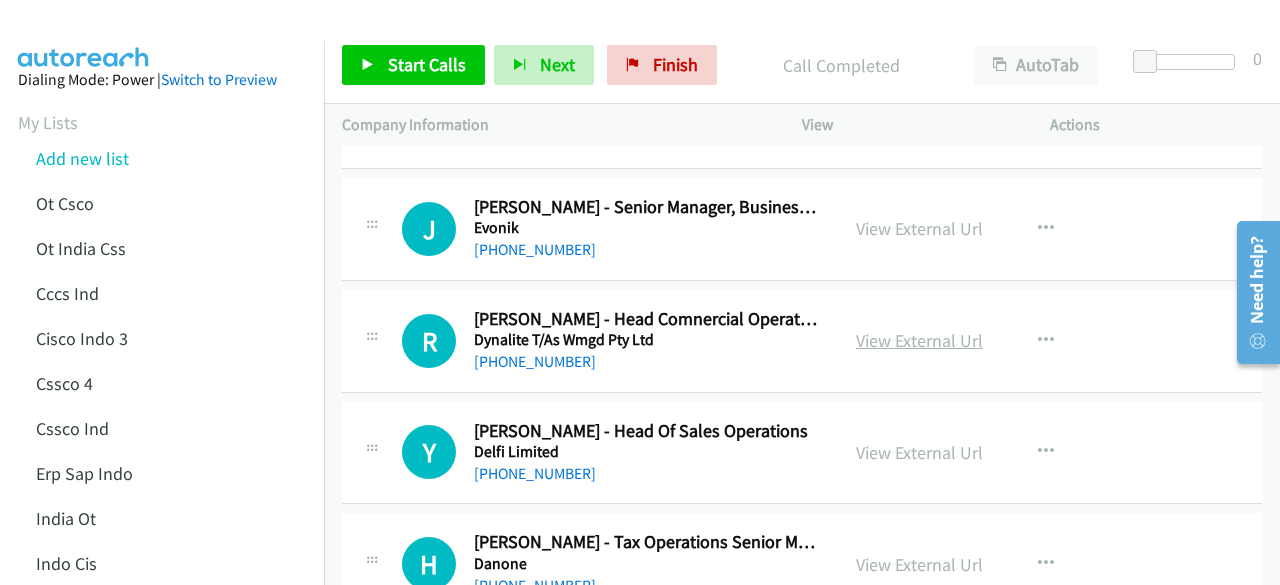 click on "View External Url" at bounding box center (919, 340) 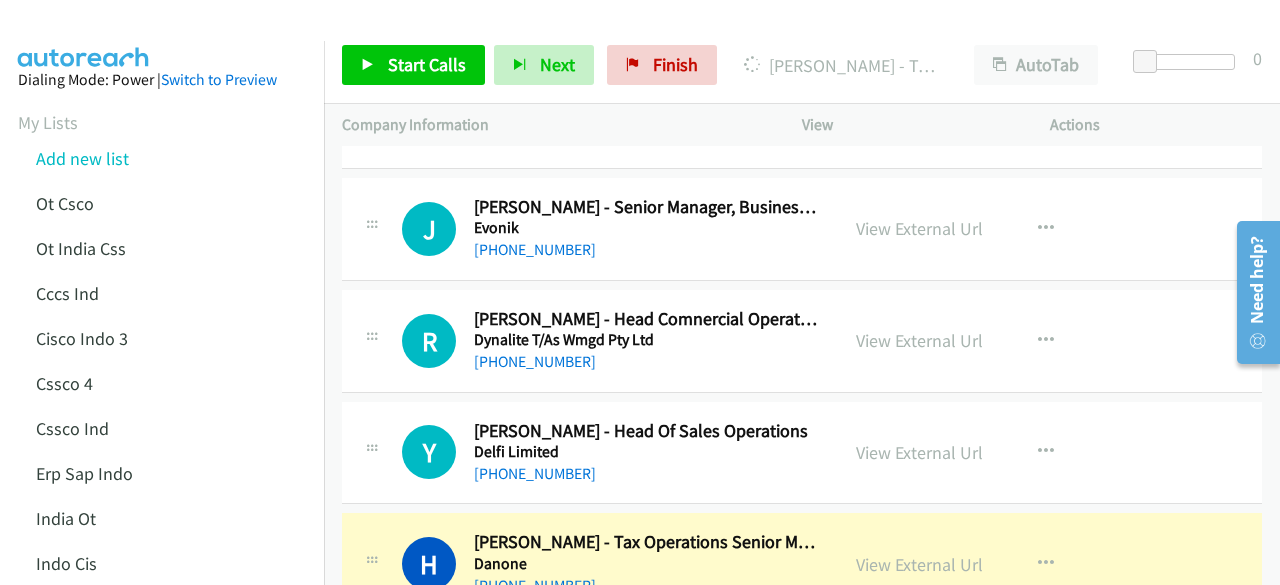 click on "R
Callback Scheduled
[PERSON_NAME] - Head Comnercial Operations, Business, Emerging Markets Professional
Dynalite T/As Wmgd Pty Ltd
[GEOGRAPHIC_DATA]/[GEOGRAPHIC_DATA]
[PHONE_NUMBER]
View External Url
View External Url
Schedule/Manage Callback
Start Calls Here
Remove from list
Add to do not call list
Reset Call Status" at bounding box center (802, 341) 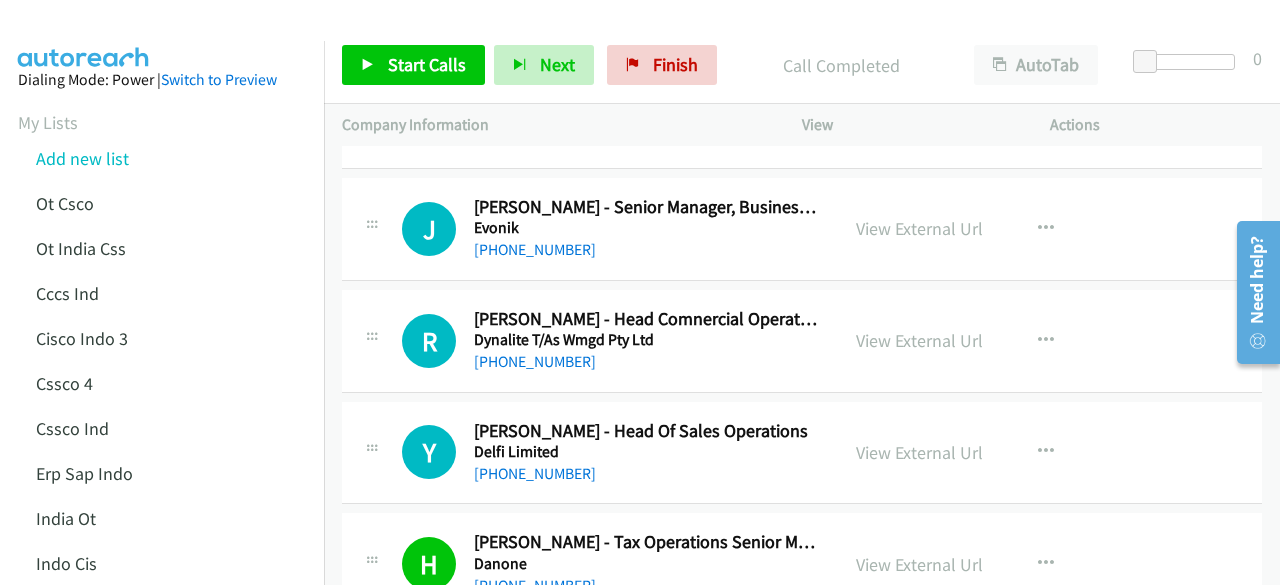 scroll, scrollTop: 18098, scrollLeft: 0, axis: vertical 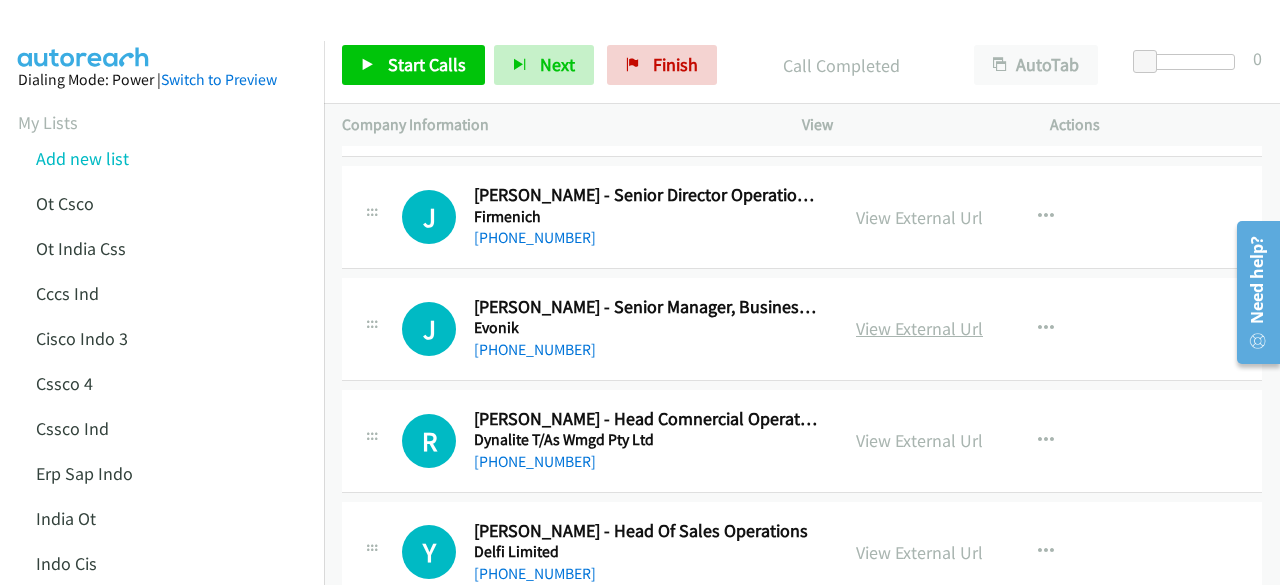 click on "View External Url" at bounding box center [919, 328] 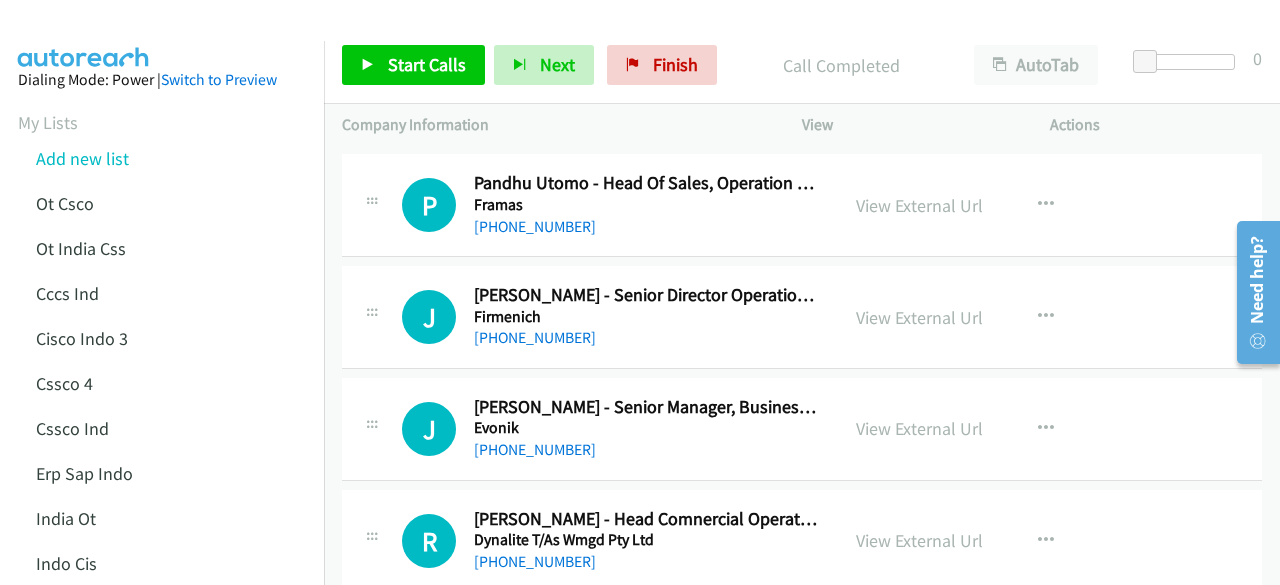 scroll, scrollTop: 17898, scrollLeft: 0, axis: vertical 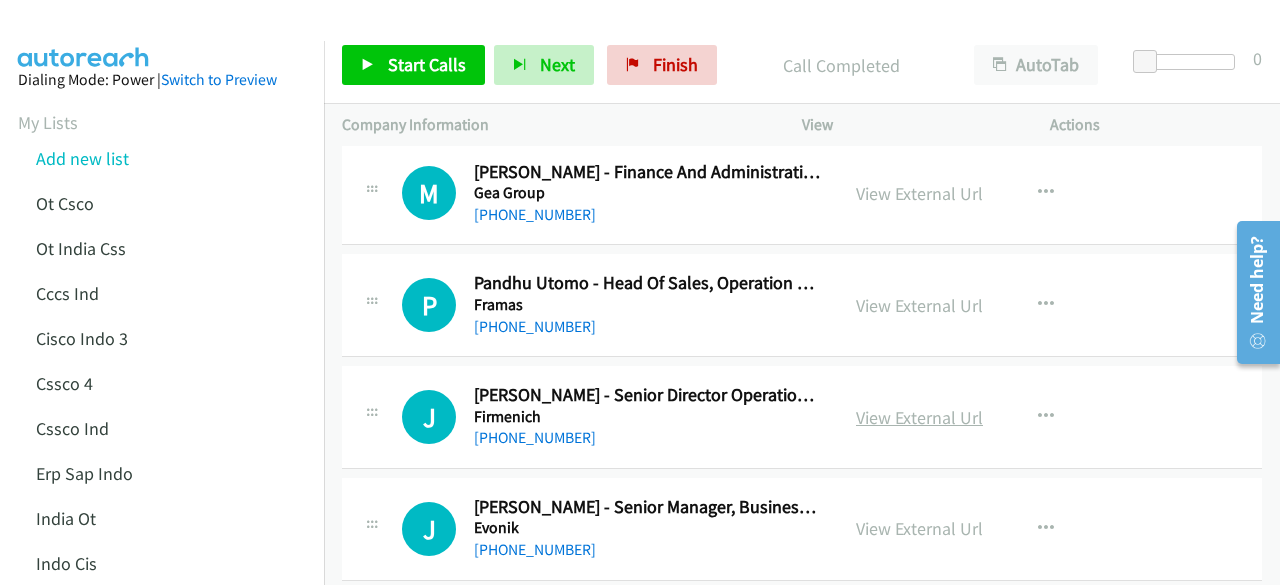 click on "View External Url" at bounding box center (919, 417) 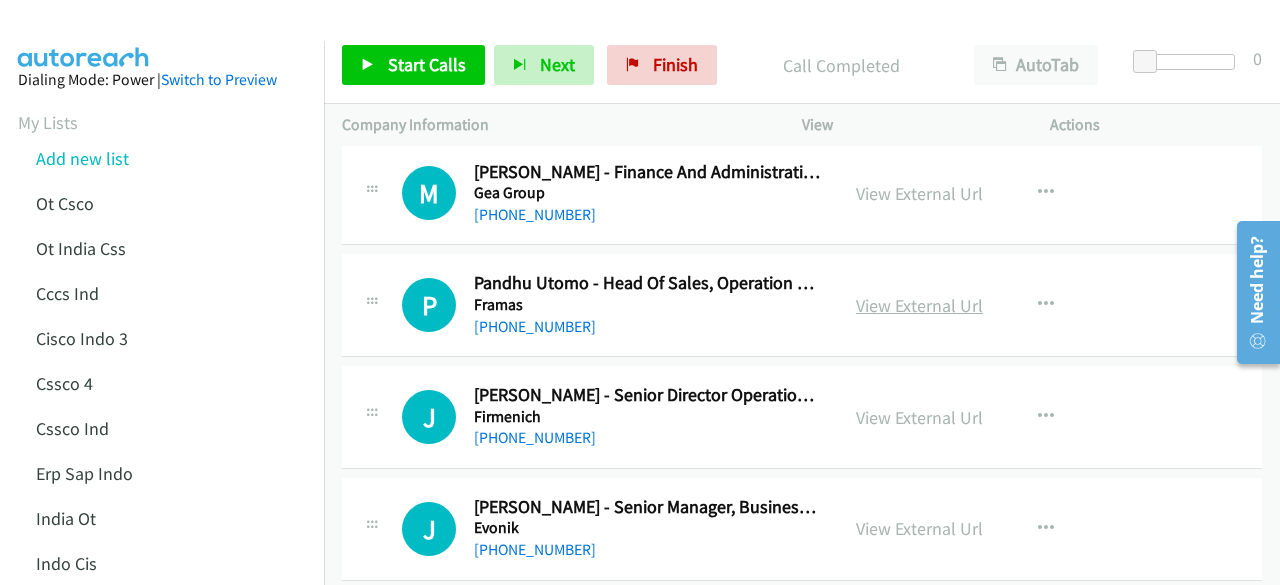 scroll, scrollTop: 17798, scrollLeft: 0, axis: vertical 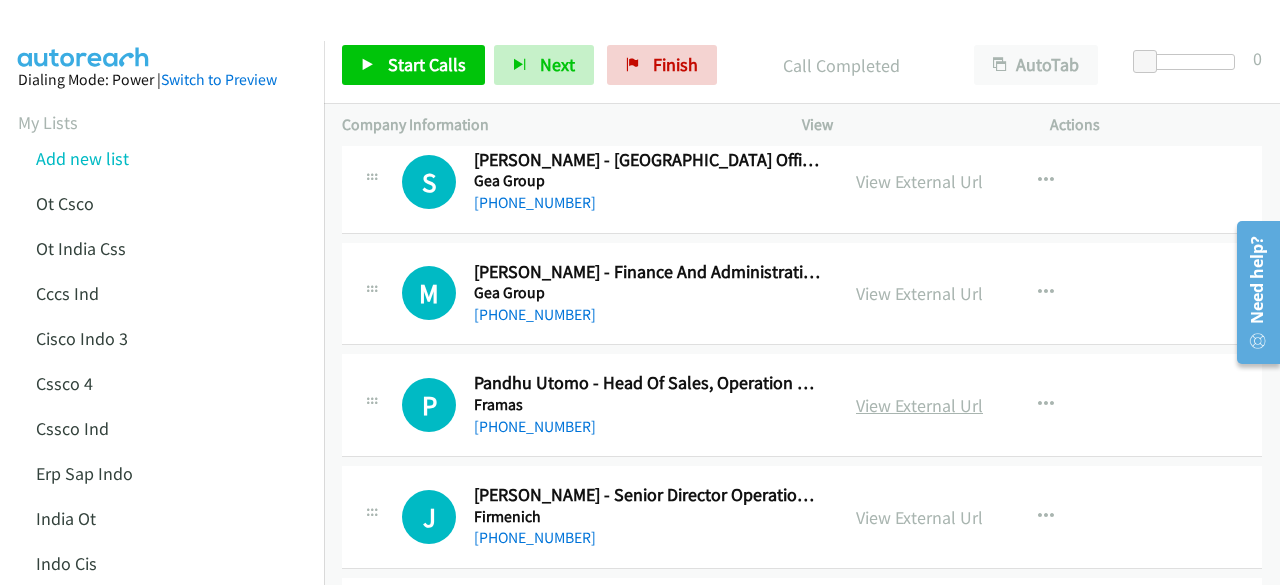 click on "View External Url" at bounding box center (919, 293) 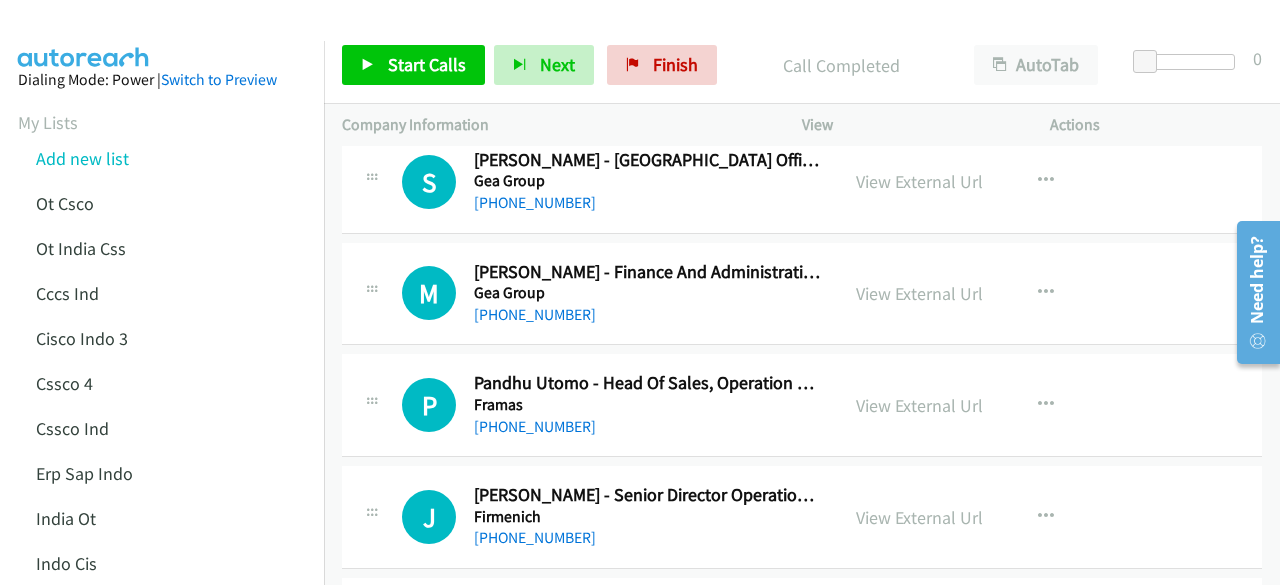 scroll, scrollTop: 17698, scrollLeft: 0, axis: vertical 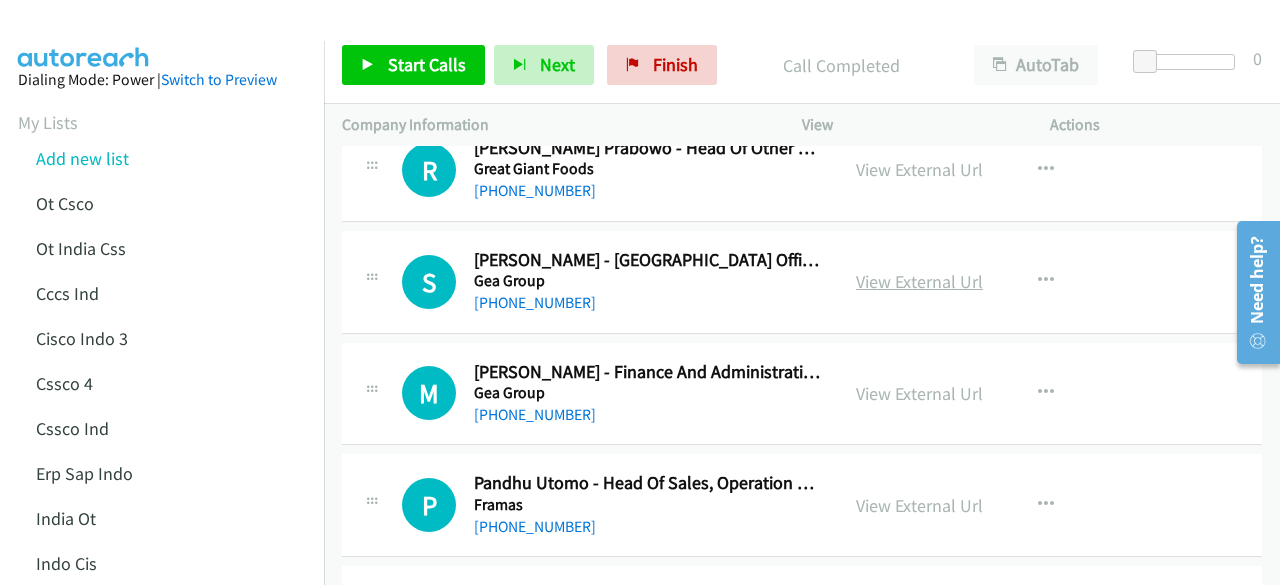 click on "View External Url" at bounding box center [919, 281] 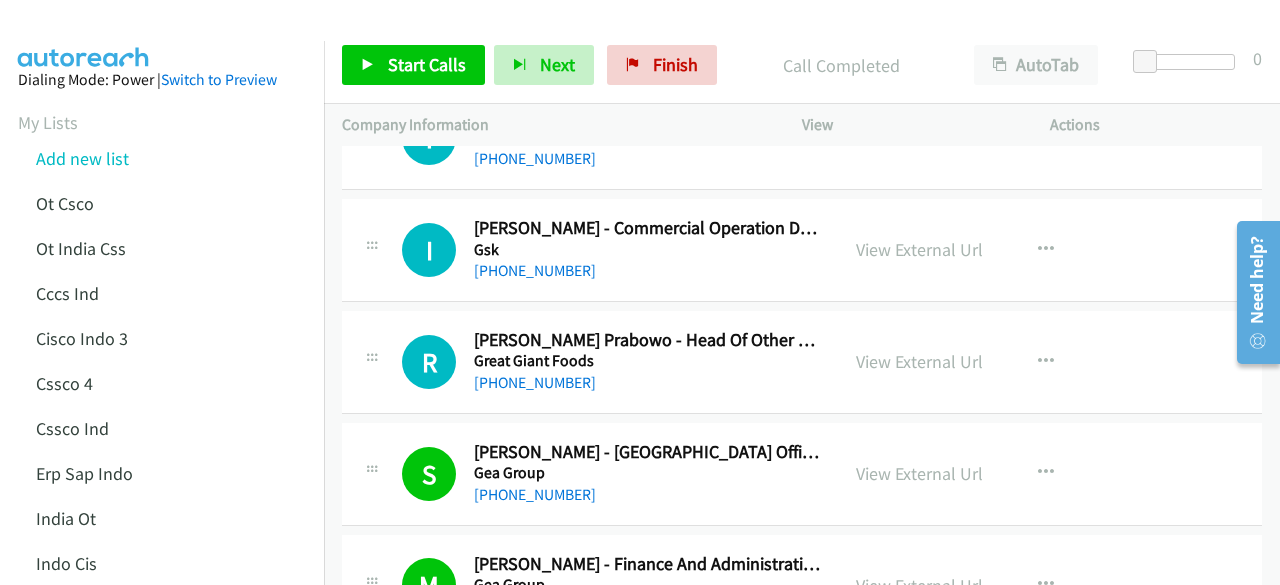 scroll, scrollTop: 17498, scrollLeft: 0, axis: vertical 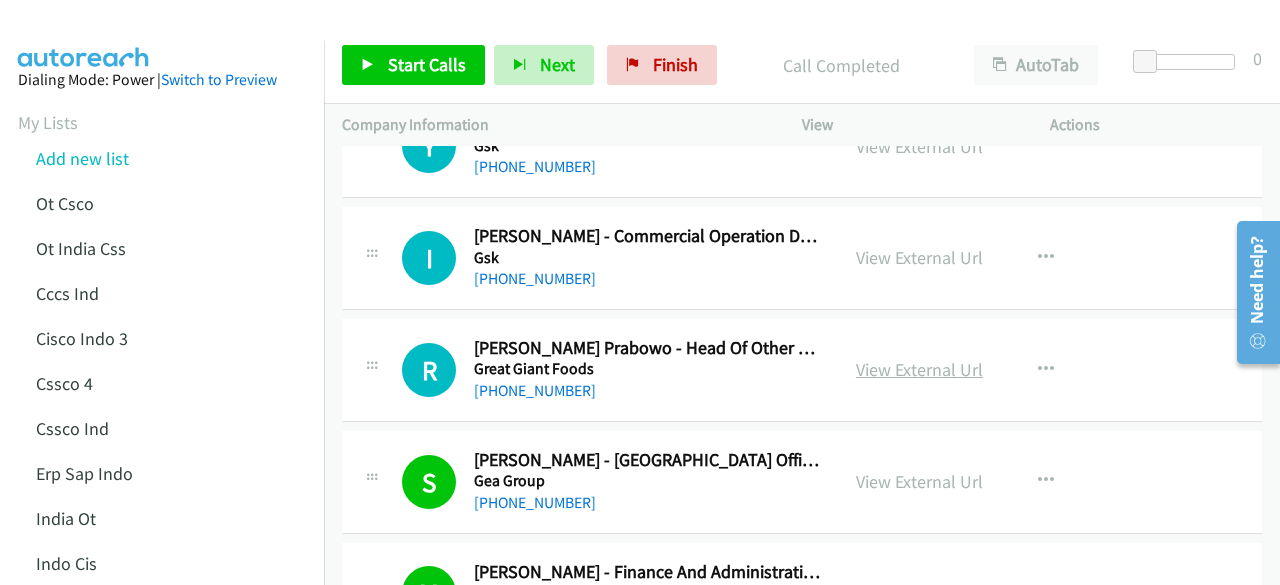 click on "View External Url" at bounding box center (919, 369) 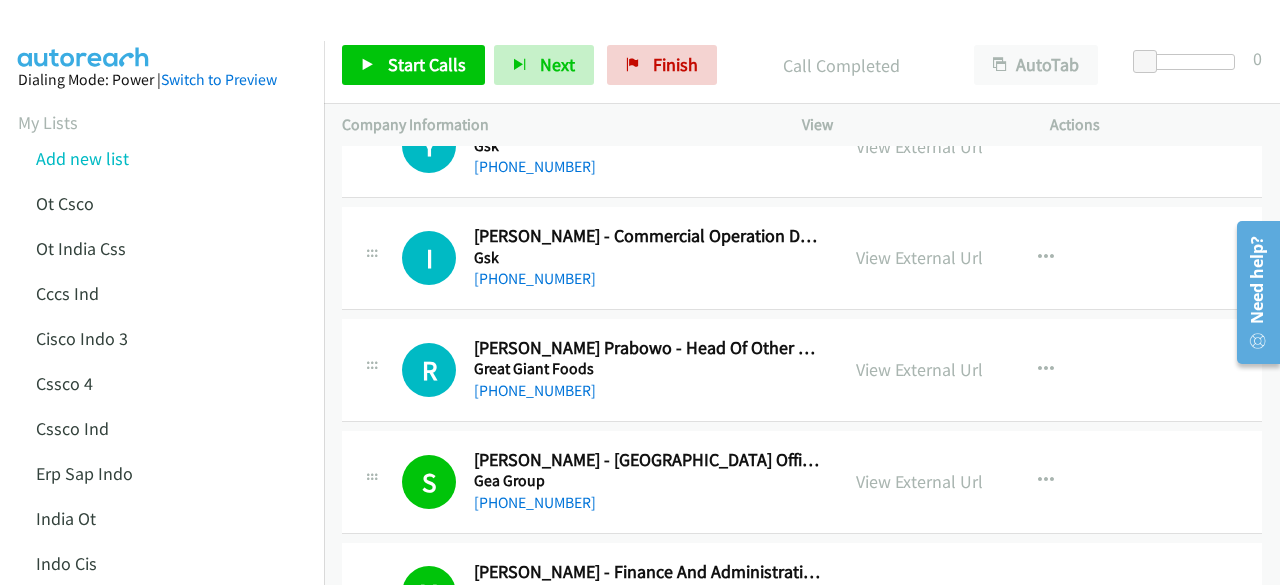 scroll, scrollTop: 17398, scrollLeft: 0, axis: vertical 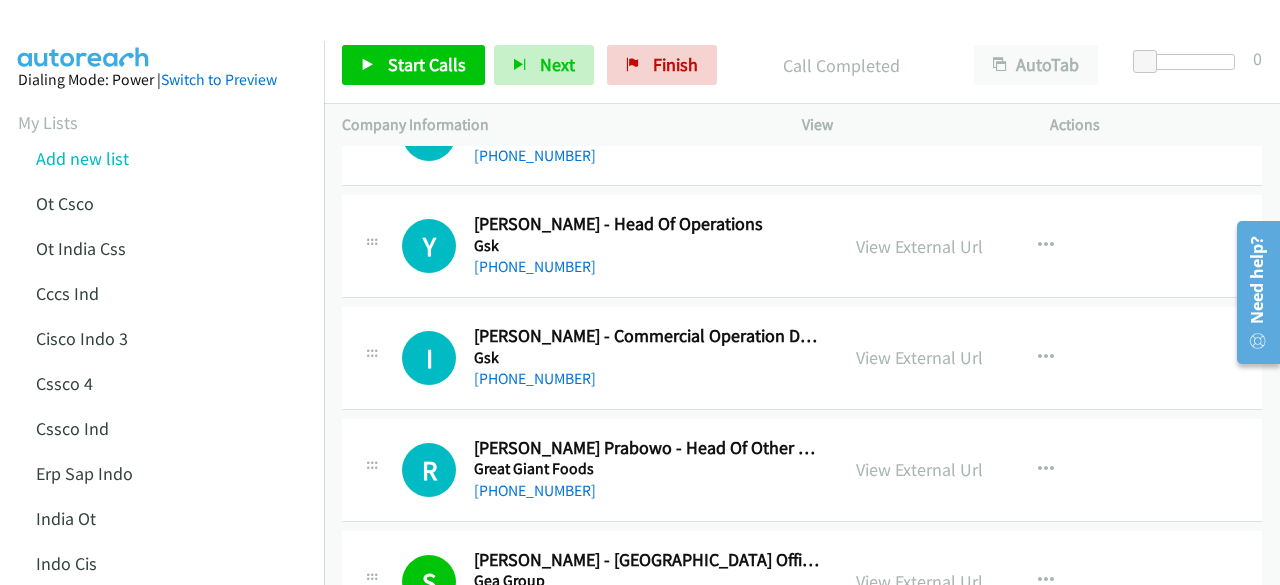 click on "View External Url" at bounding box center (919, 357) 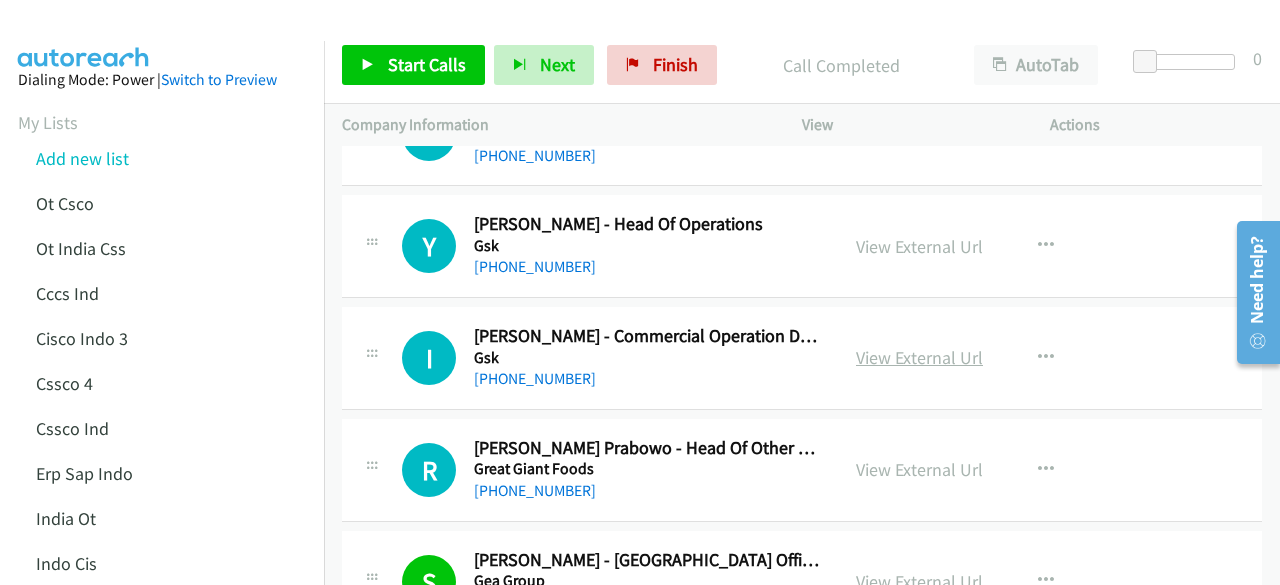 click on "View External Url" at bounding box center (919, 357) 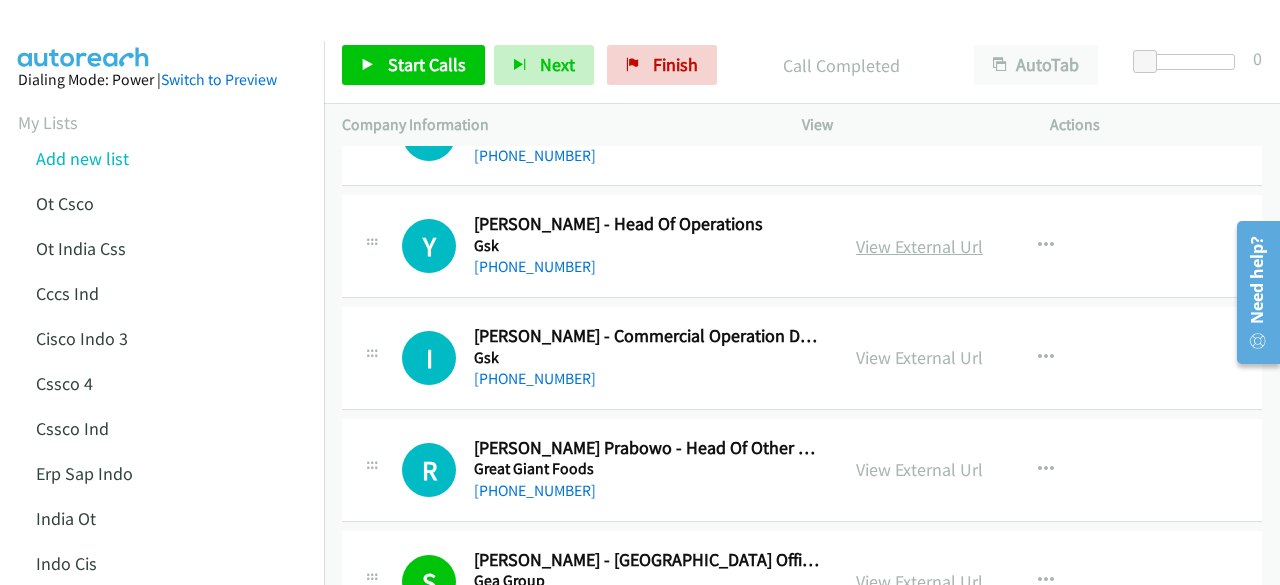 click on "View External Url" at bounding box center [919, 246] 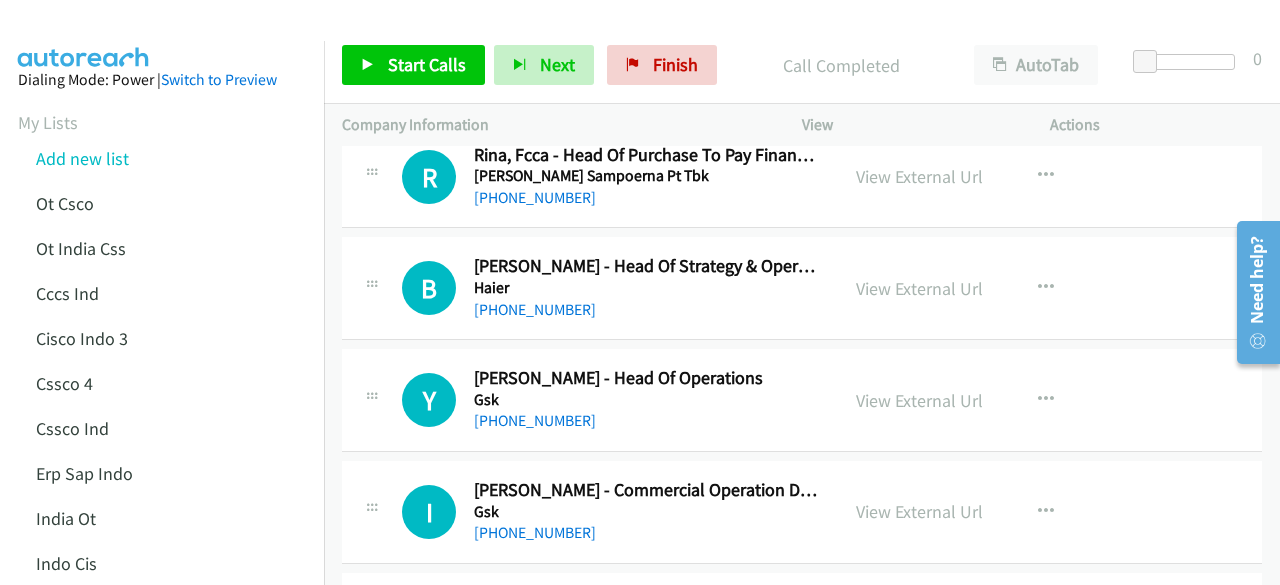 scroll, scrollTop: 17198, scrollLeft: 0, axis: vertical 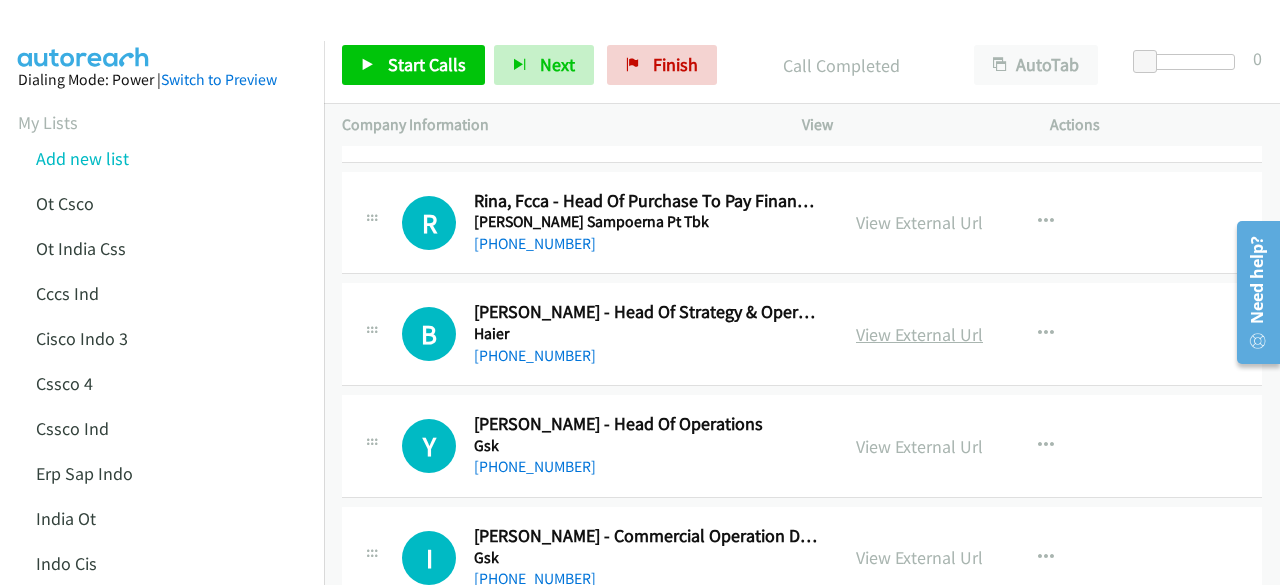 click on "View External Url" at bounding box center (919, 334) 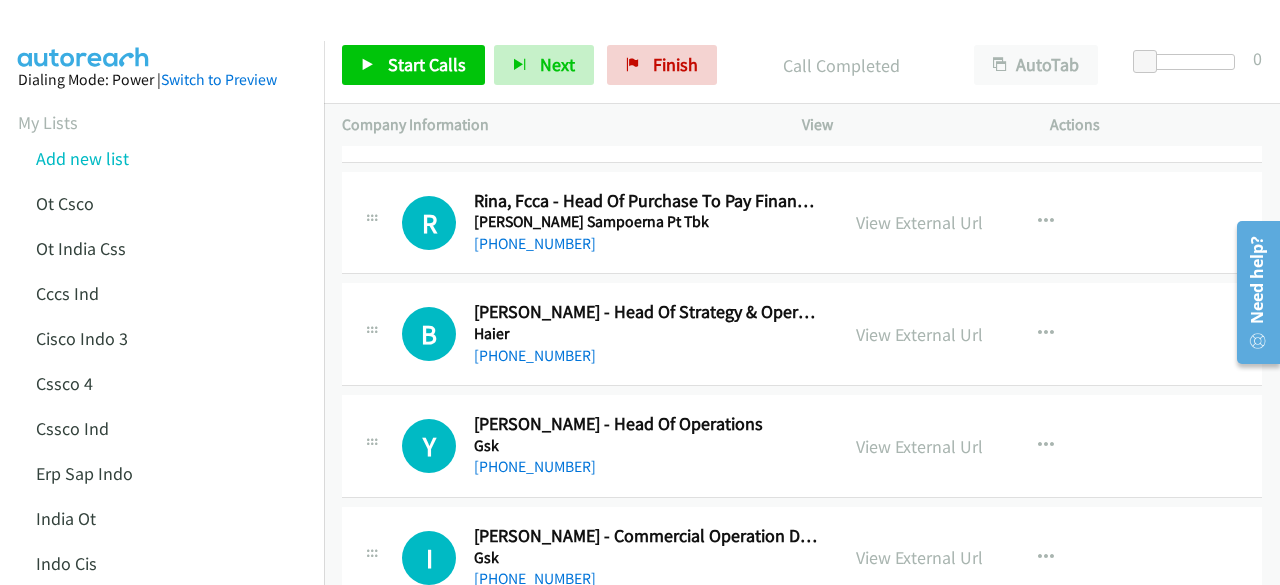 scroll, scrollTop: 17098, scrollLeft: 0, axis: vertical 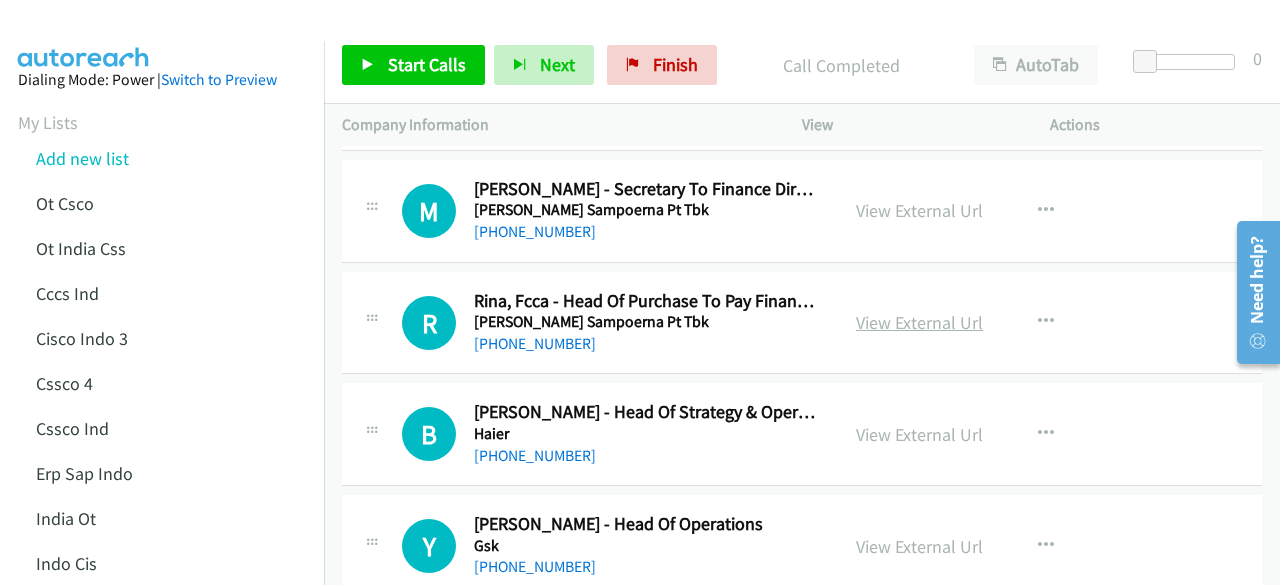 click on "View External Url" at bounding box center (919, 322) 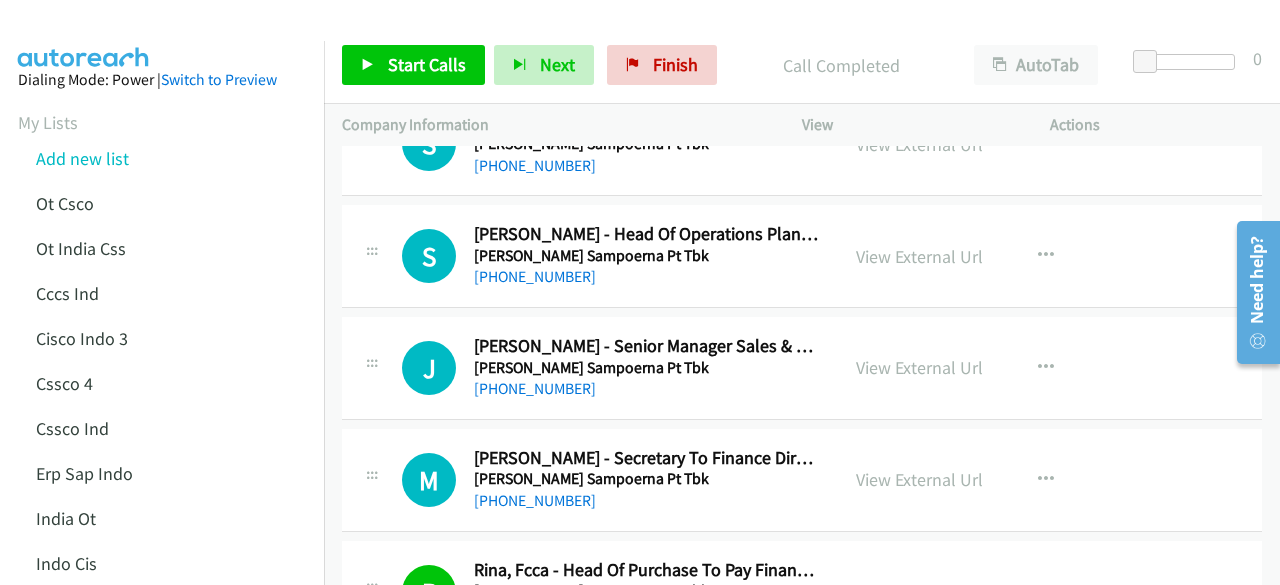 scroll, scrollTop: 16798, scrollLeft: 0, axis: vertical 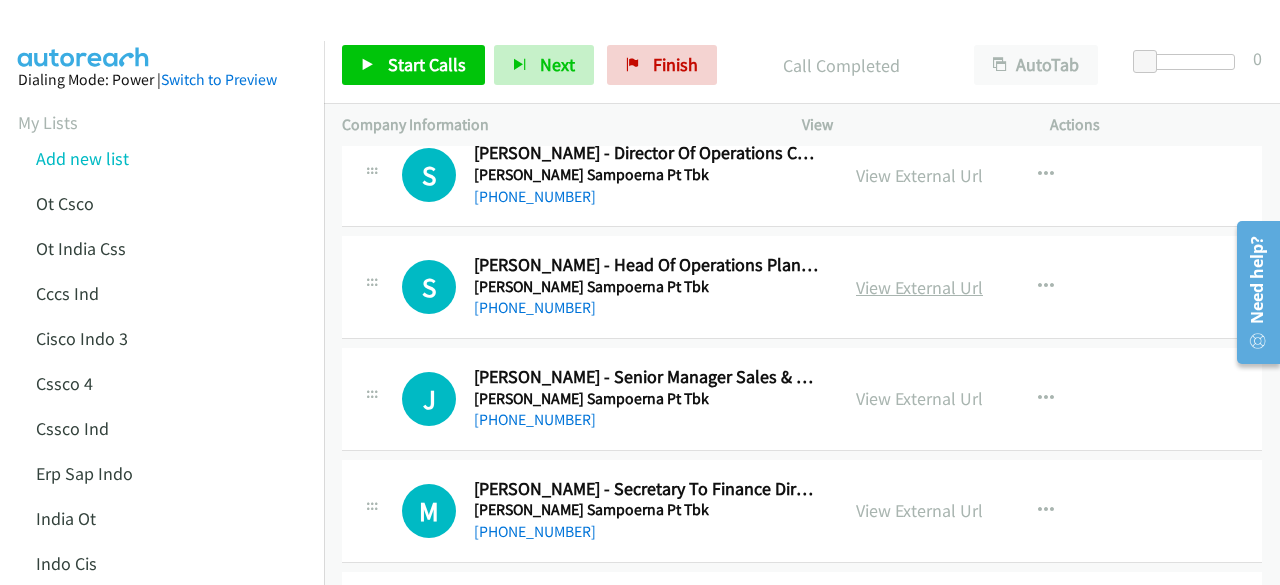 click on "View External Url" at bounding box center (919, 287) 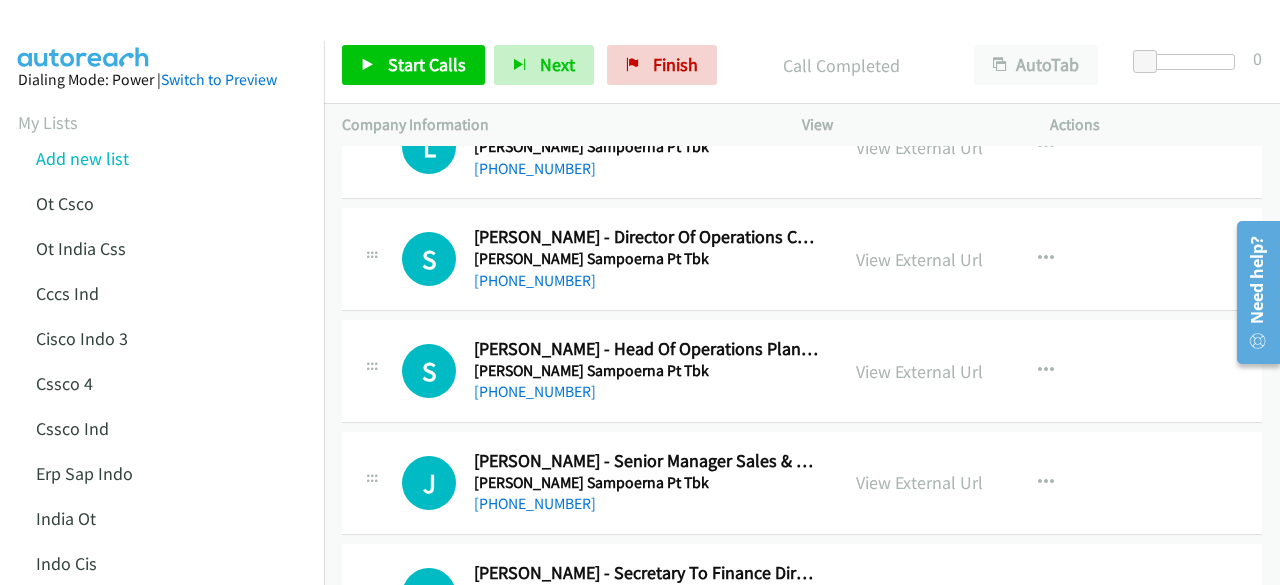 scroll, scrollTop: 16598, scrollLeft: 0, axis: vertical 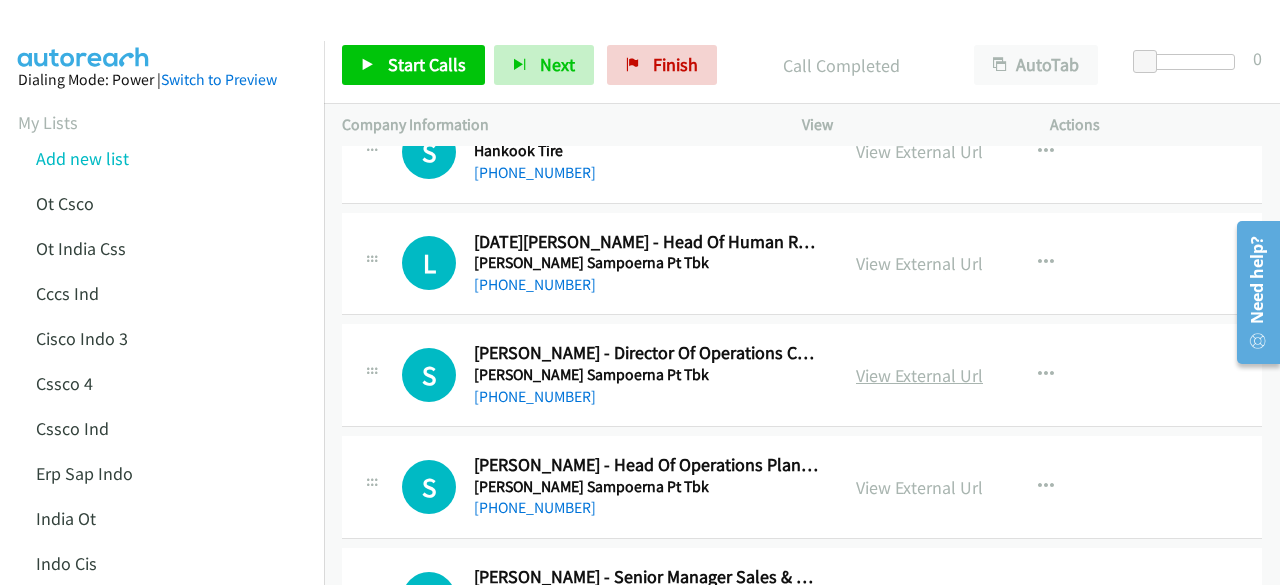 click on "View External Url" at bounding box center [919, 375] 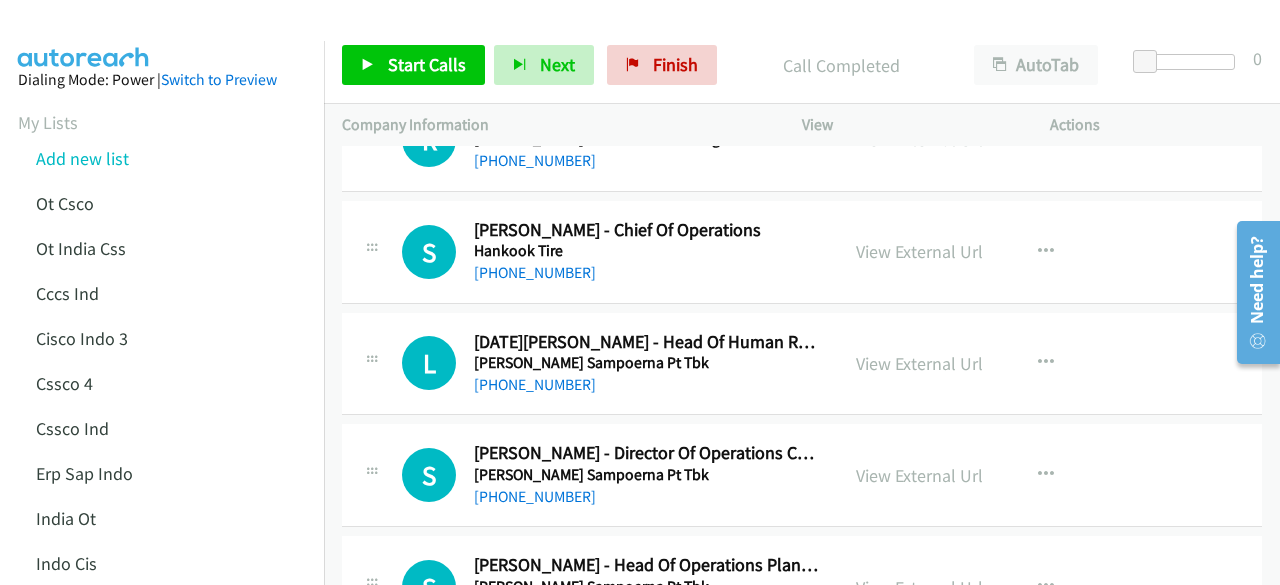 scroll, scrollTop: 16398, scrollLeft: 0, axis: vertical 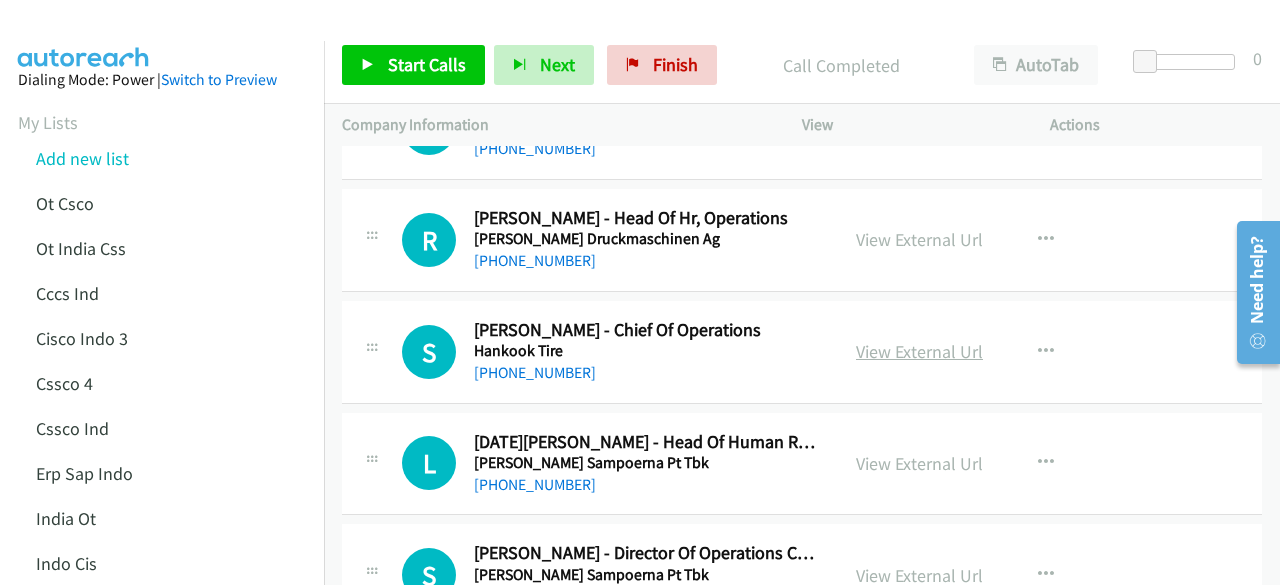 click on "View External Url" at bounding box center [919, 351] 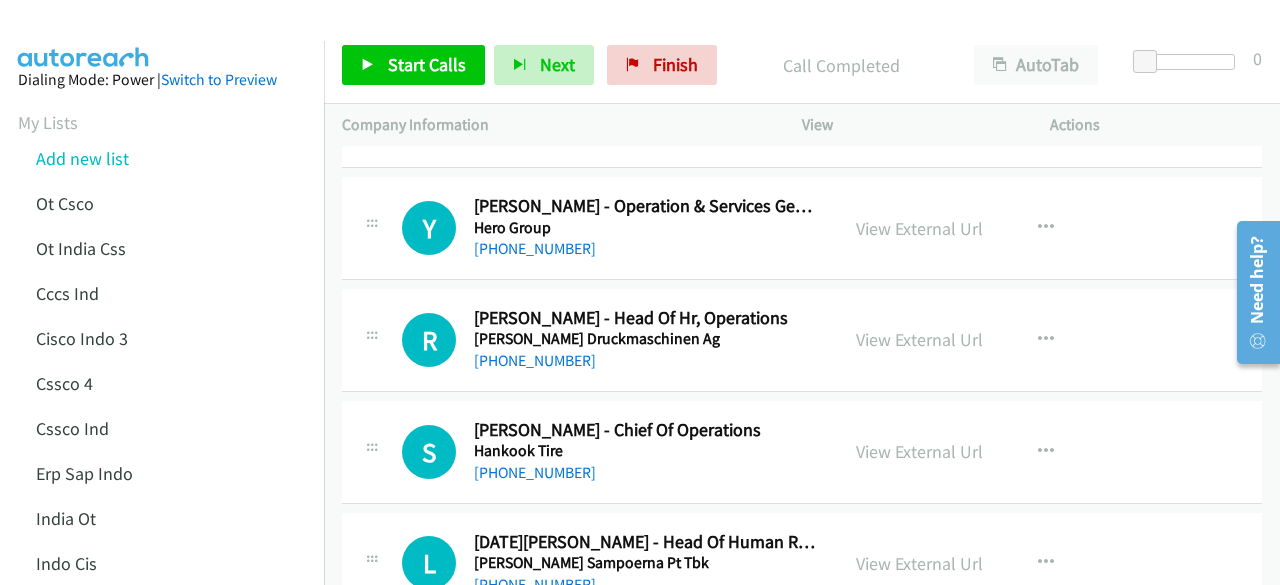 scroll, scrollTop: 16198, scrollLeft: 0, axis: vertical 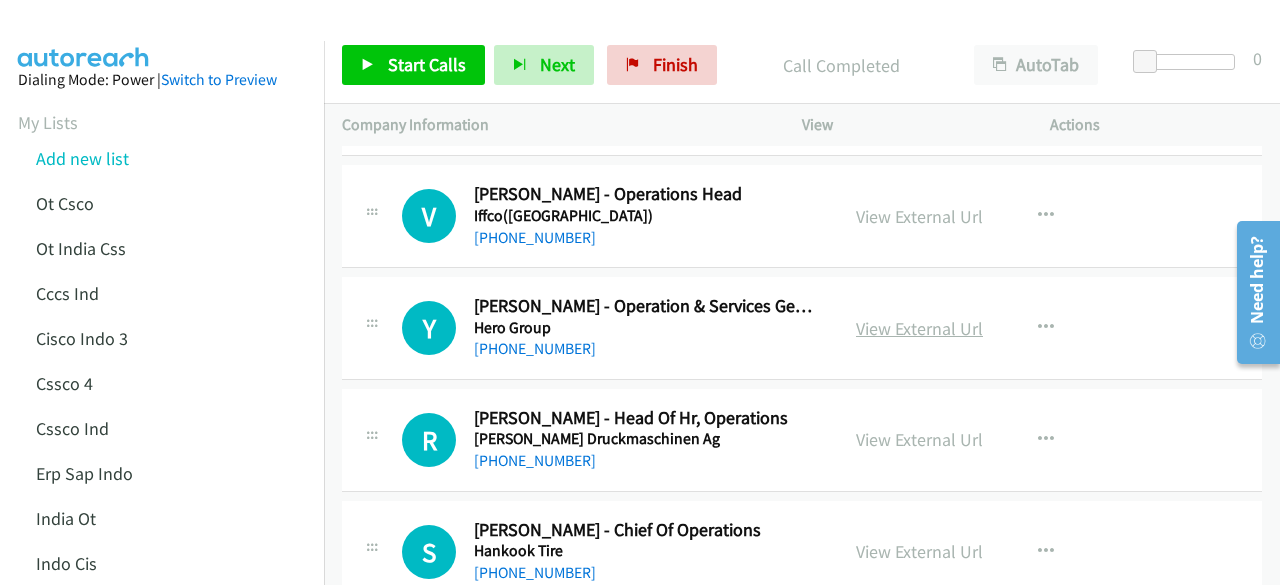 click on "View External Url" at bounding box center [919, 328] 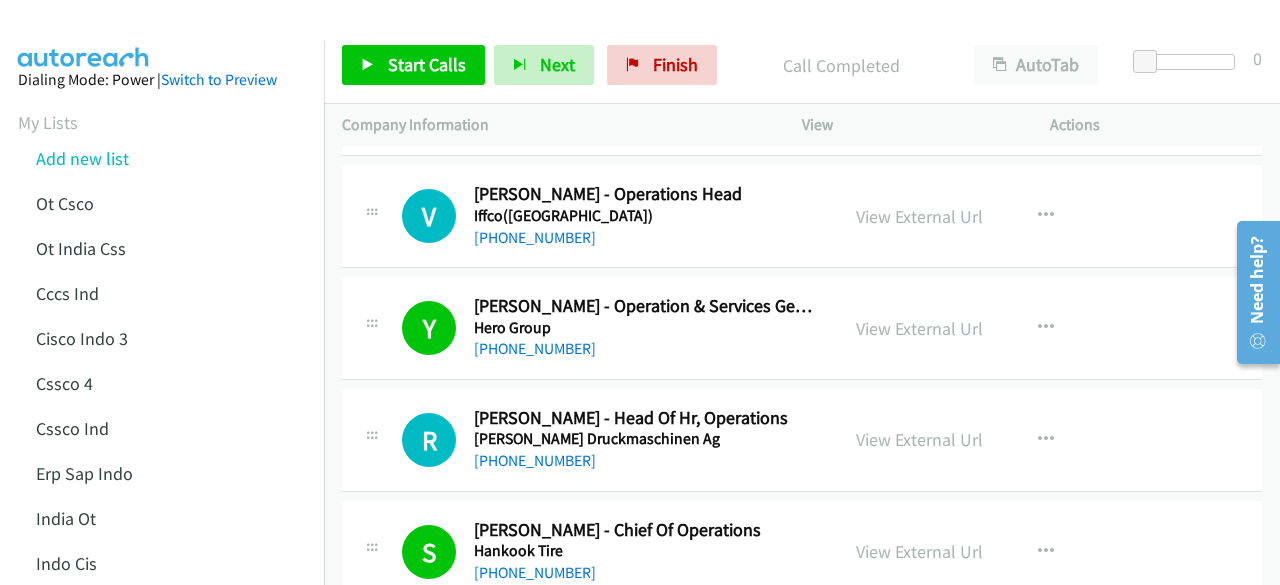 scroll, scrollTop: 16098, scrollLeft: 0, axis: vertical 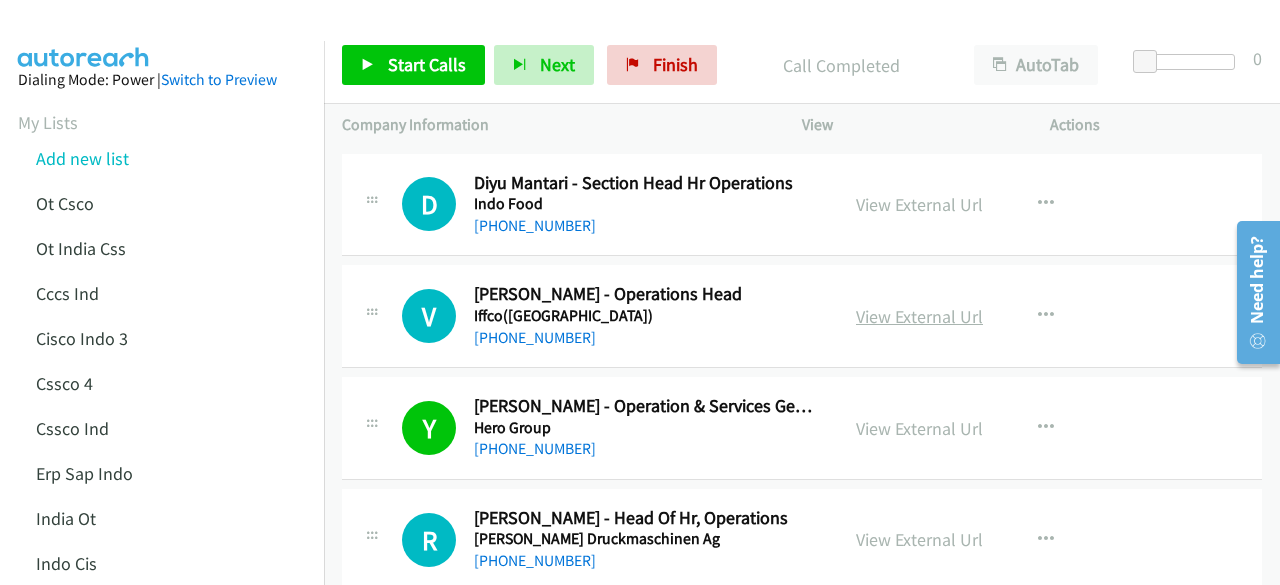 click on "View External Url" at bounding box center [919, 316] 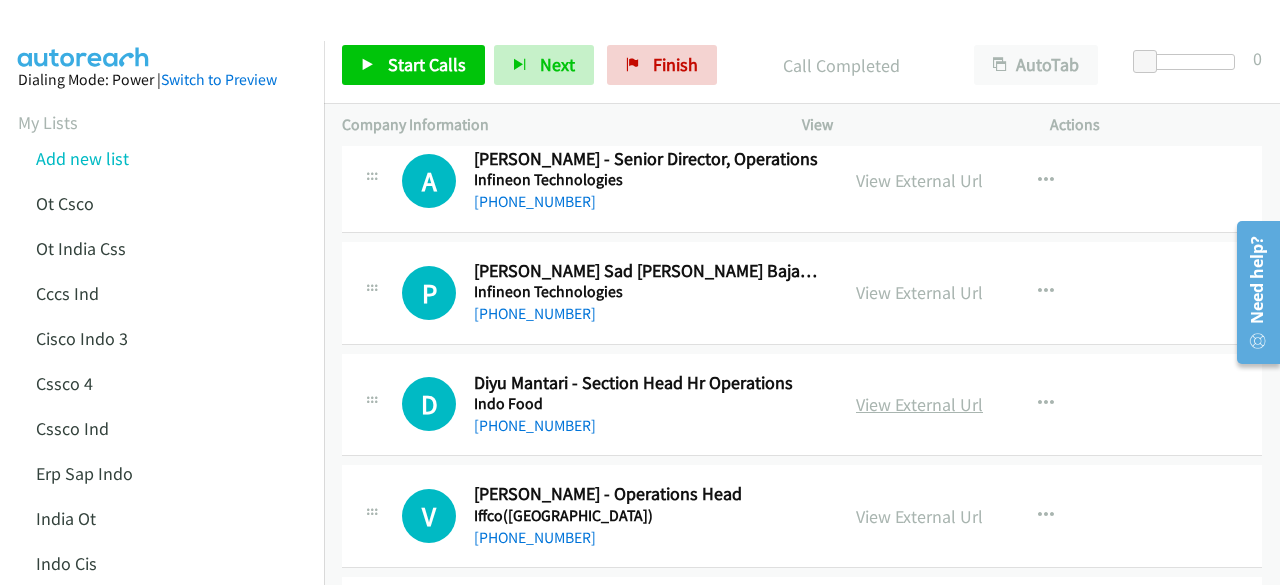 scroll, scrollTop: 15798, scrollLeft: 0, axis: vertical 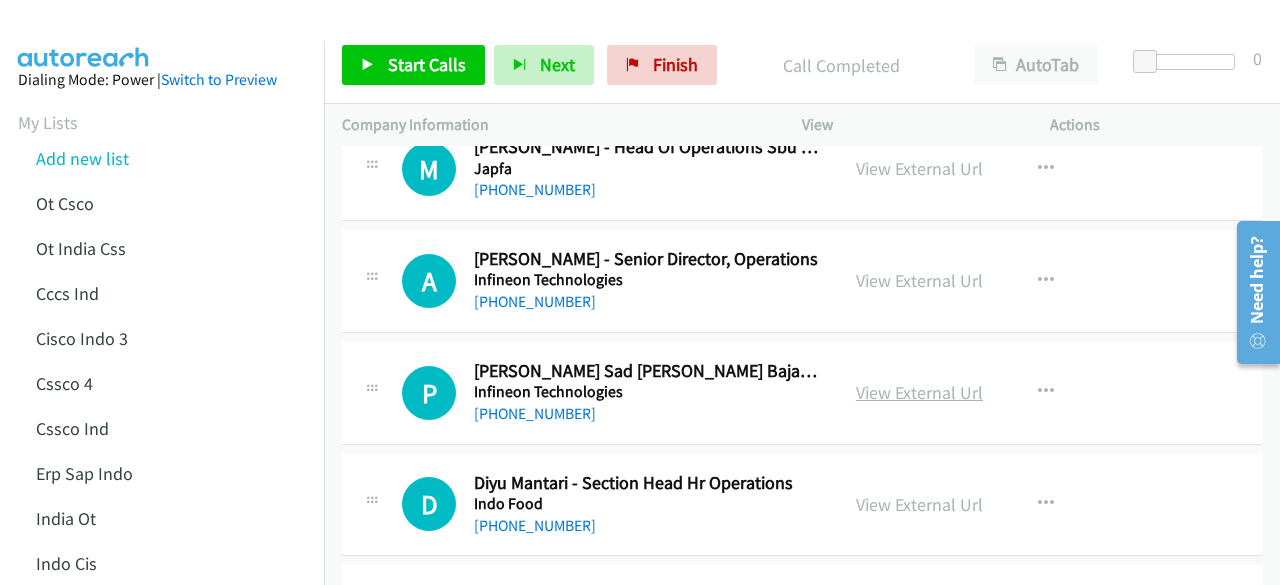 click on "View External Url" at bounding box center [919, 392] 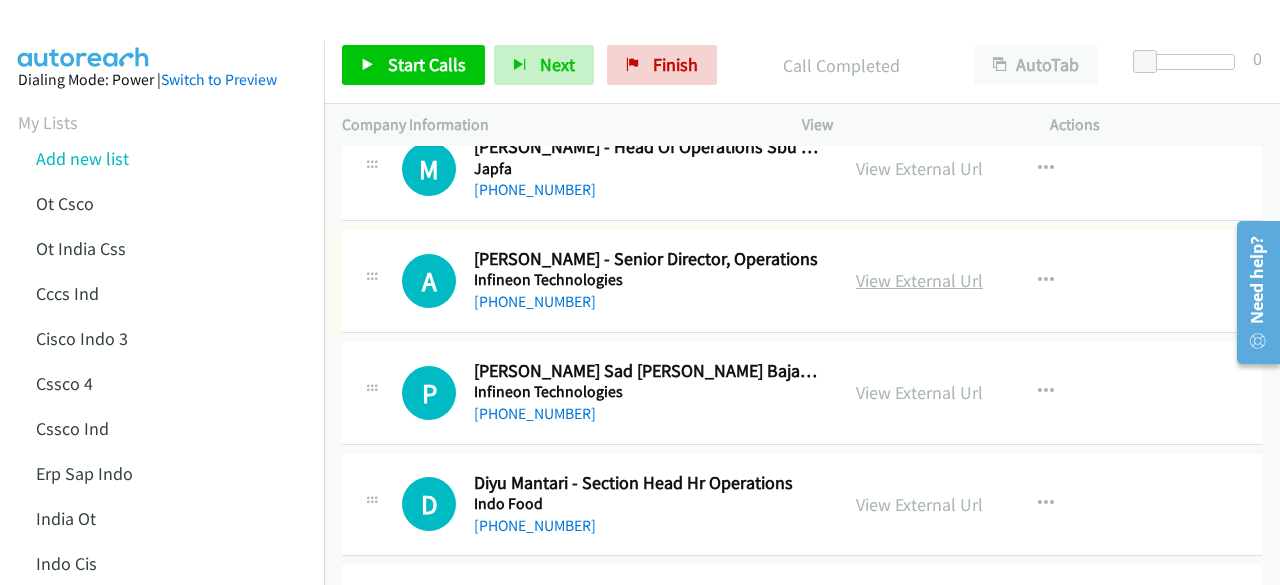 click on "View External Url" at bounding box center (919, 280) 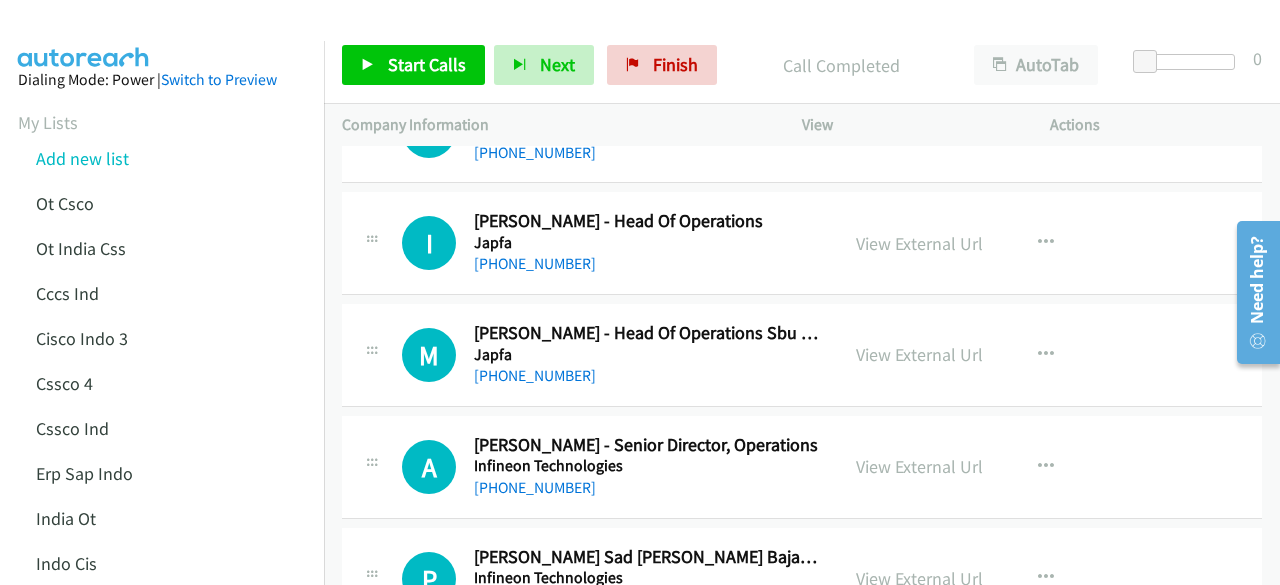 scroll, scrollTop: 15598, scrollLeft: 0, axis: vertical 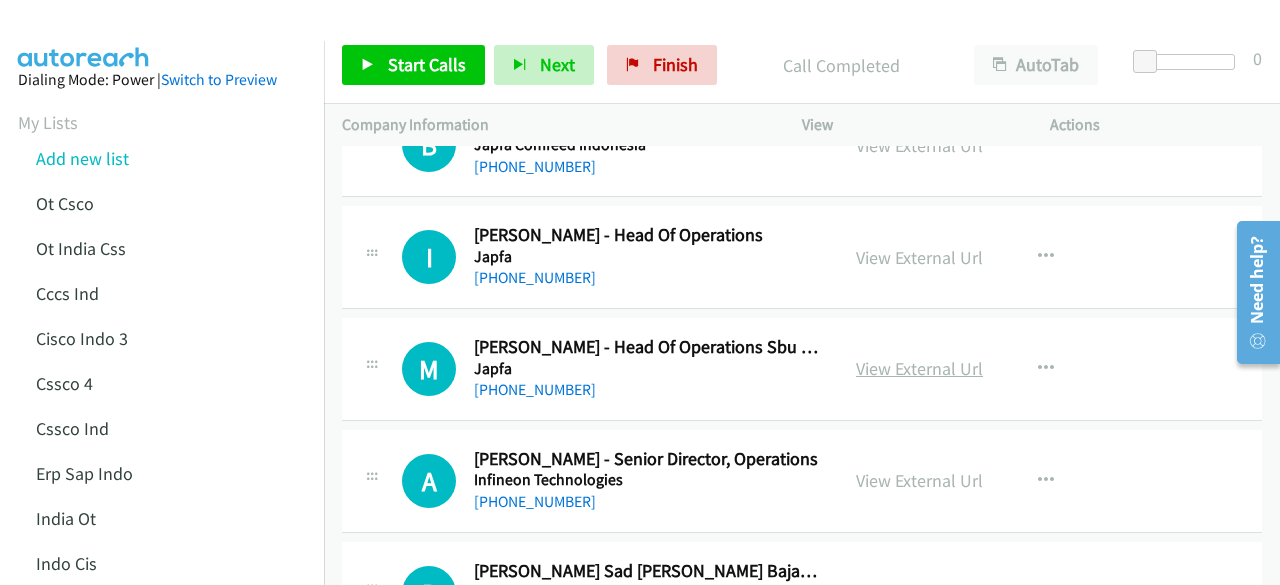 click on "View External Url" at bounding box center (919, 368) 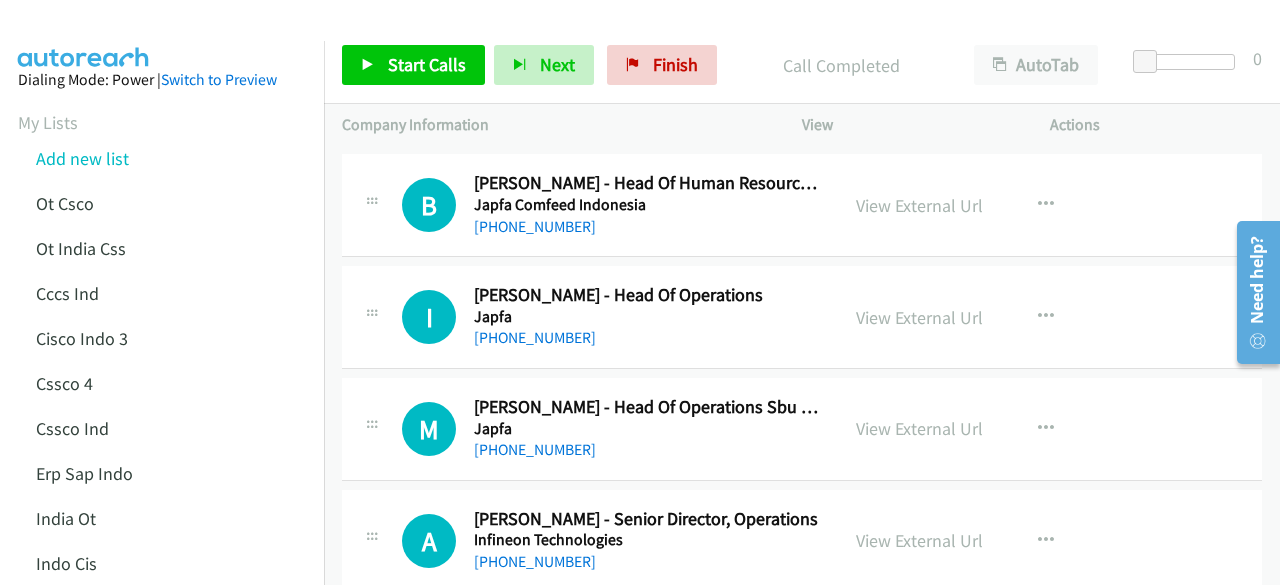scroll, scrollTop: 15498, scrollLeft: 0, axis: vertical 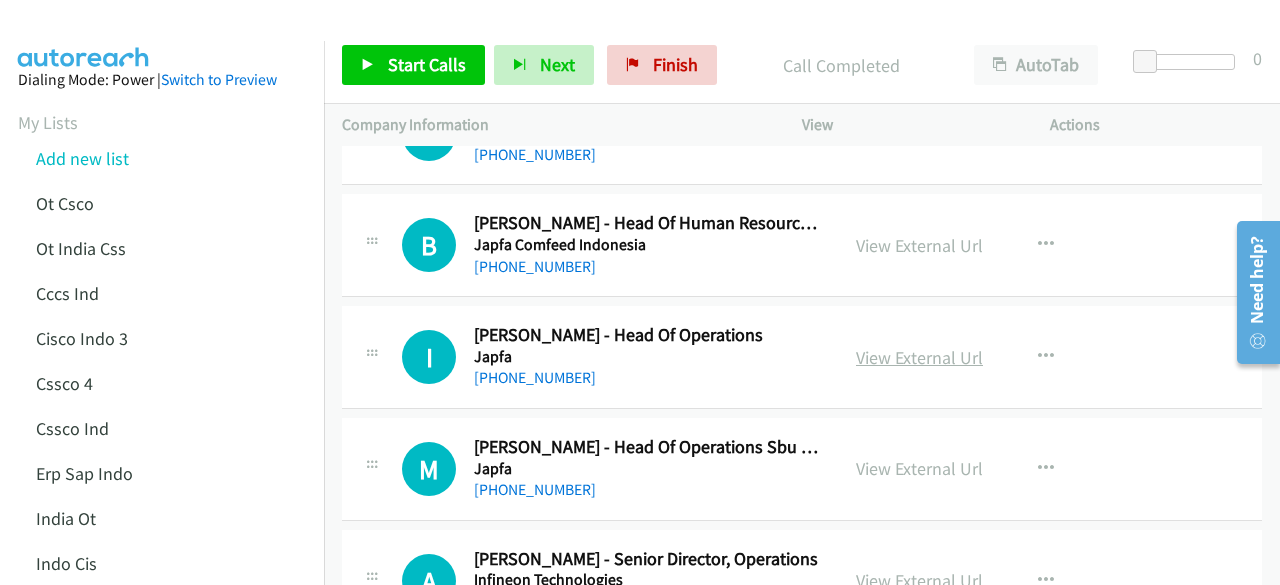 click on "View External Url" at bounding box center [919, 357] 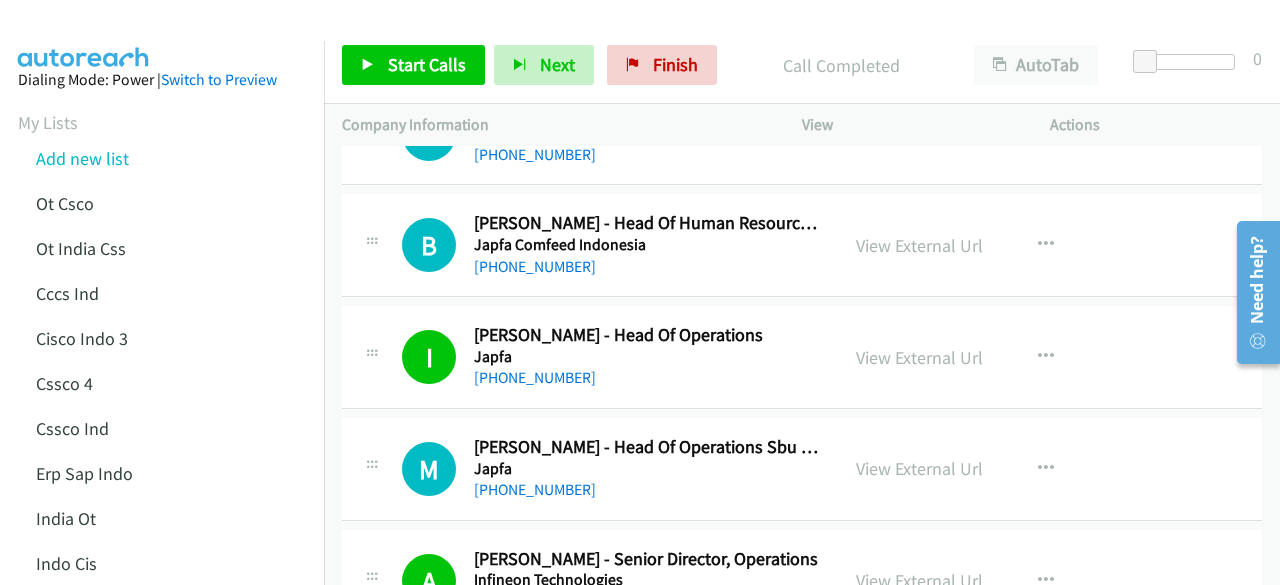 scroll, scrollTop: 15398, scrollLeft: 0, axis: vertical 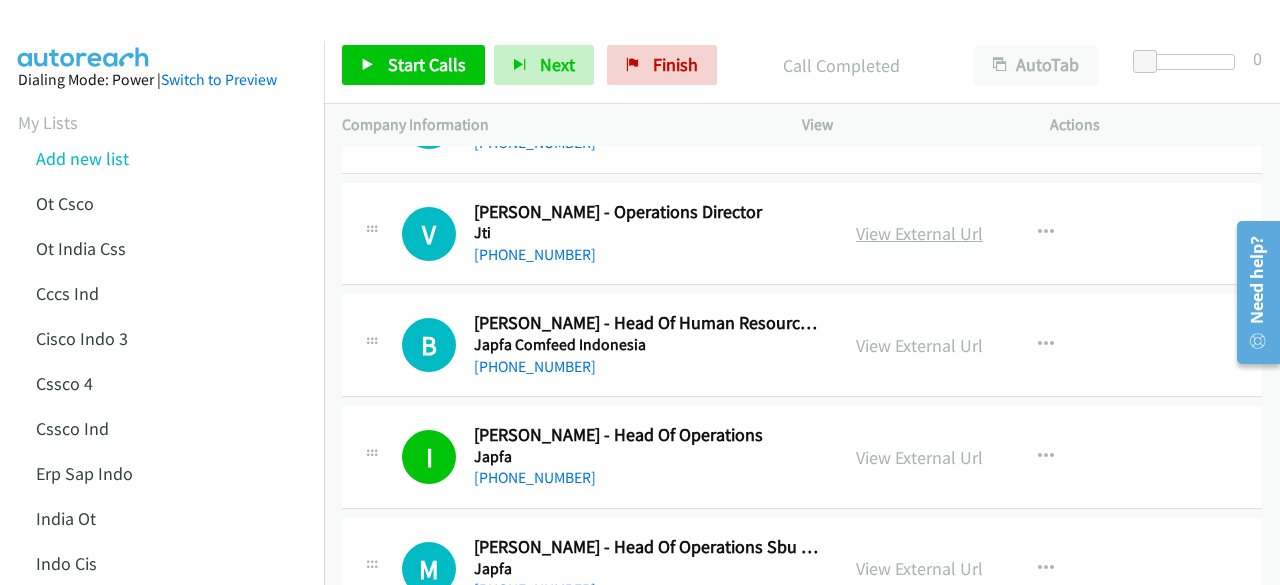 click on "View External Url" at bounding box center (919, 233) 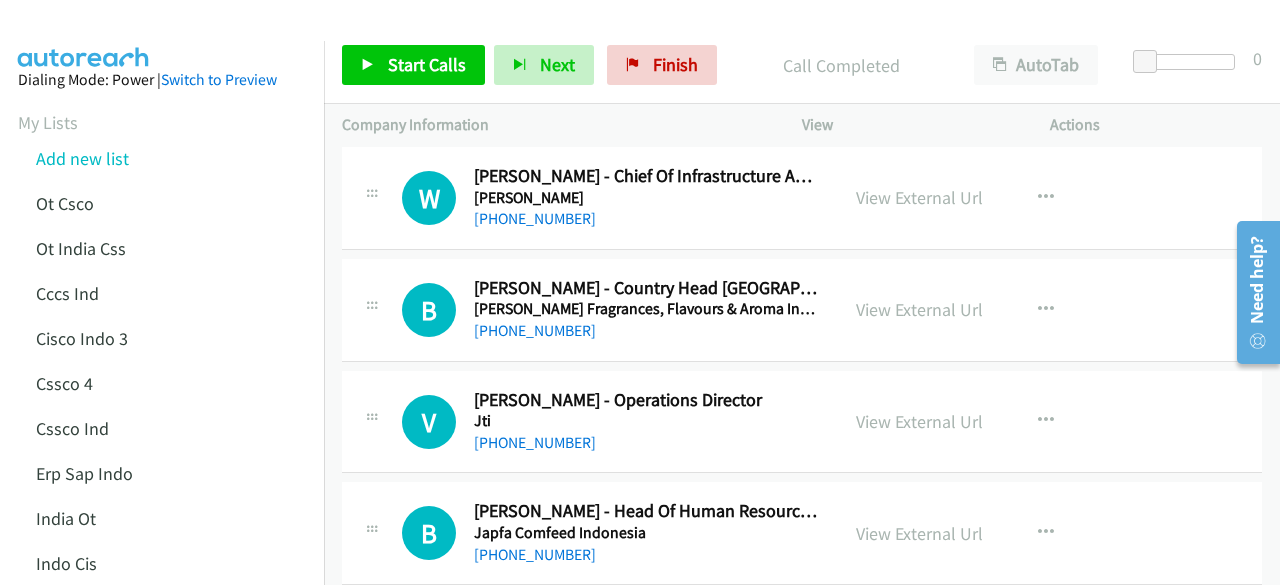 scroll, scrollTop: 15198, scrollLeft: 0, axis: vertical 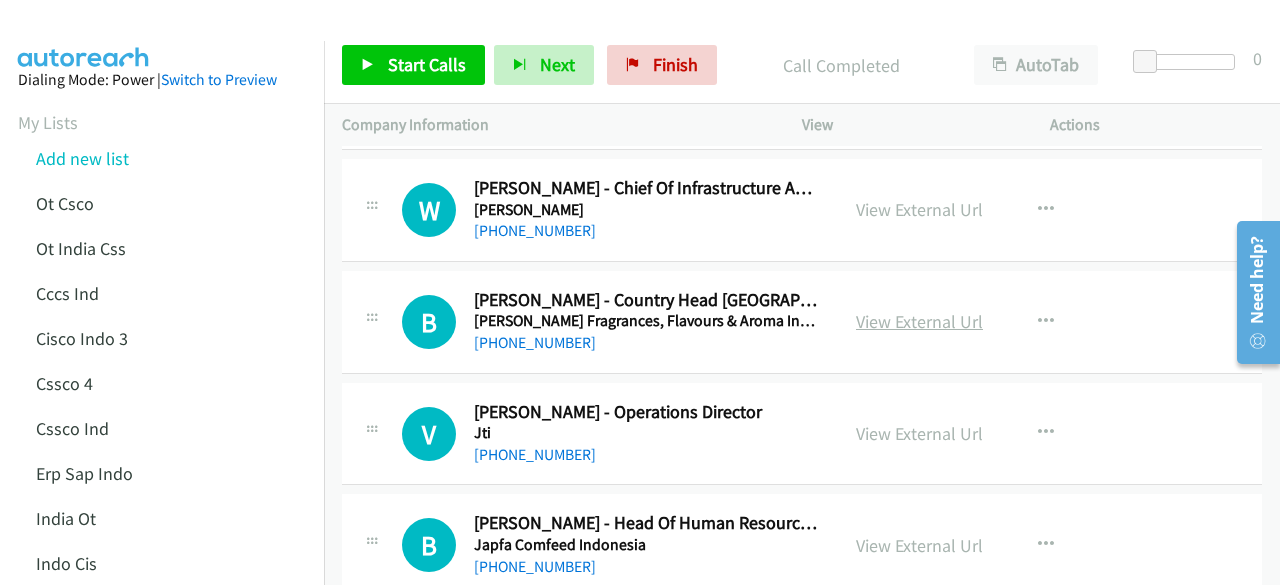click on "View External Url" at bounding box center [919, 321] 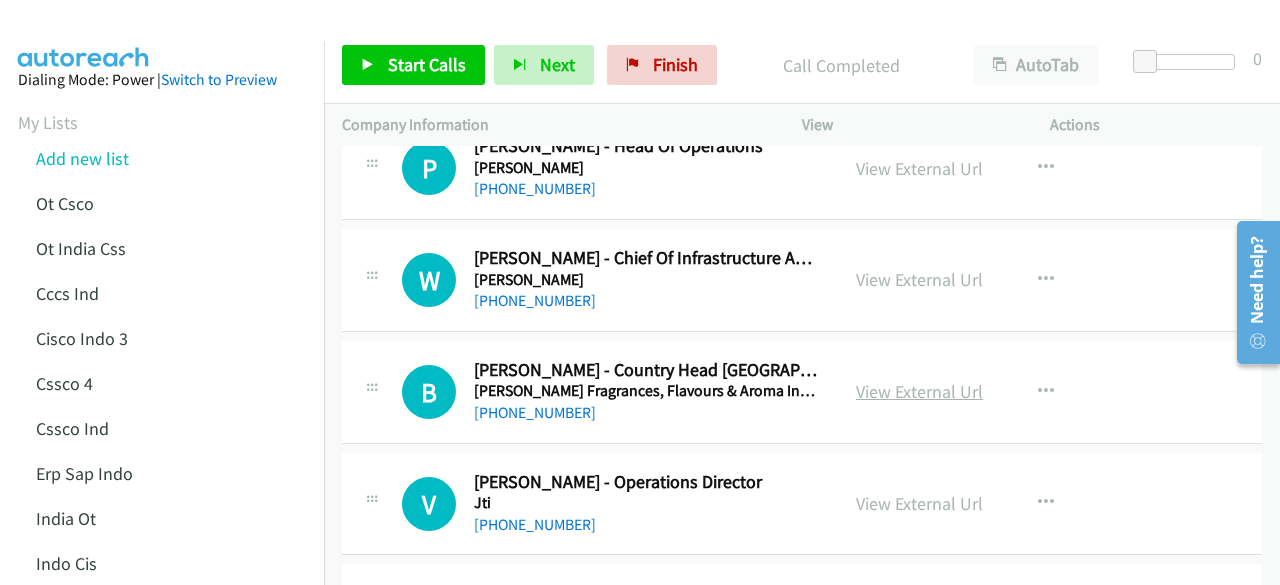scroll, scrollTop: 15098, scrollLeft: 0, axis: vertical 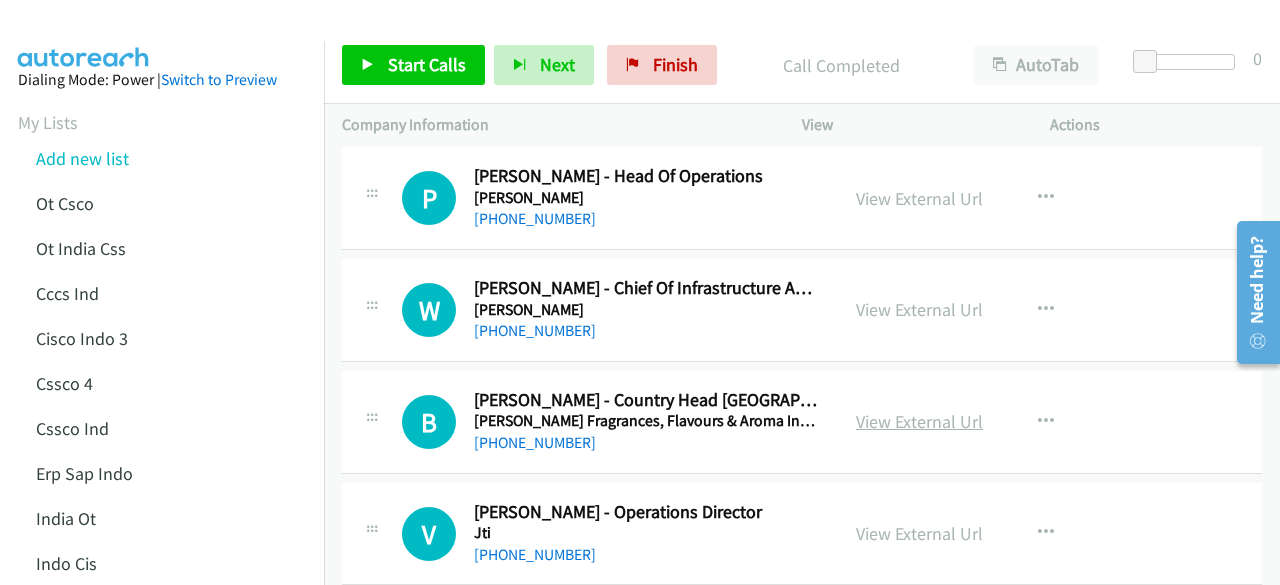 click on "View External Url" at bounding box center [919, 309] 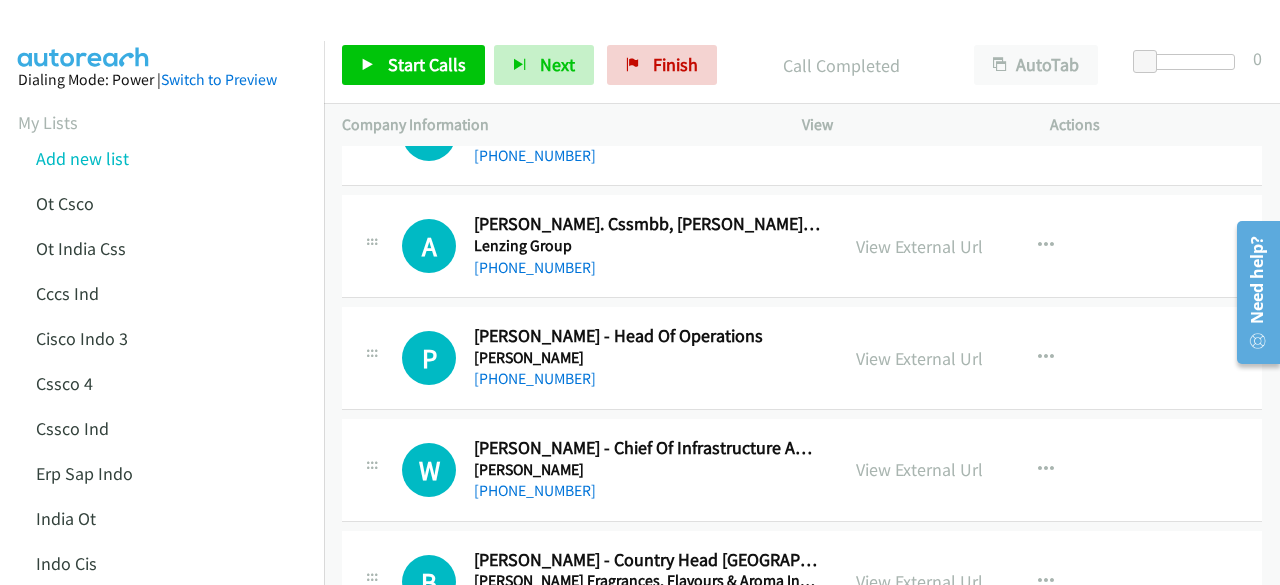 scroll, scrollTop: 14898, scrollLeft: 0, axis: vertical 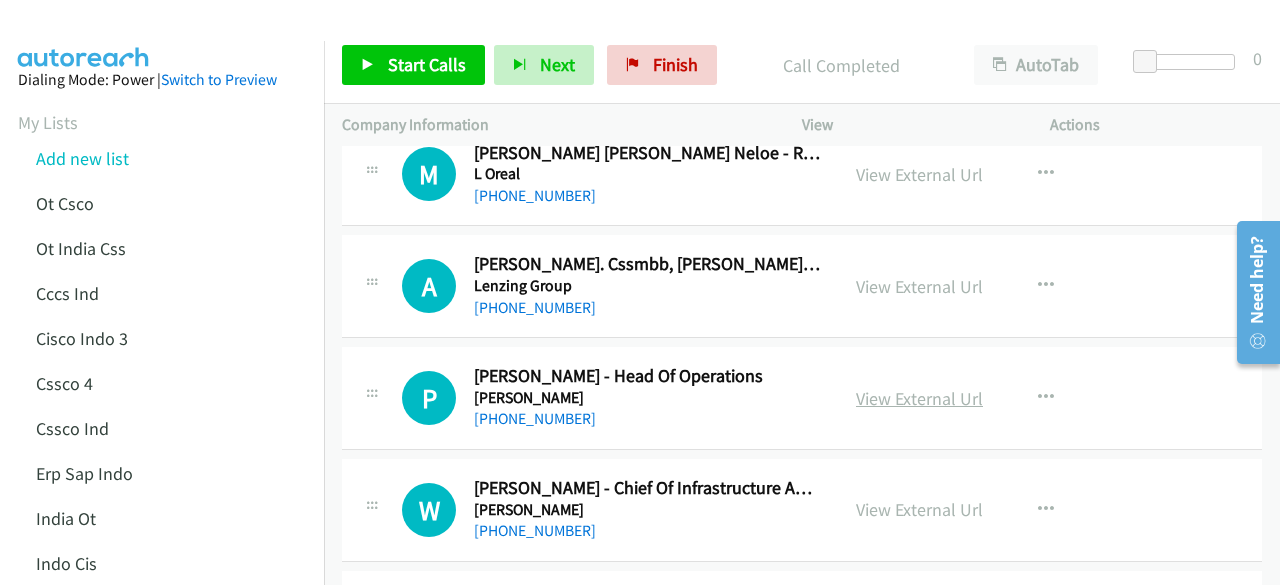 click on "View External Url" at bounding box center (919, 398) 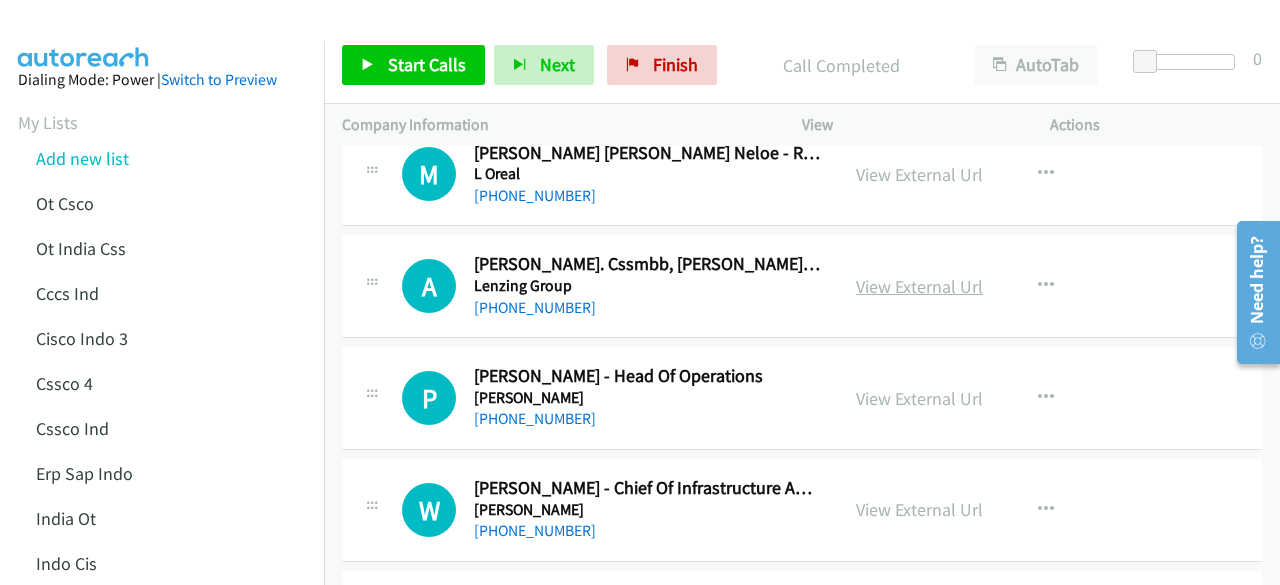 click on "View External Url" at bounding box center [919, 286] 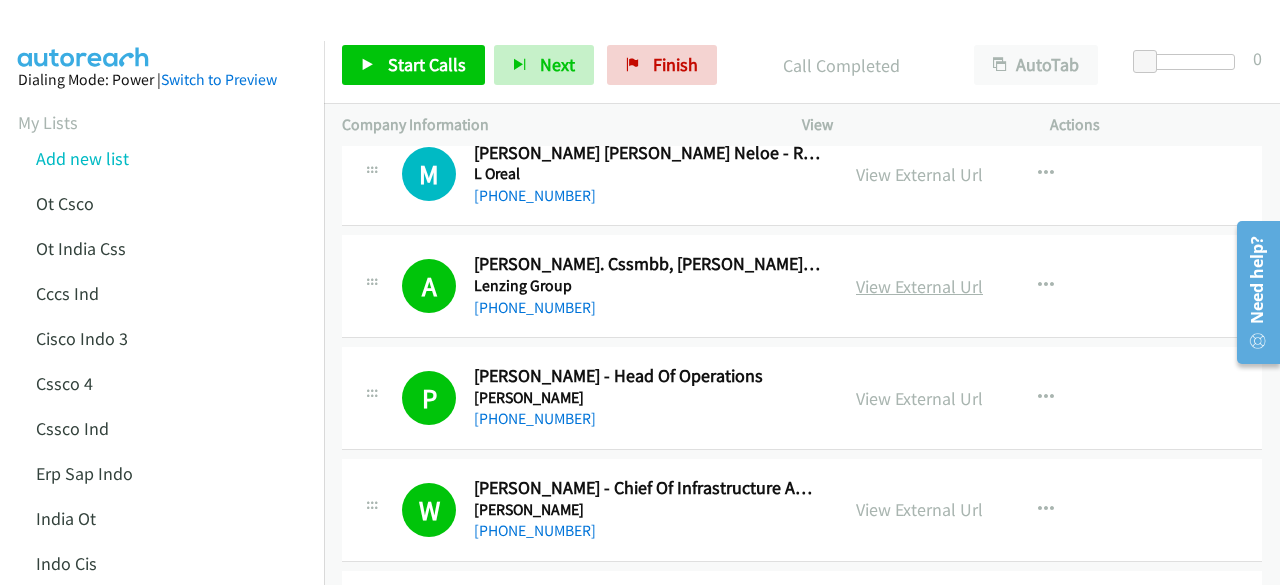 click on "View External Url" at bounding box center (919, 286) 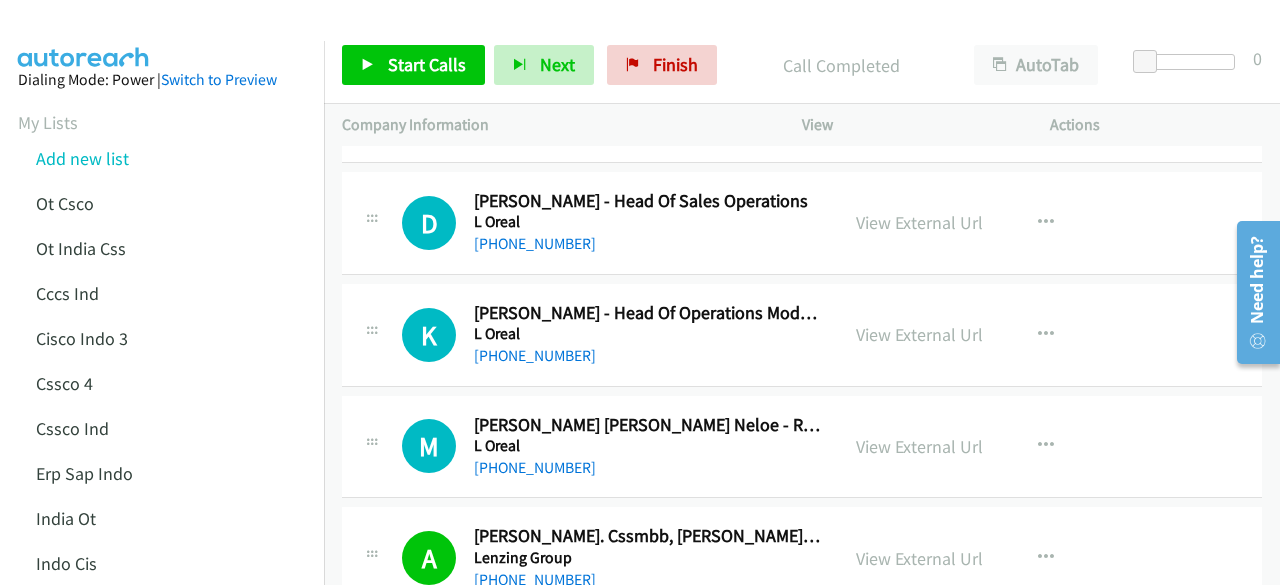scroll, scrollTop: 14598, scrollLeft: 0, axis: vertical 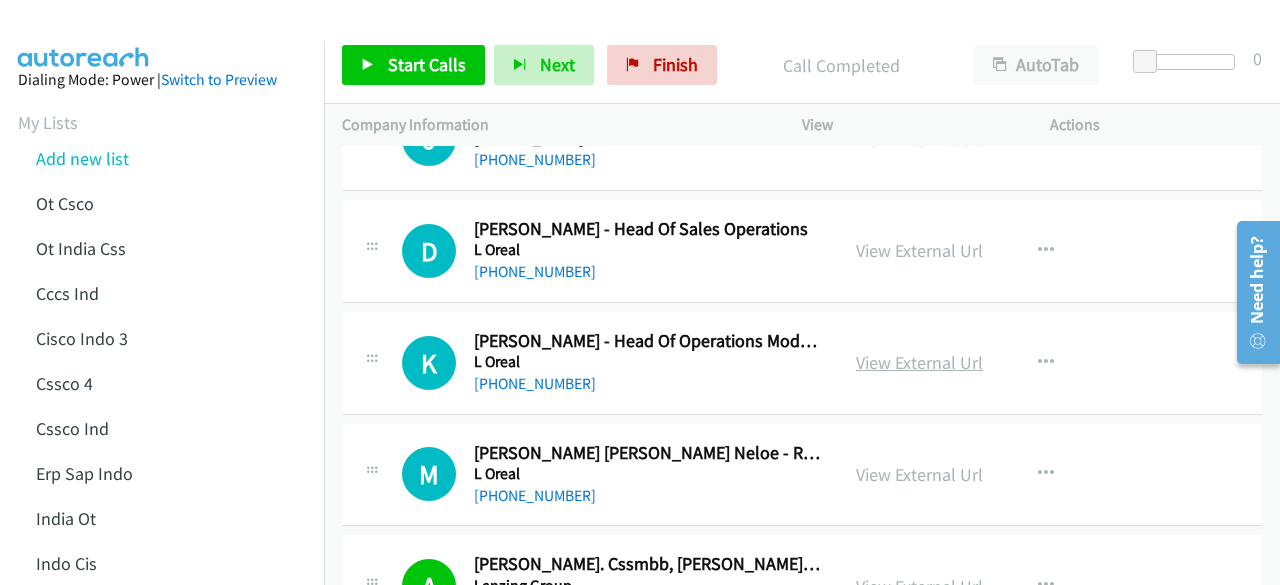 click on "View External Url" at bounding box center (919, 362) 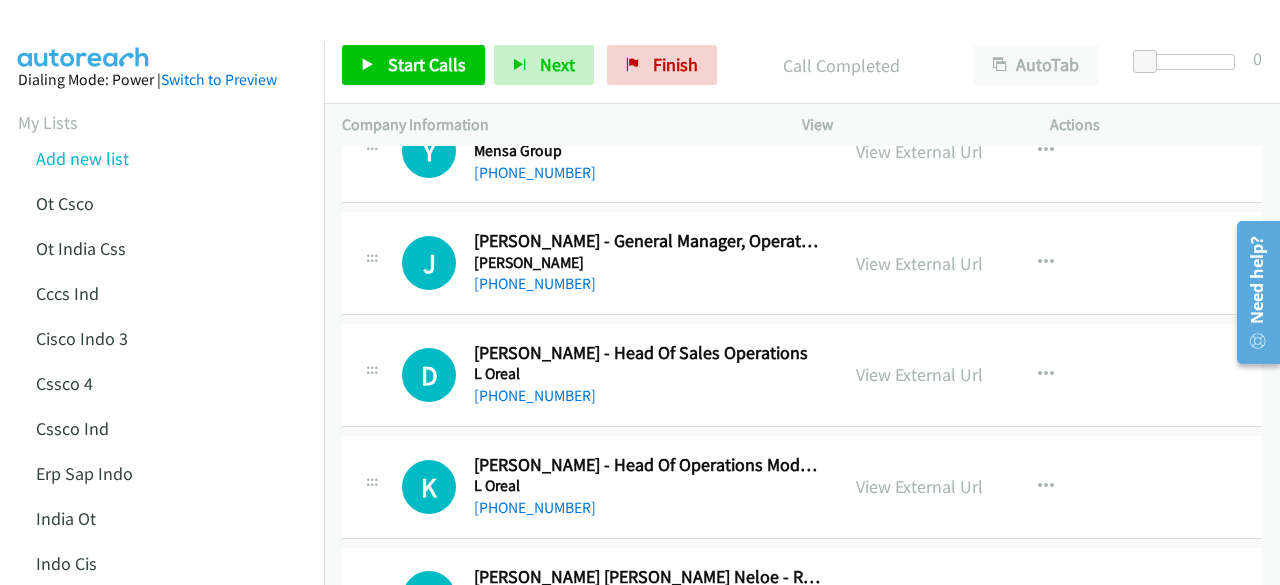 scroll, scrollTop: 14398, scrollLeft: 0, axis: vertical 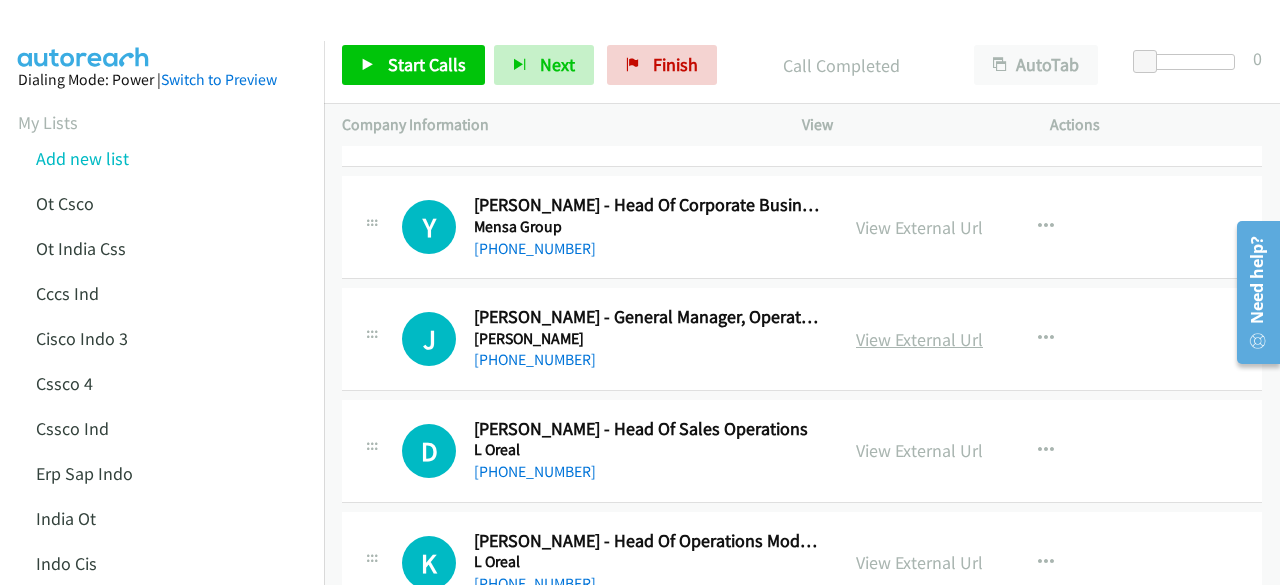 click on "View External Url" at bounding box center (919, 339) 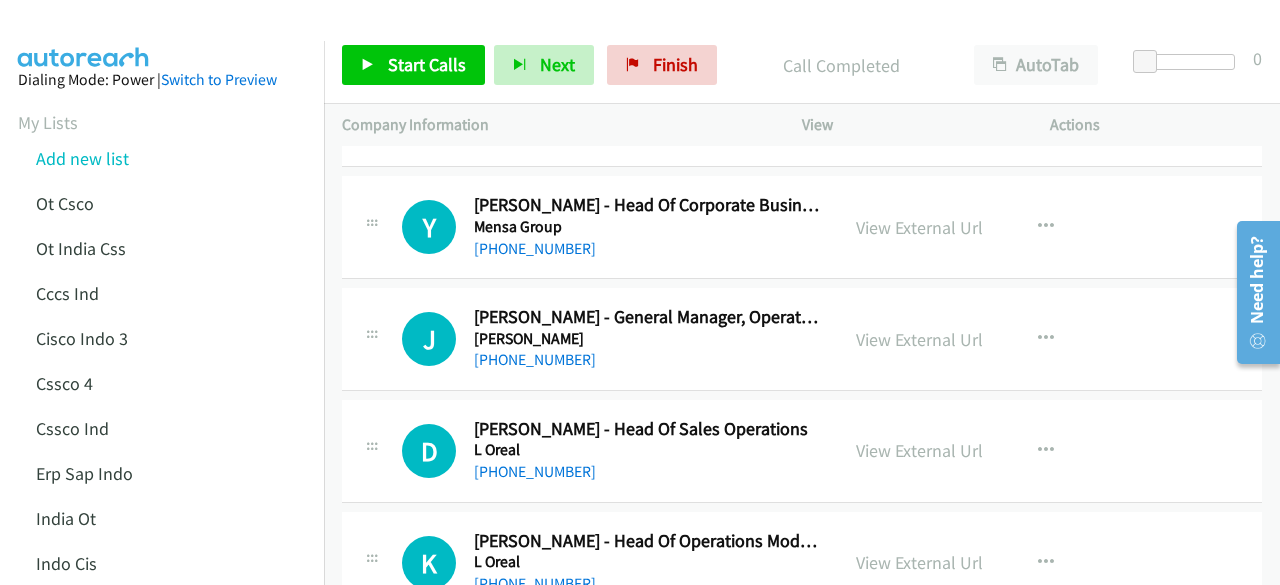 scroll, scrollTop: 14298, scrollLeft: 0, axis: vertical 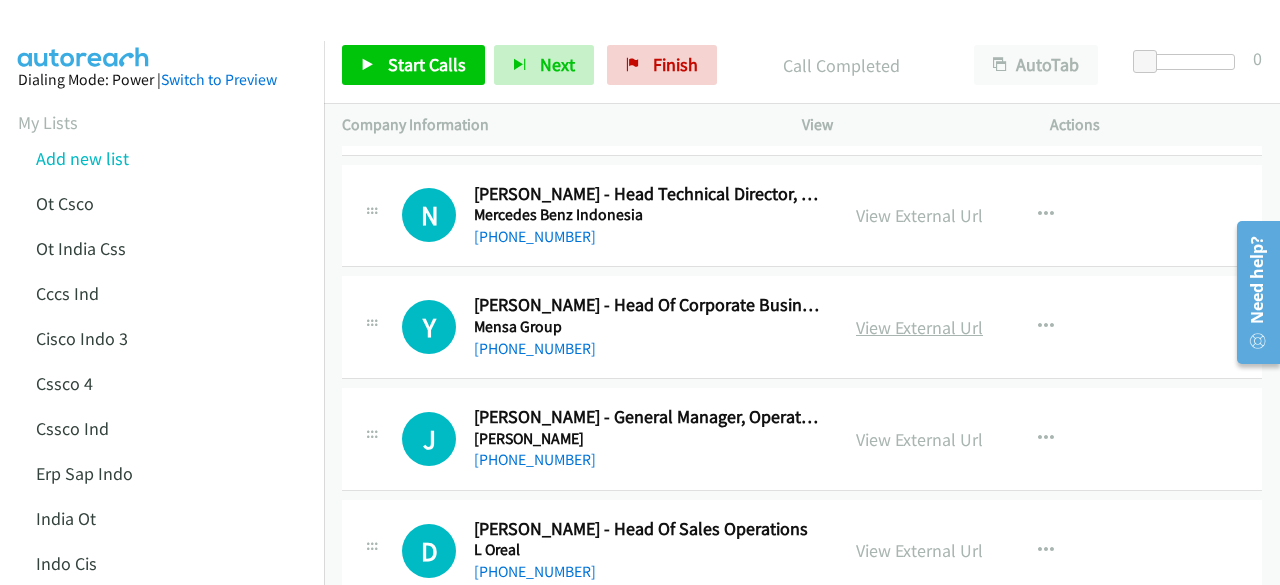 click on "View External Url" at bounding box center [919, 327] 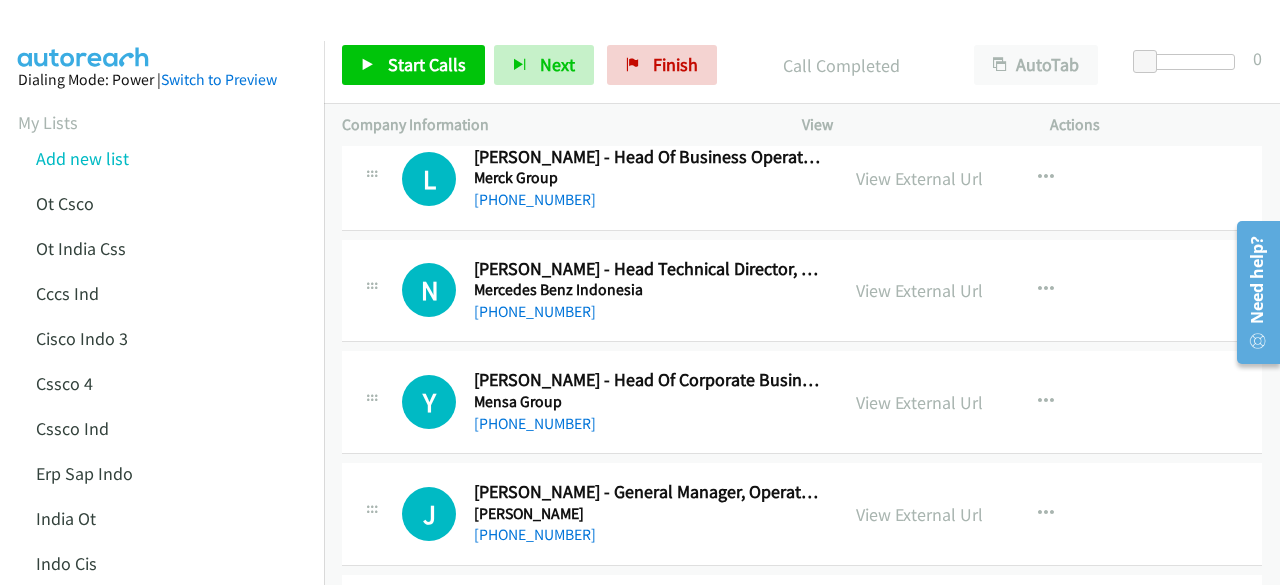 scroll, scrollTop: 14198, scrollLeft: 0, axis: vertical 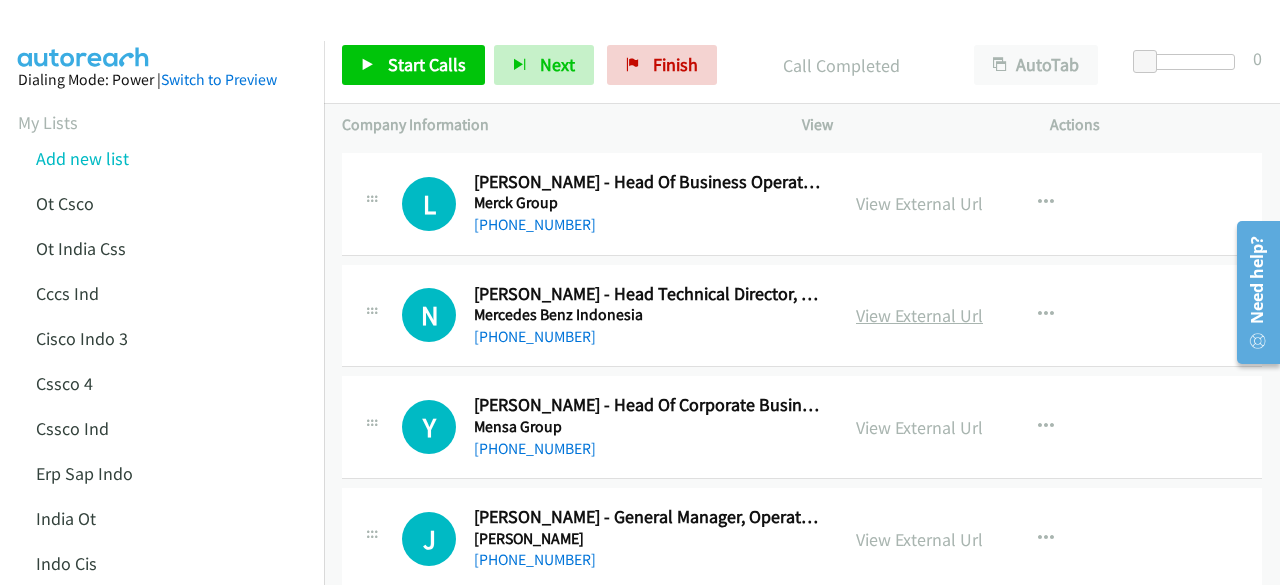 click on "View External Url" at bounding box center [919, 315] 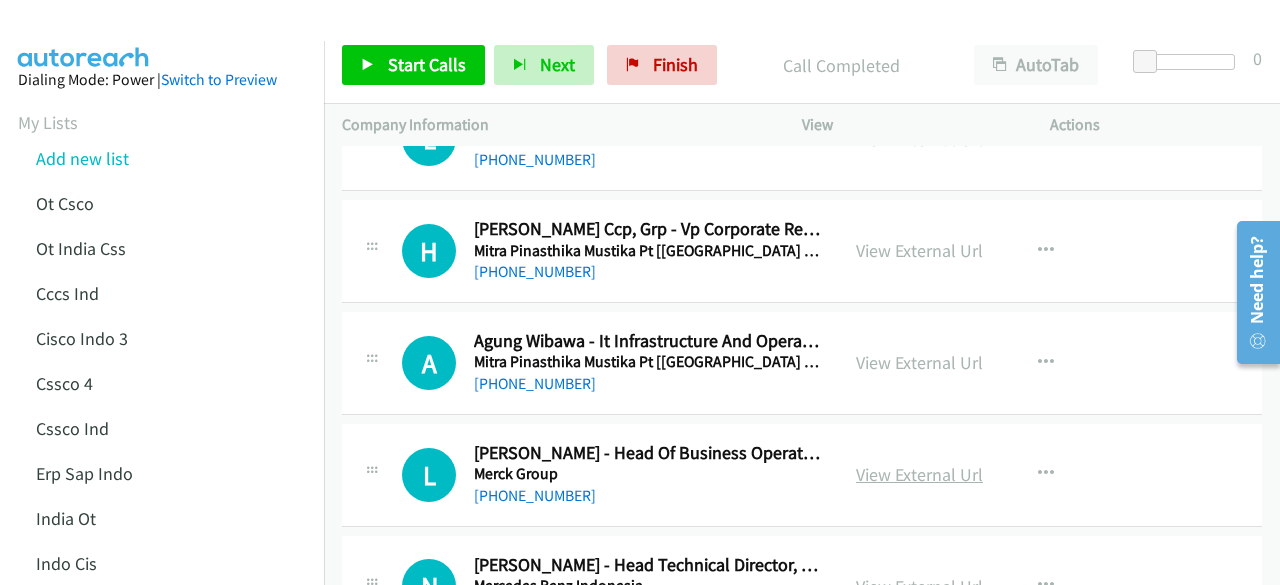 scroll, scrollTop: 13898, scrollLeft: 0, axis: vertical 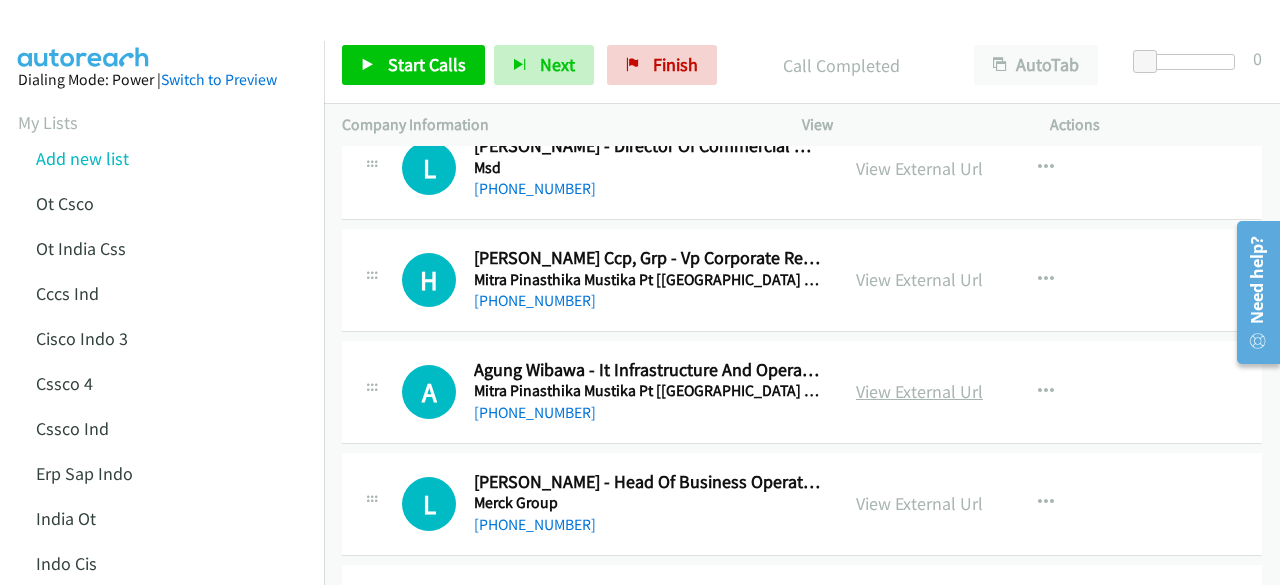 click on "View External Url" at bounding box center (919, 391) 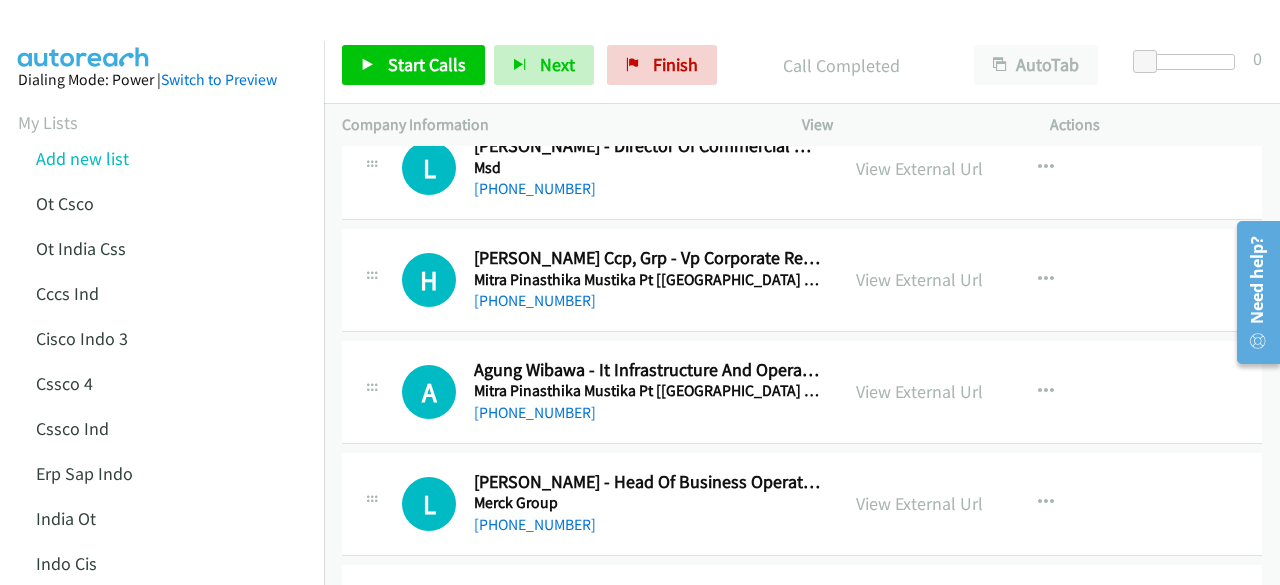 scroll, scrollTop: 13798, scrollLeft: 0, axis: vertical 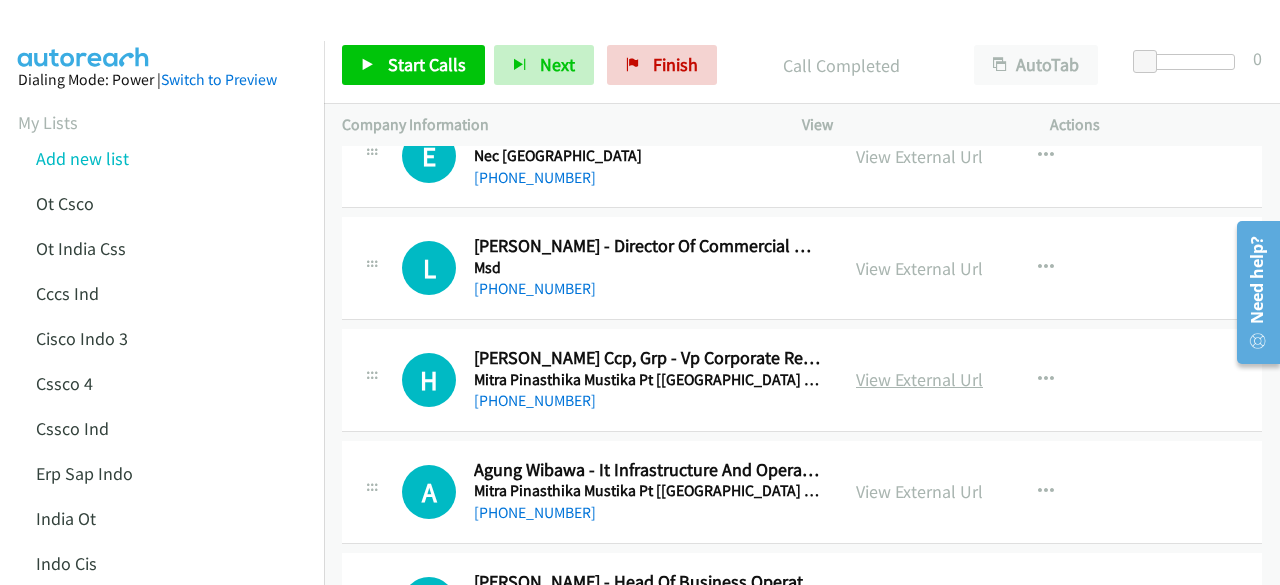 click on "View External Url" at bounding box center (919, 379) 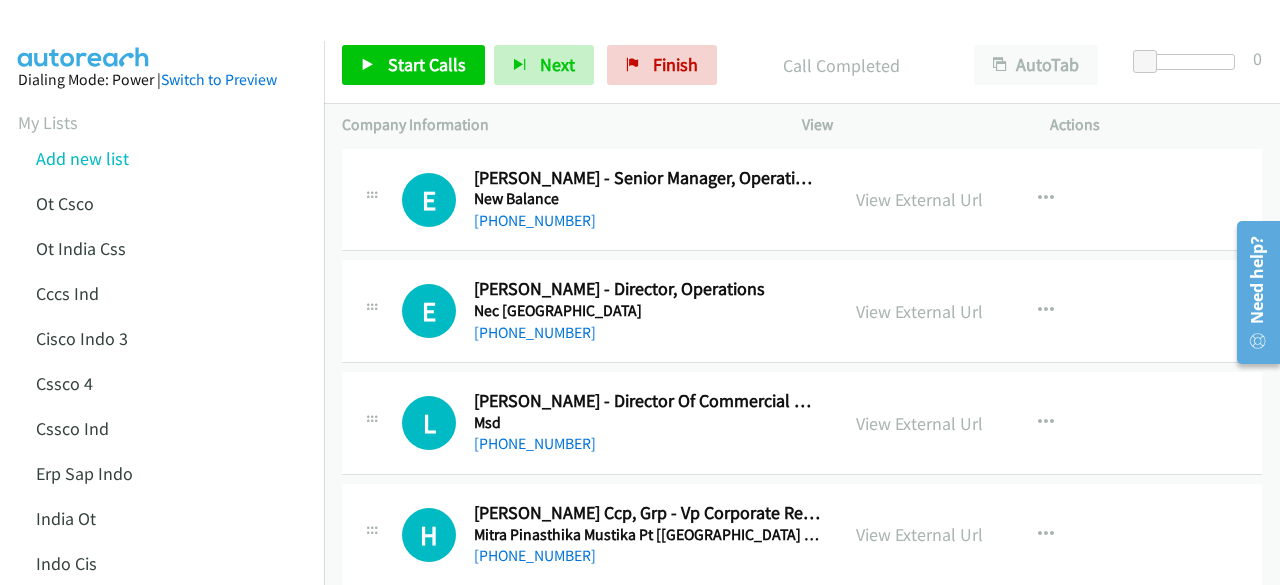 scroll, scrollTop: 13598, scrollLeft: 0, axis: vertical 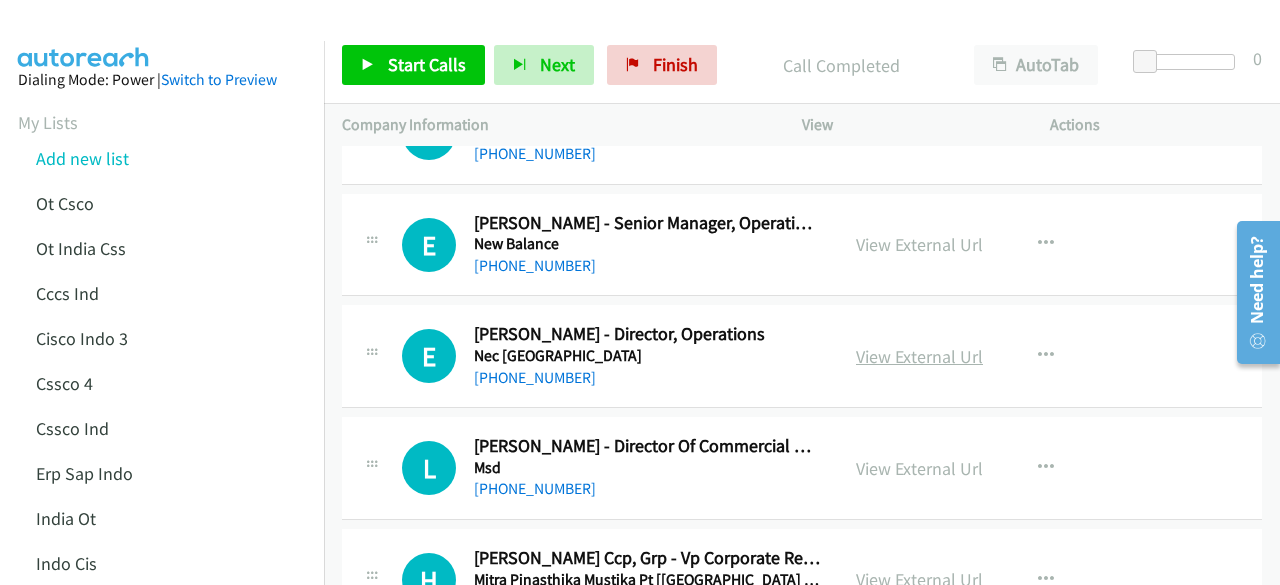 click on "View External Url" at bounding box center (919, 356) 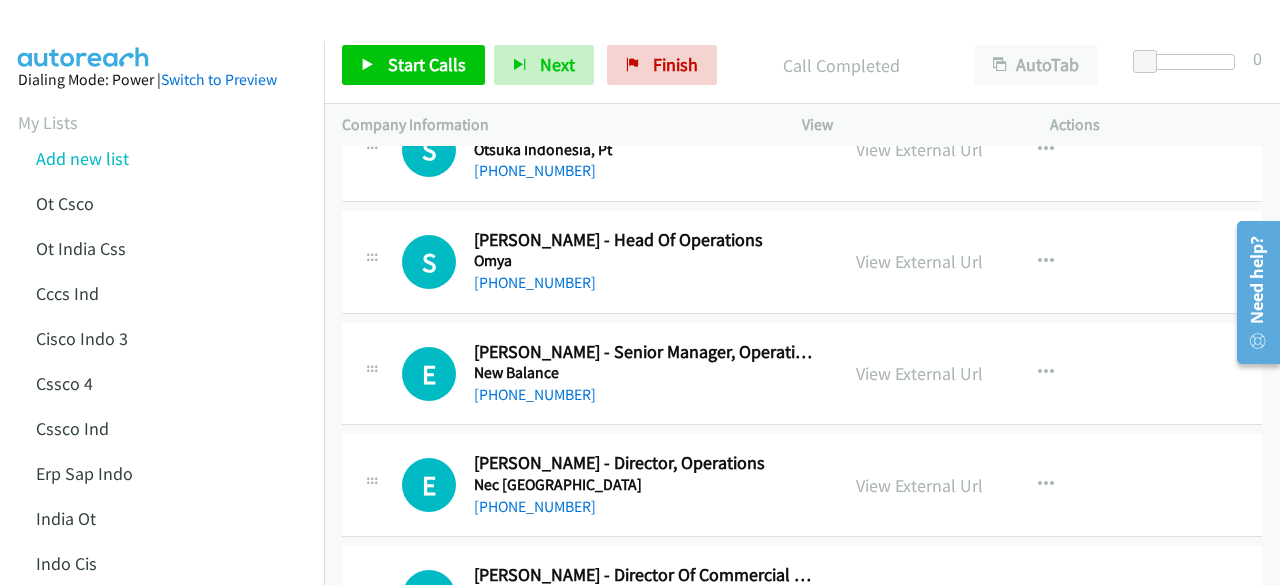 scroll, scrollTop: 13398, scrollLeft: 0, axis: vertical 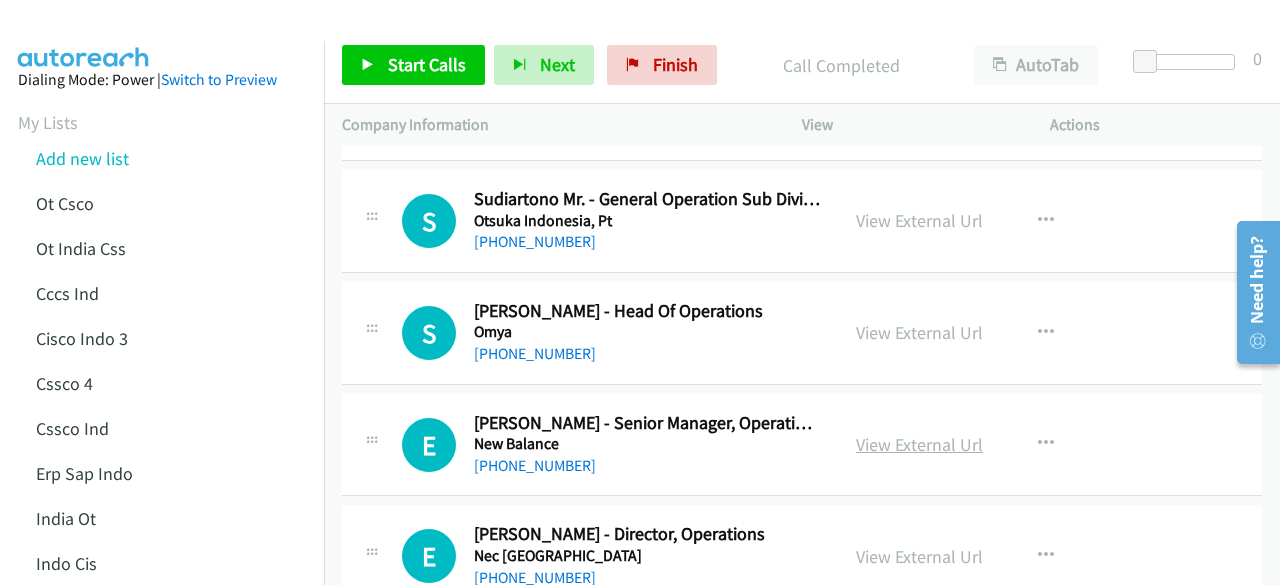 click on "View External Url" at bounding box center [919, 444] 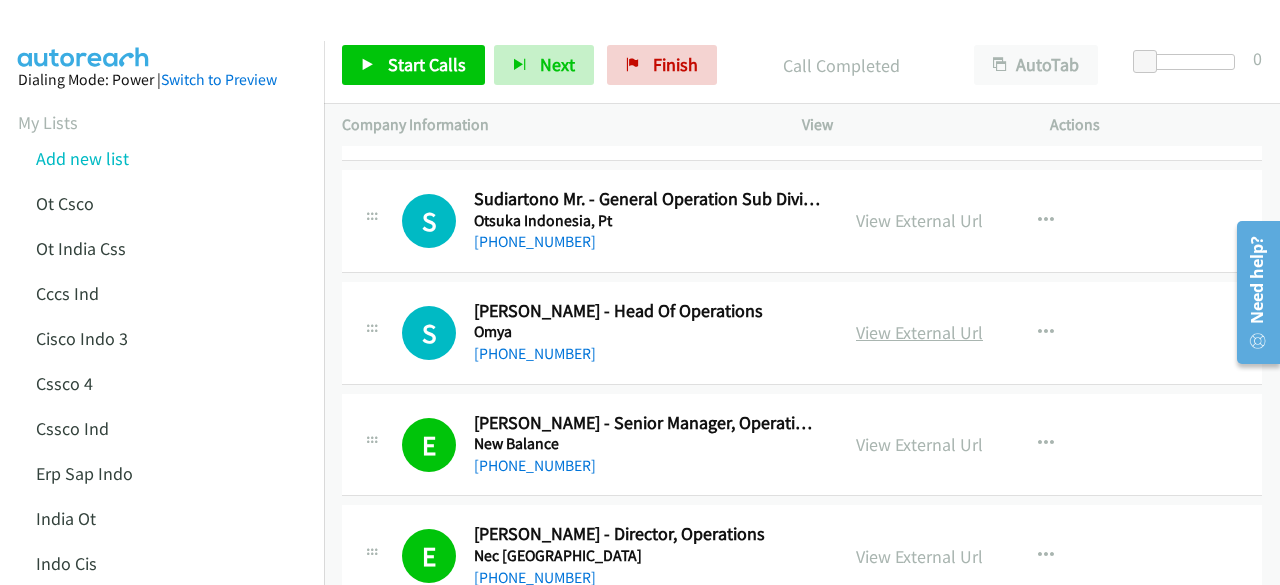 click on "View External Url" at bounding box center (919, 332) 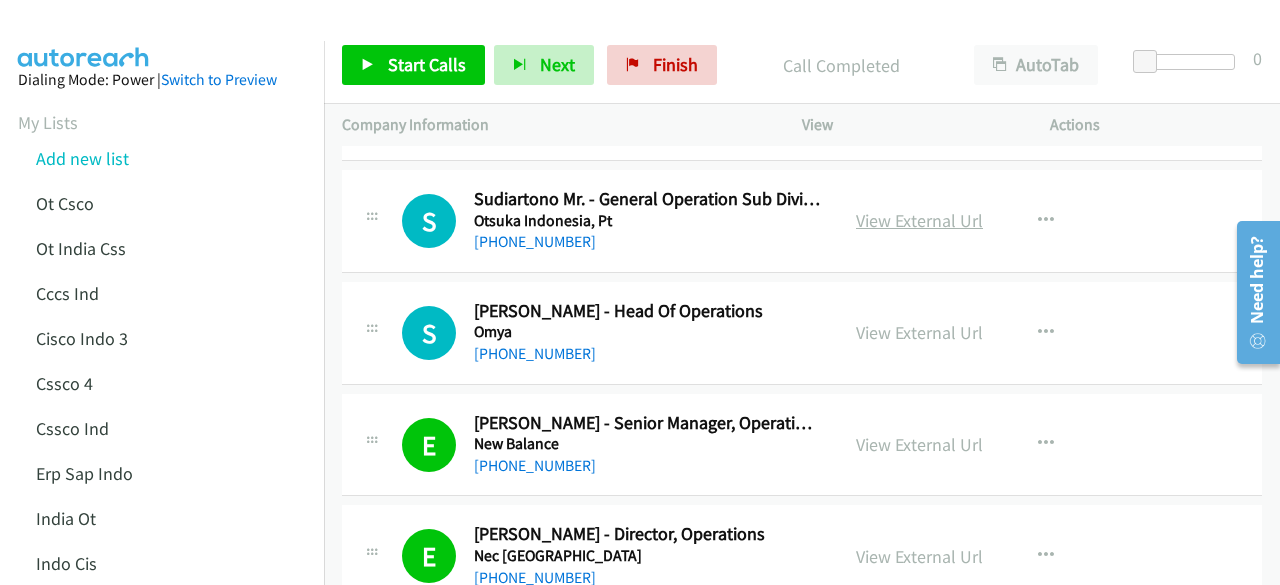 click on "View External Url" at bounding box center (919, 220) 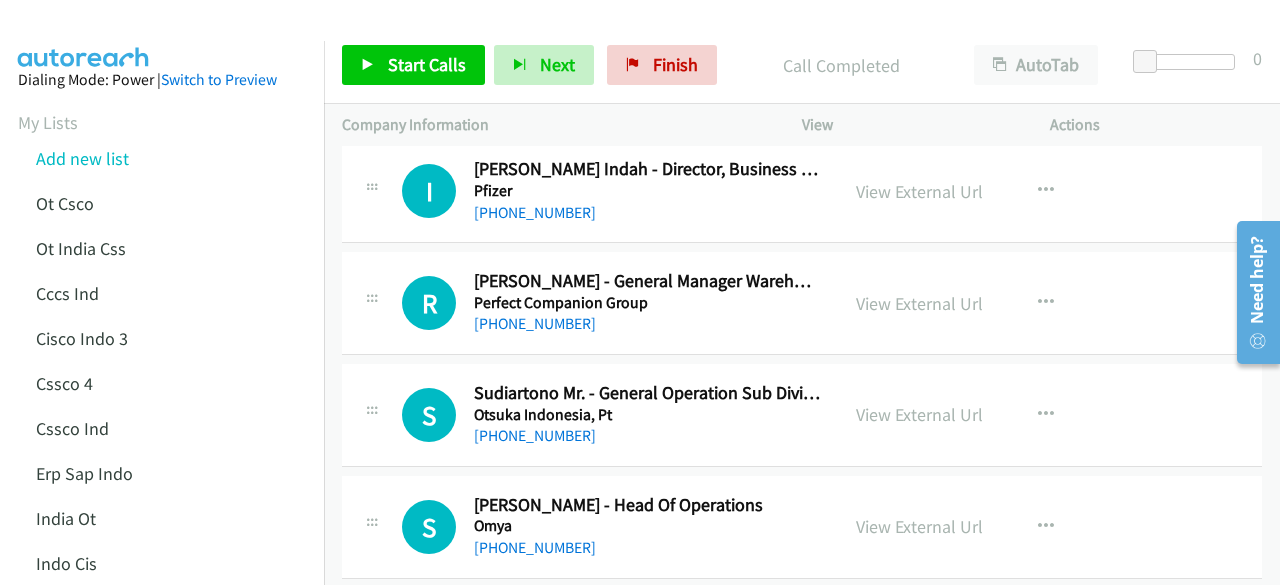 scroll, scrollTop: 13198, scrollLeft: 0, axis: vertical 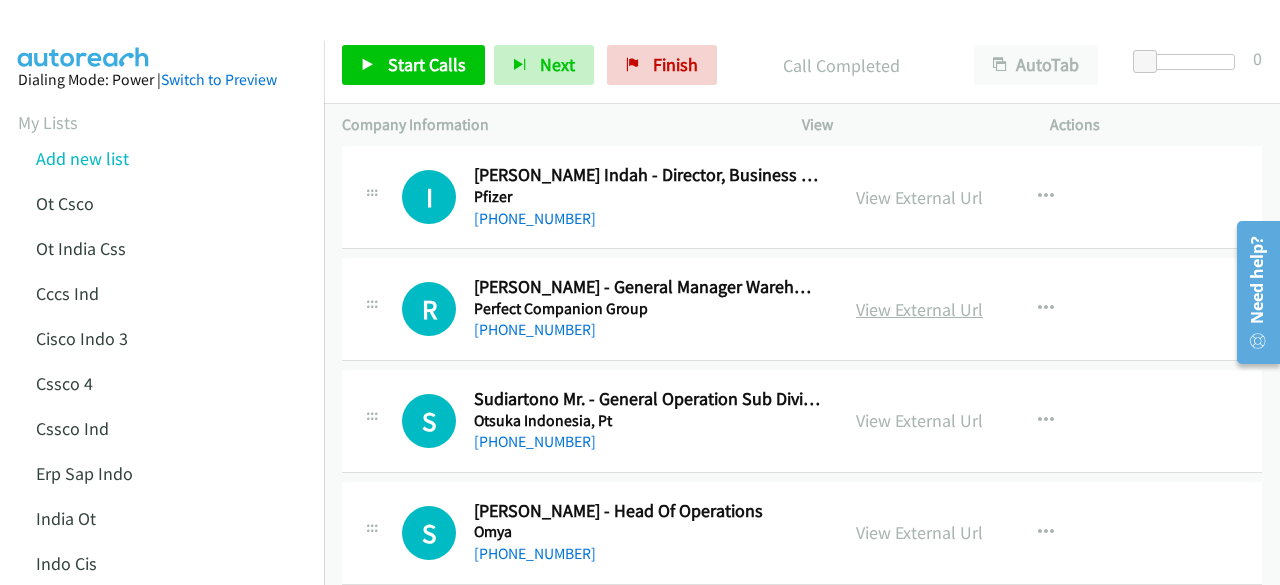 click on "View External Url" at bounding box center [919, 309] 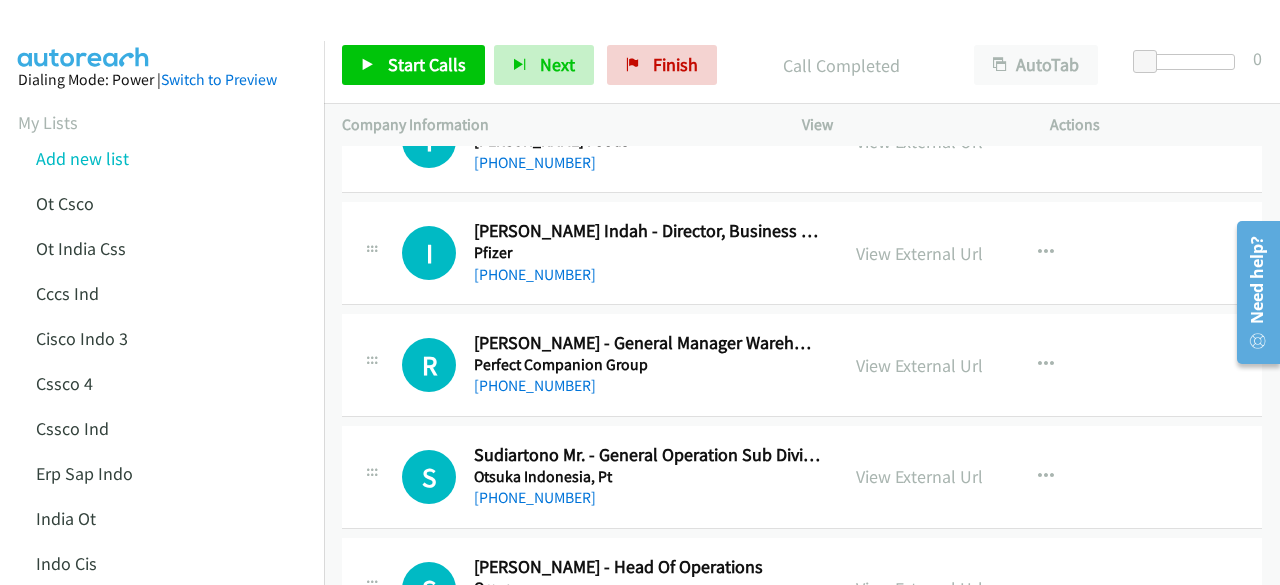 scroll, scrollTop: 13098, scrollLeft: 0, axis: vertical 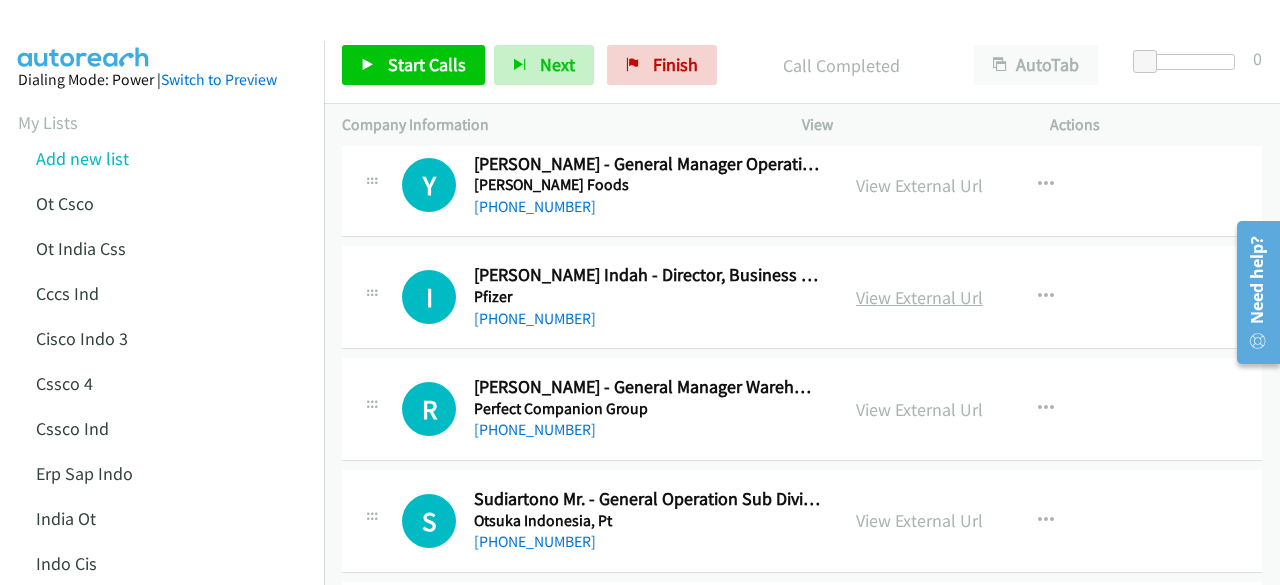 click on "View External Url" at bounding box center (919, 297) 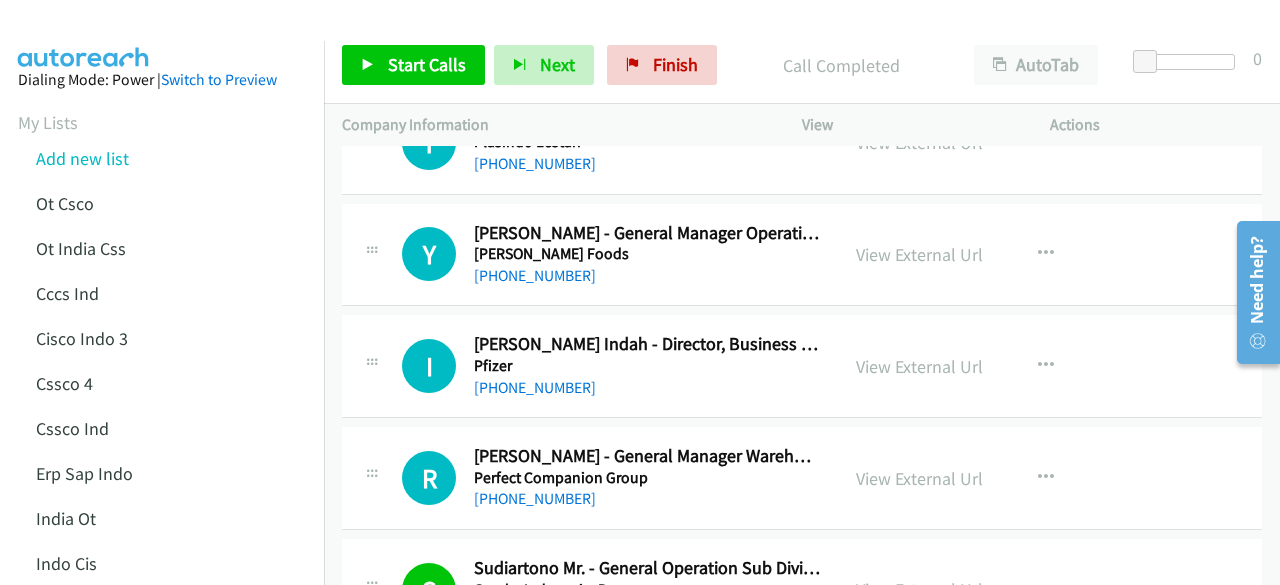 scroll, scrollTop: 12998, scrollLeft: 0, axis: vertical 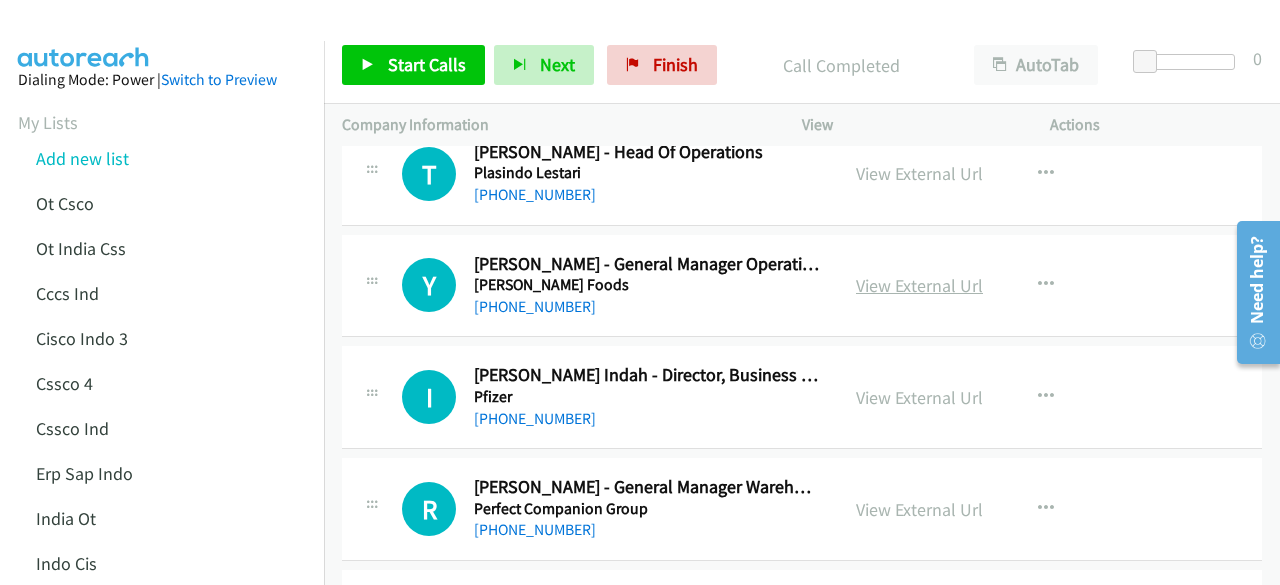 click on "View External Url" at bounding box center [919, 285] 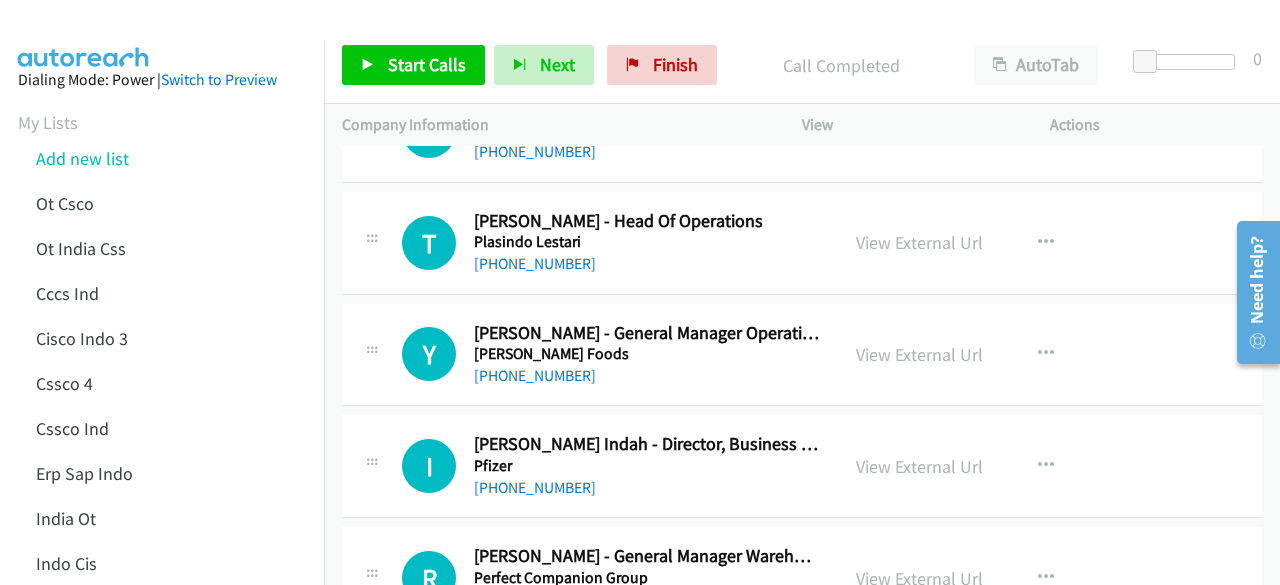 scroll, scrollTop: 12898, scrollLeft: 0, axis: vertical 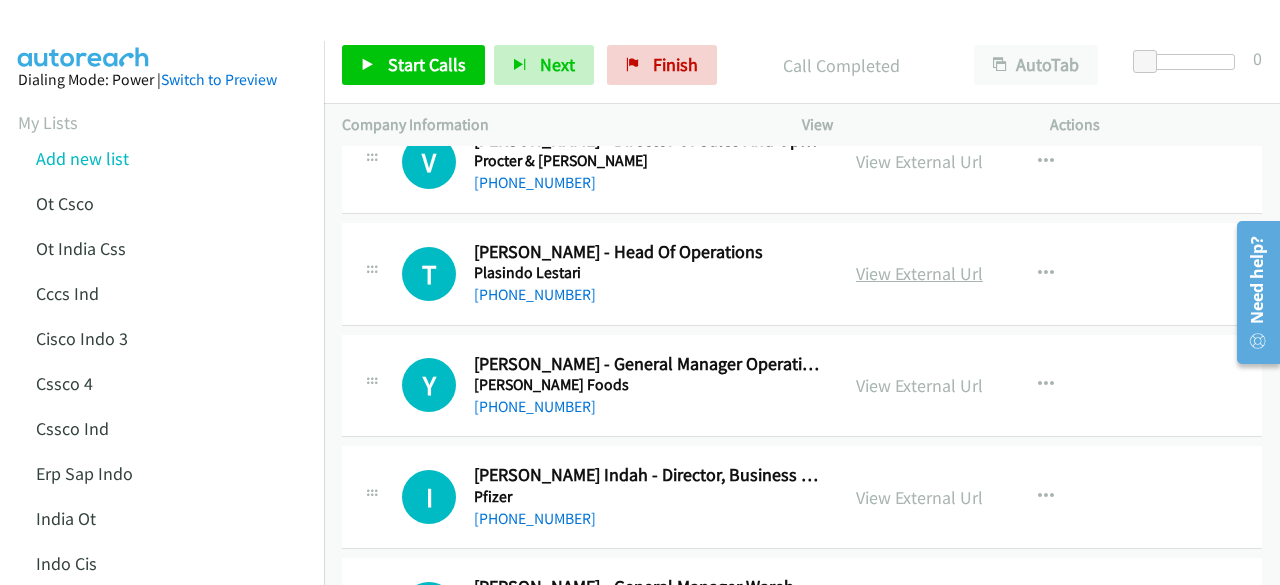click on "View External Url" at bounding box center (919, 273) 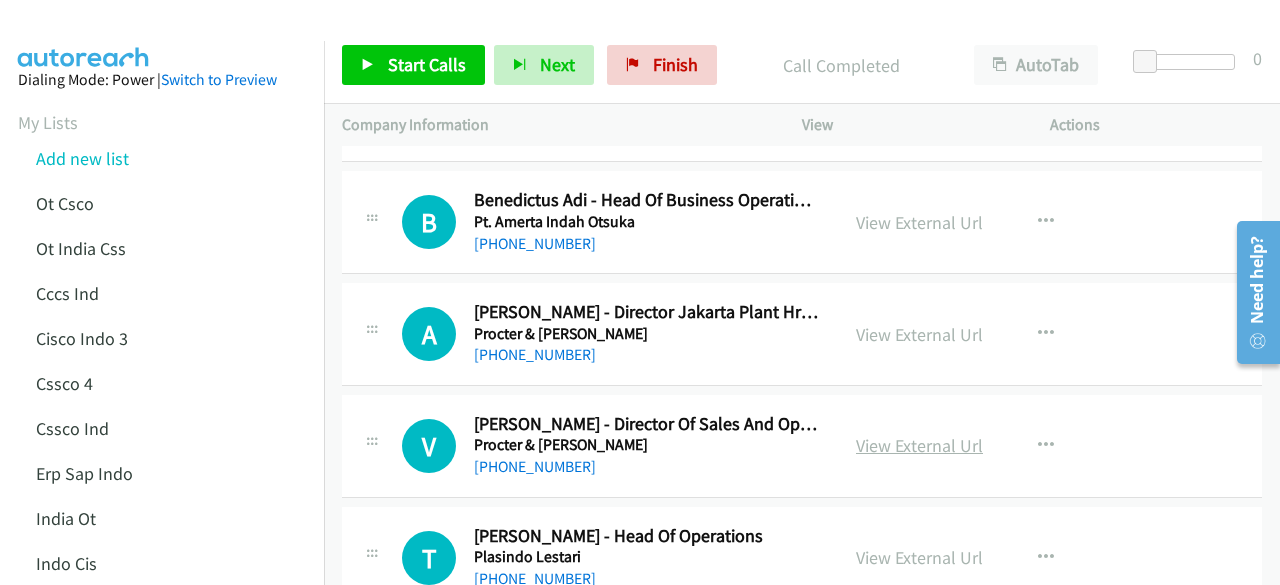 scroll, scrollTop: 12598, scrollLeft: 0, axis: vertical 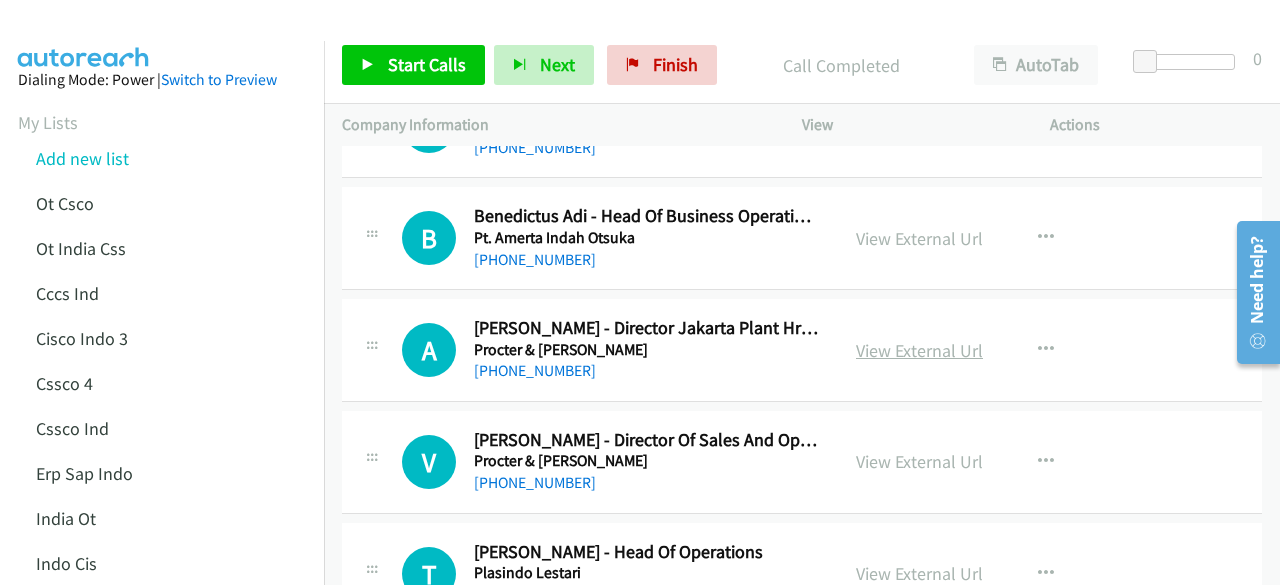 click on "View External Url" at bounding box center (919, 350) 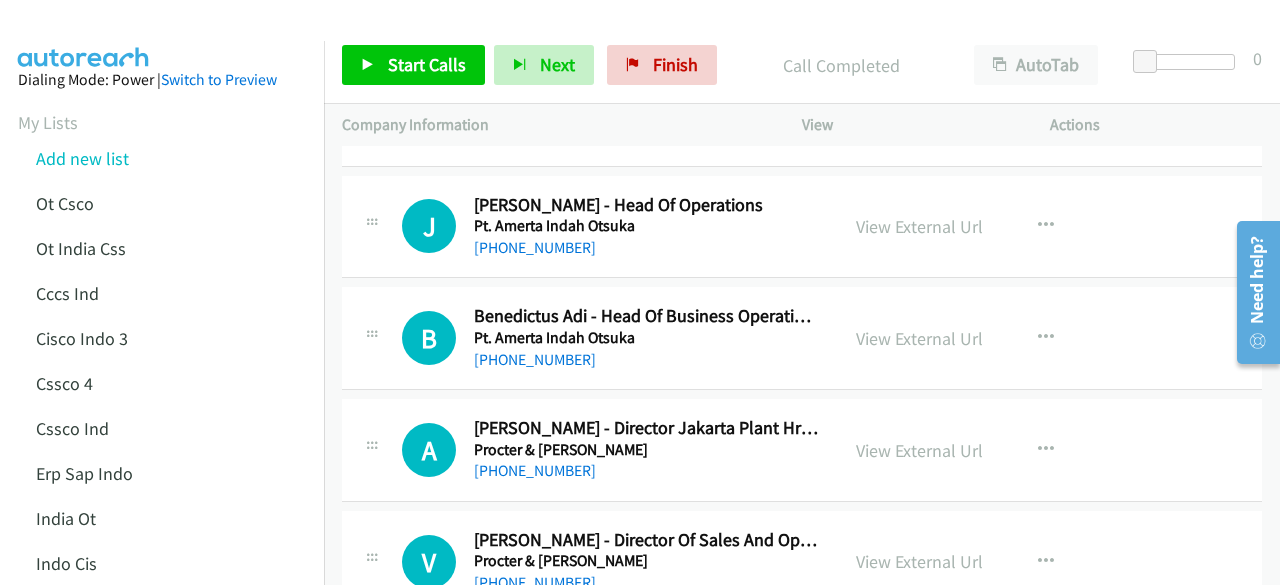 scroll, scrollTop: 12398, scrollLeft: 0, axis: vertical 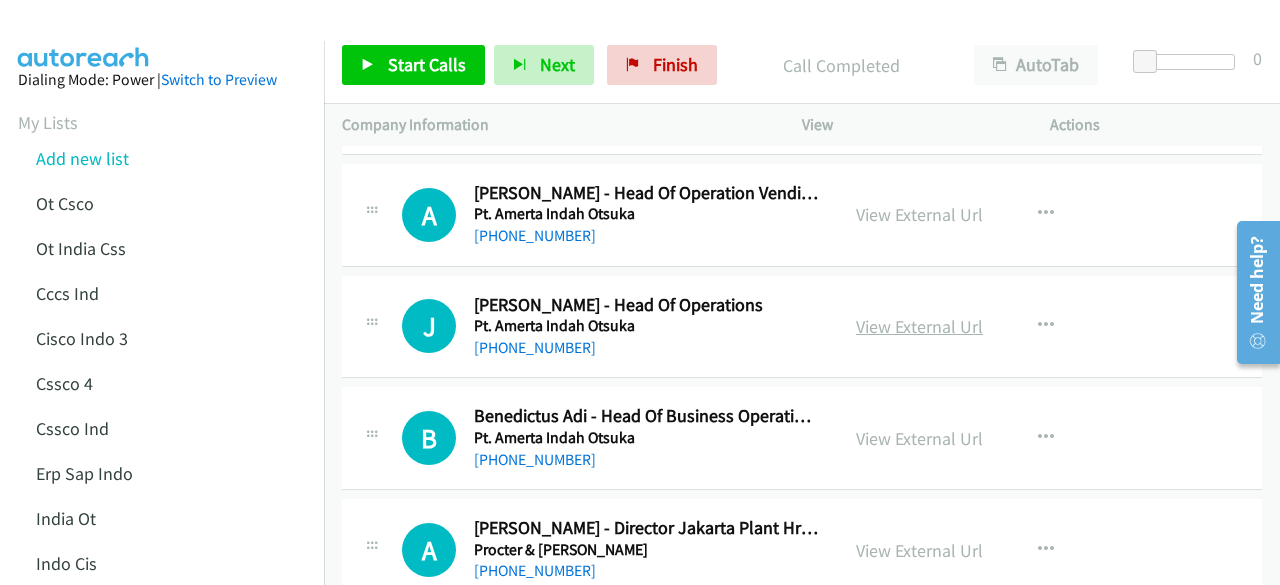 click on "View External Url" at bounding box center [919, 326] 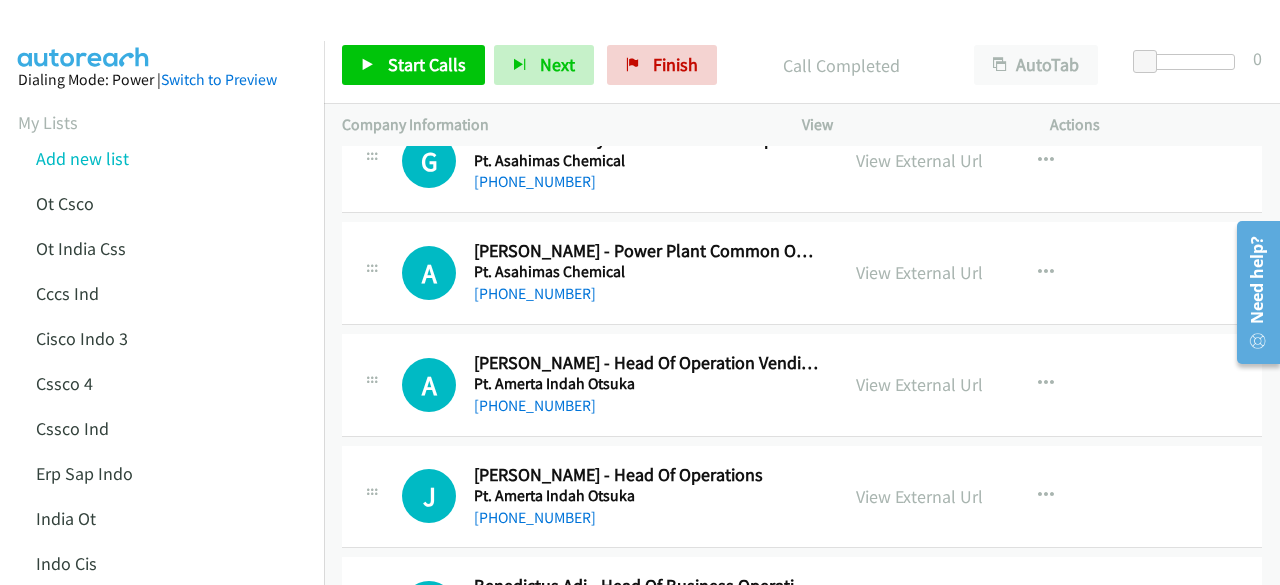 scroll, scrollTop: 12198, scrollLeft: 0, axis: vertical 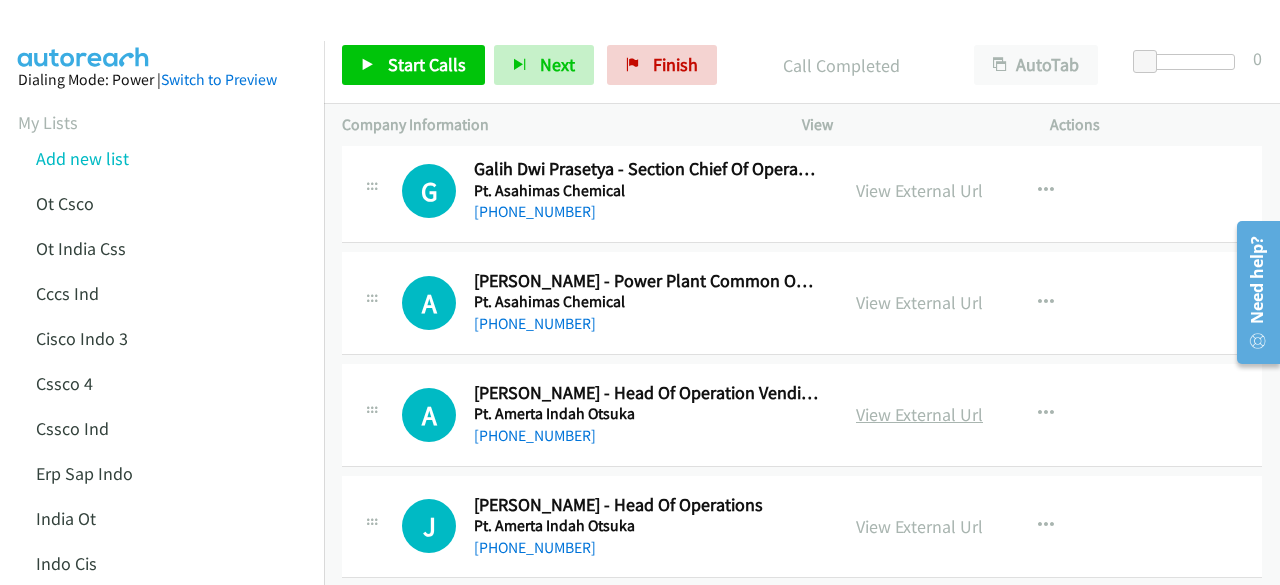 click on "View External Url" at bounding box center [919, 414] 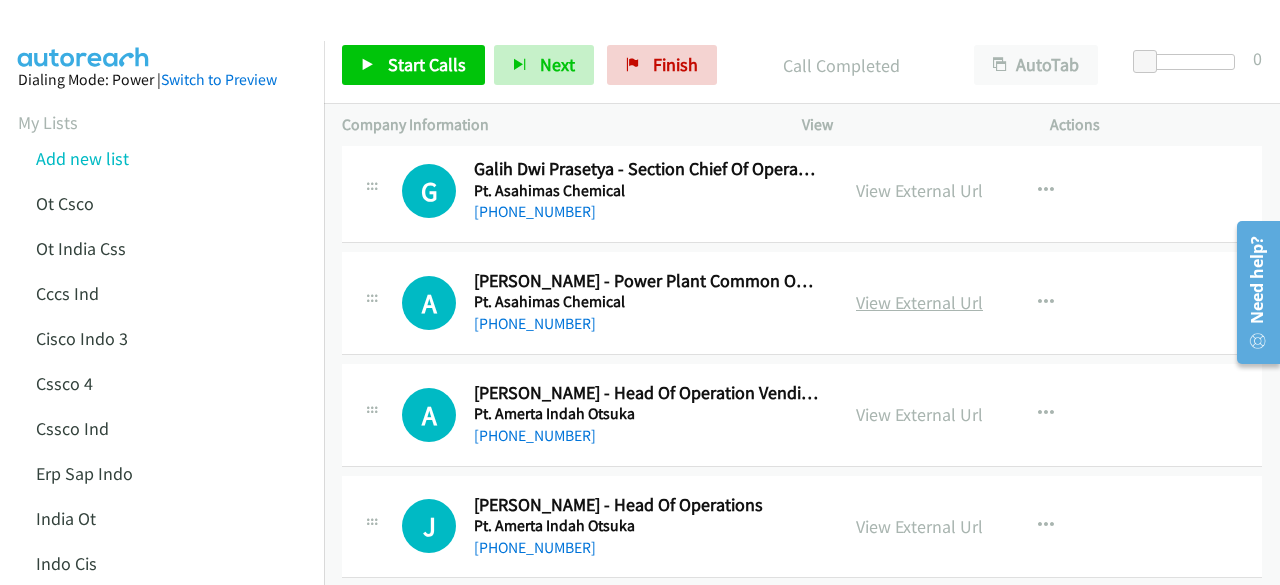click on "View External Url" at bounding box center [919, 302] 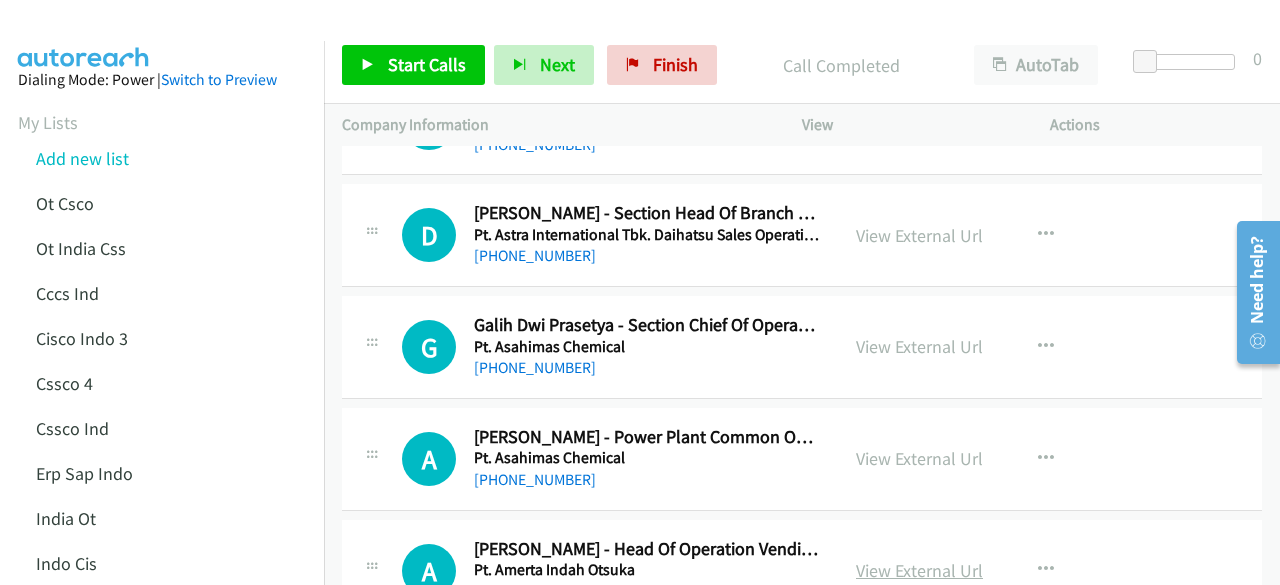 scroll, scrollTop: 11998, scrollLeft: 0, axis: vertical 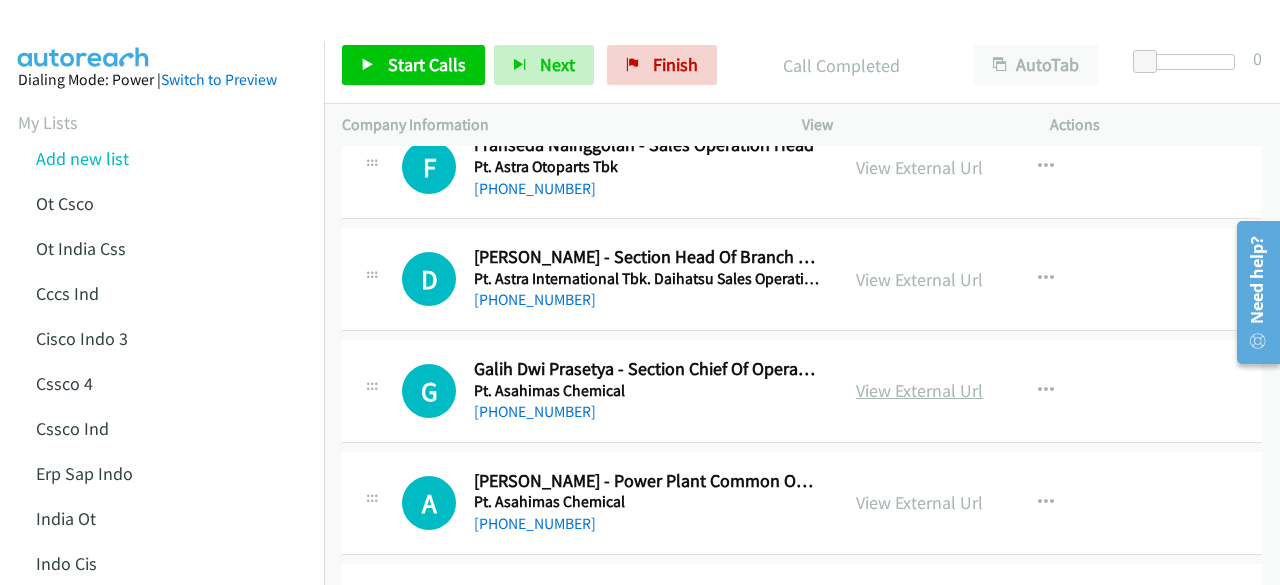 click on "View External Url" at bounding box center [919, 390] 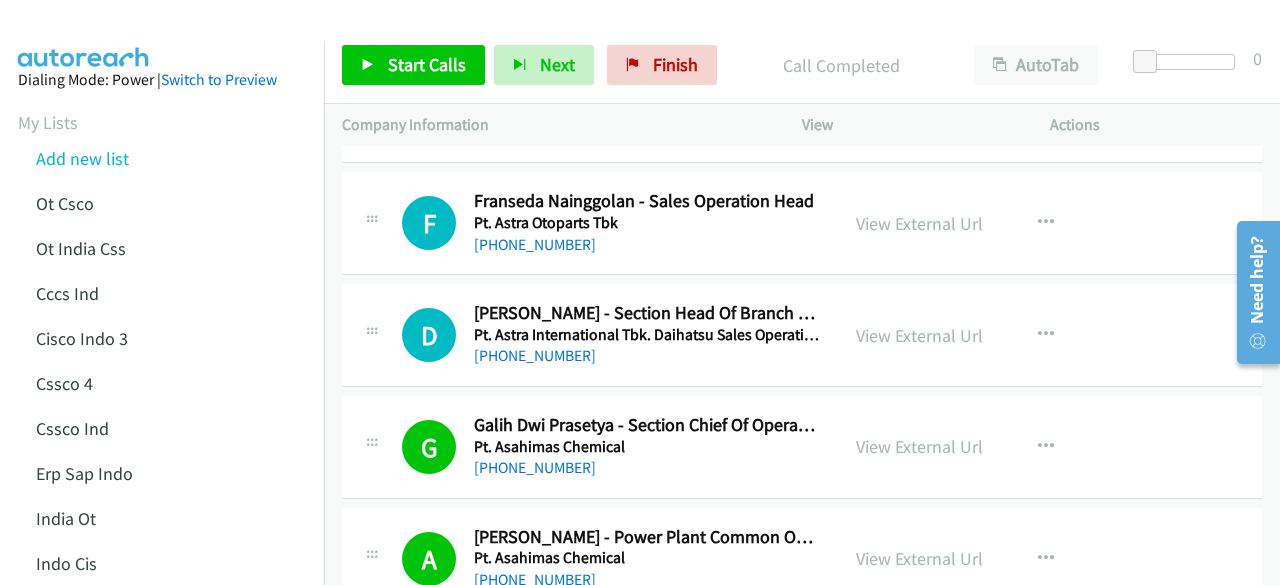 scroll, scrollTop: 11898, scrollLeft: 0, axis: vertical 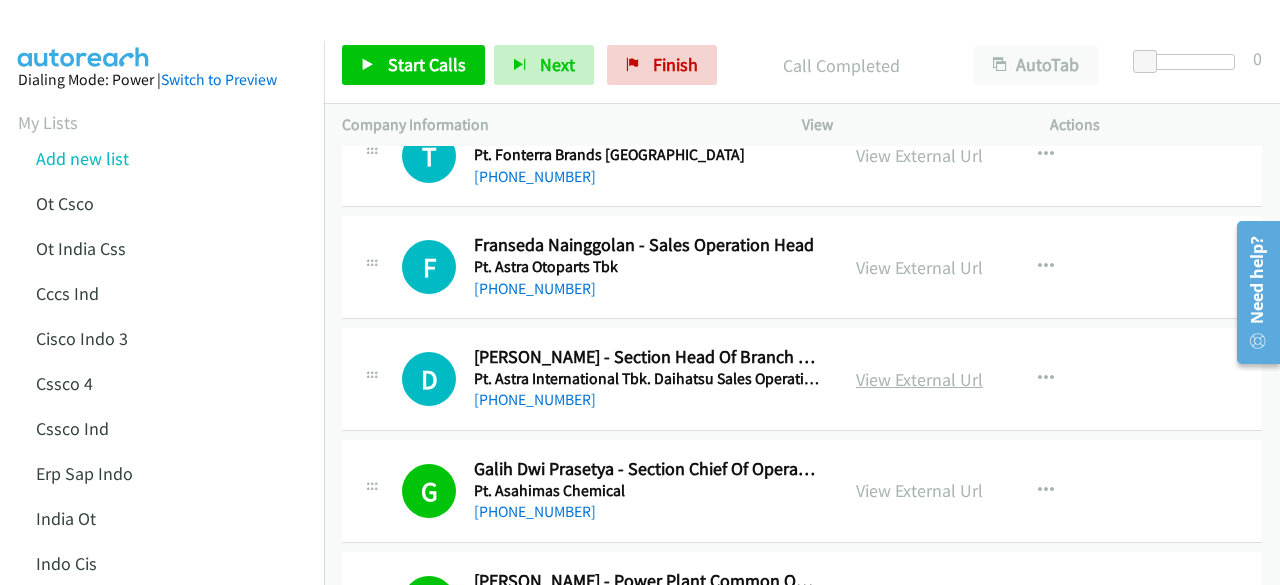 click on "View External Url" at bounding box center [919, 379] 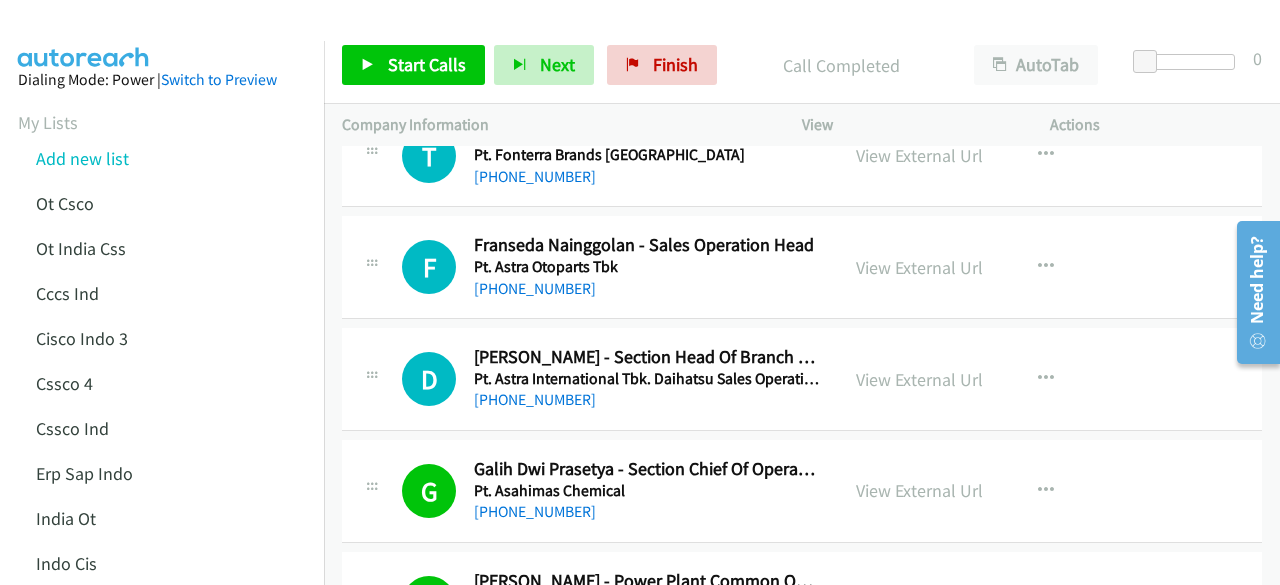 scroll, scrollTop: 11798, scrollLeft: 0, axis: vertical 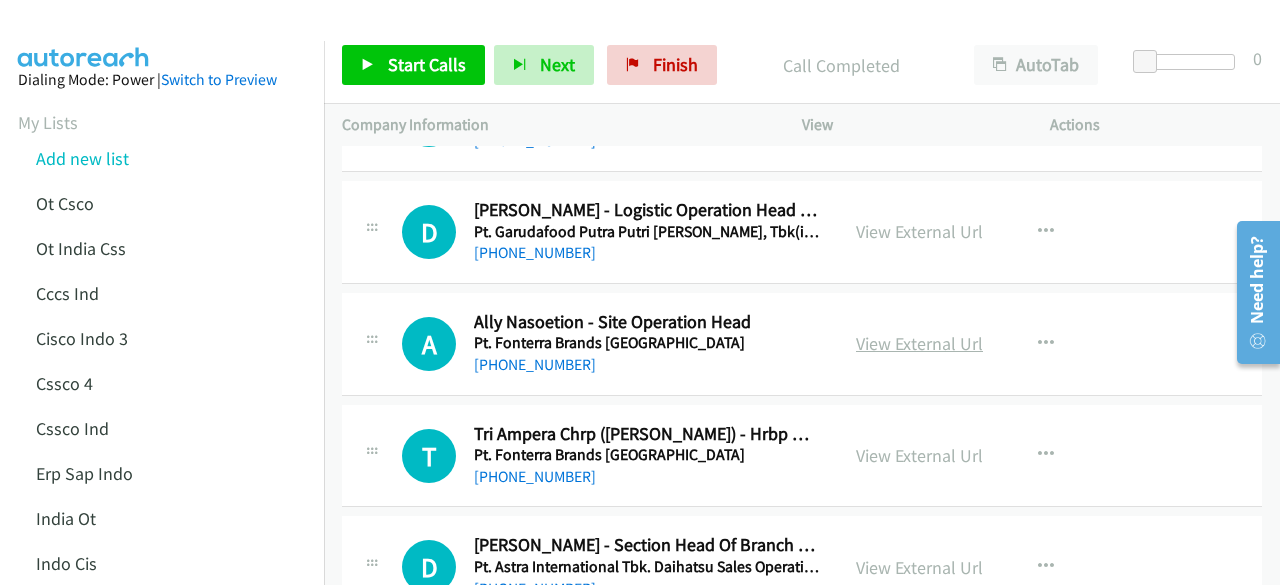 click on "View External Url" at bounding box center [919, 343] 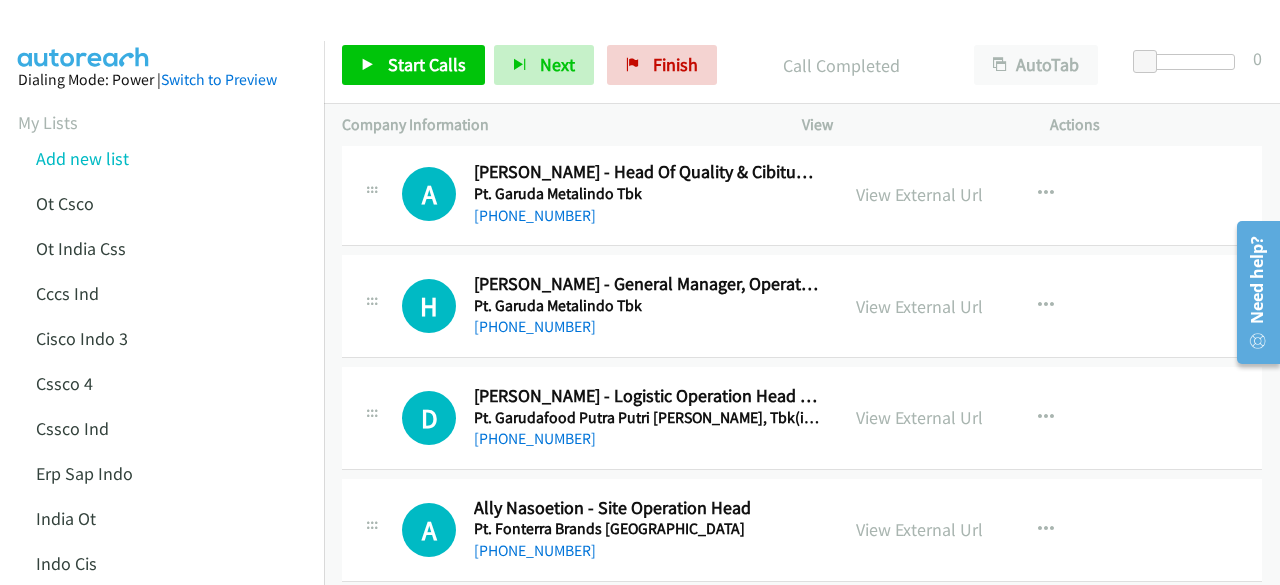scroll, scrollTop: 11398, scrollLeft: 0, axis: vertical 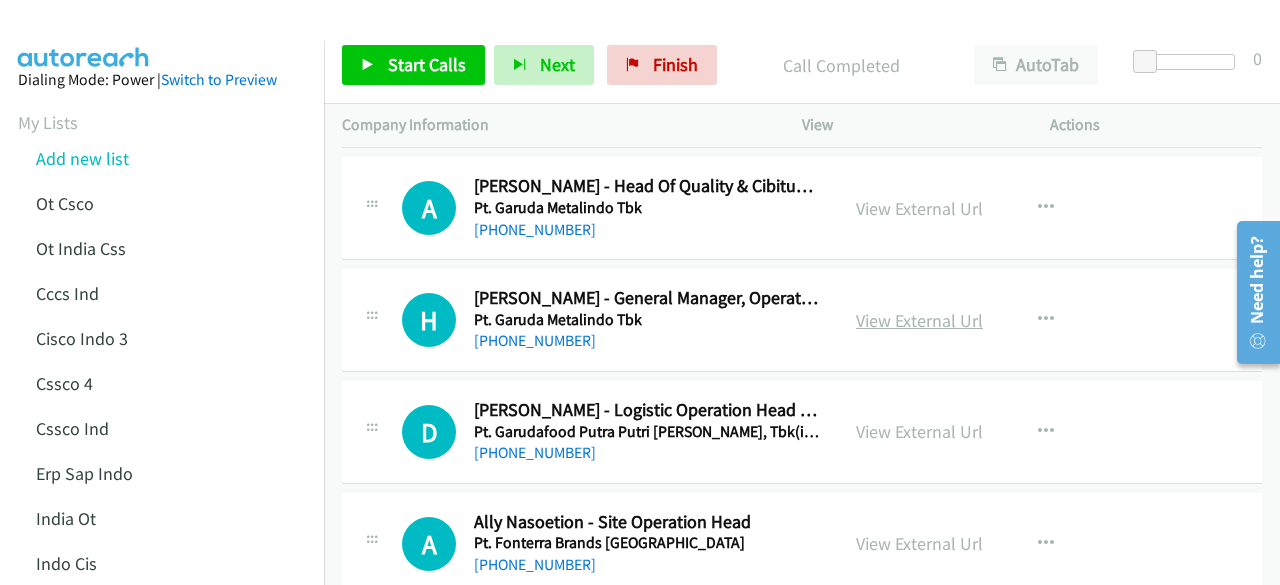 click on "View External Url" at bounding box center (919, 320) 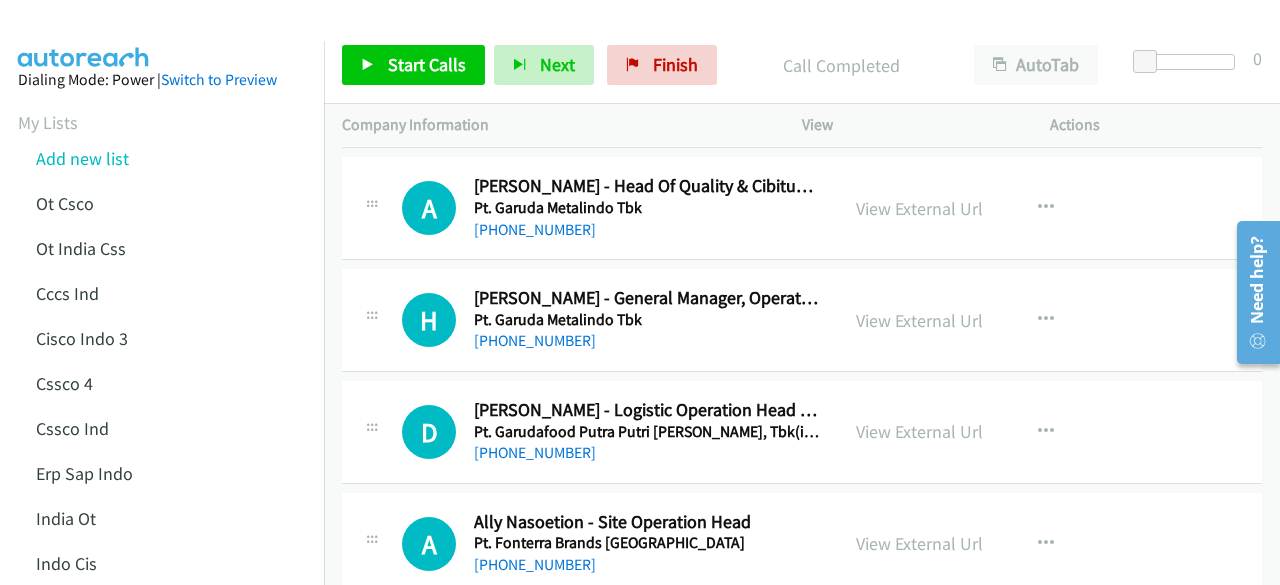 scroll, scrollTop: 11298, scrollLeft: 0, axis: vertical 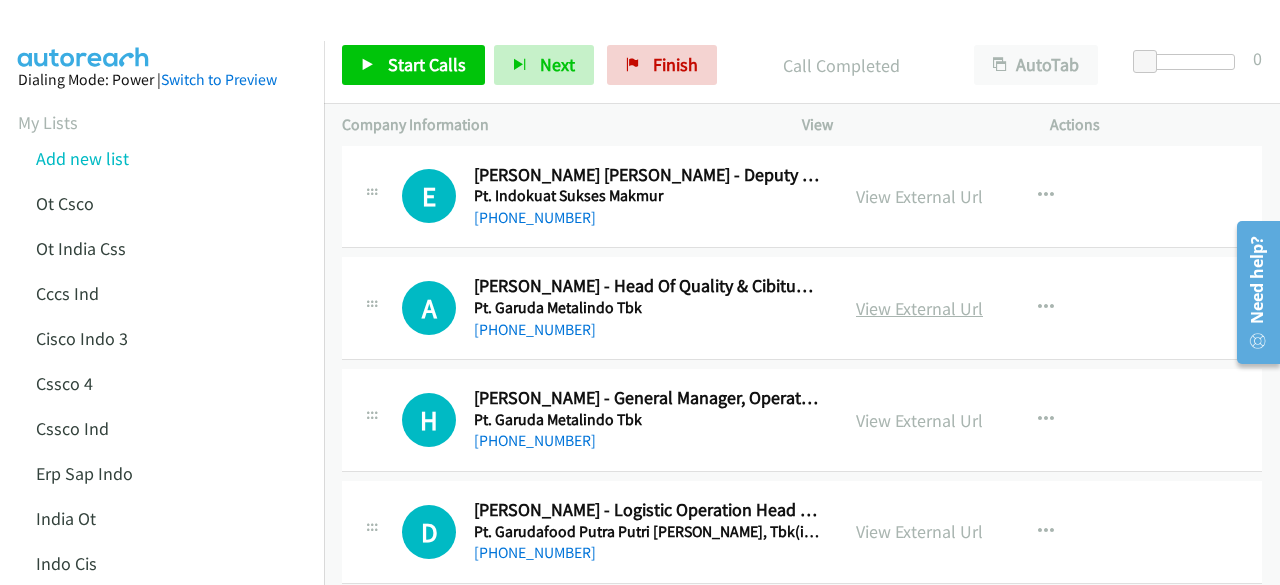 click on "View External Url" at bounding box center [919, 308] 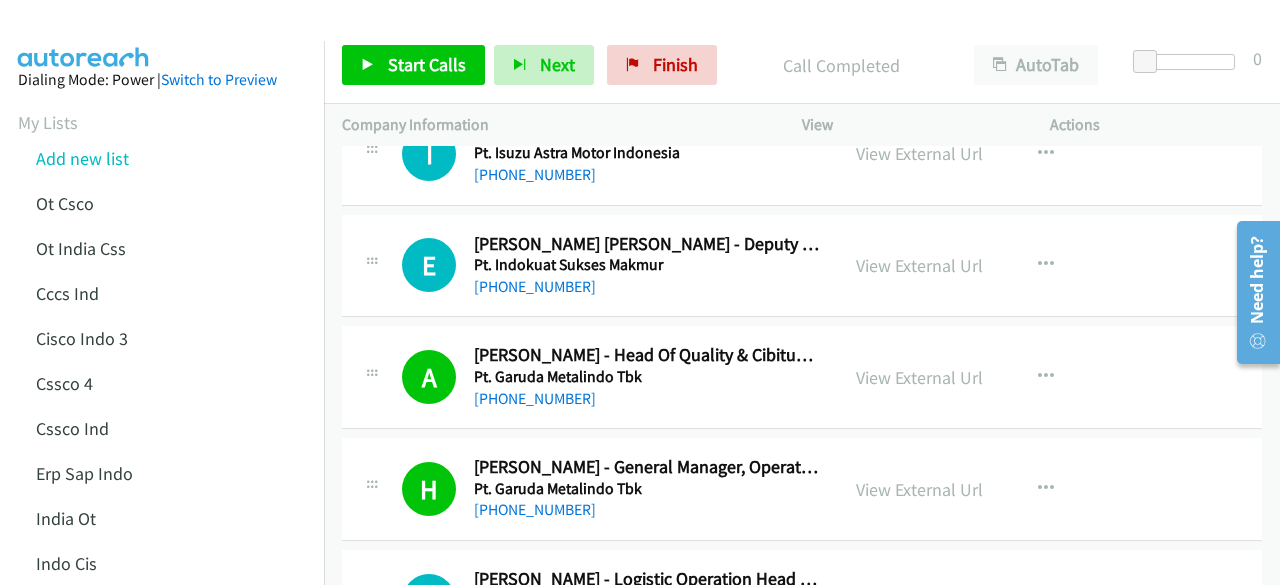 scroll, scrollTop: 11198, scrollLeft: 0, axis: vertical 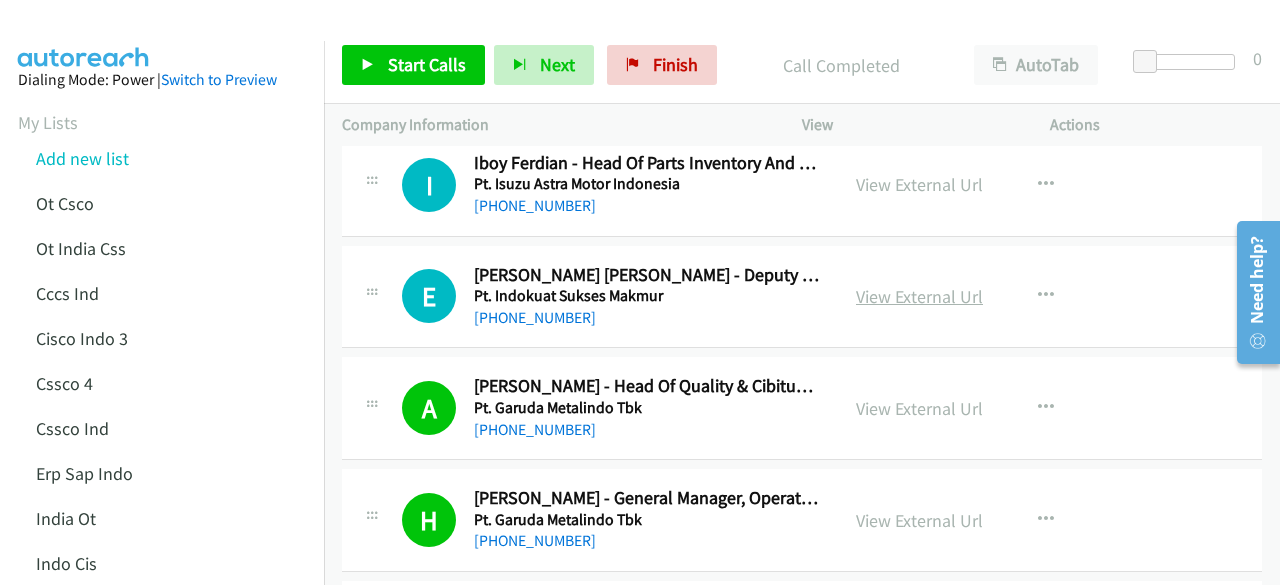 click on "View External Url" at bounding box center (919, 296) 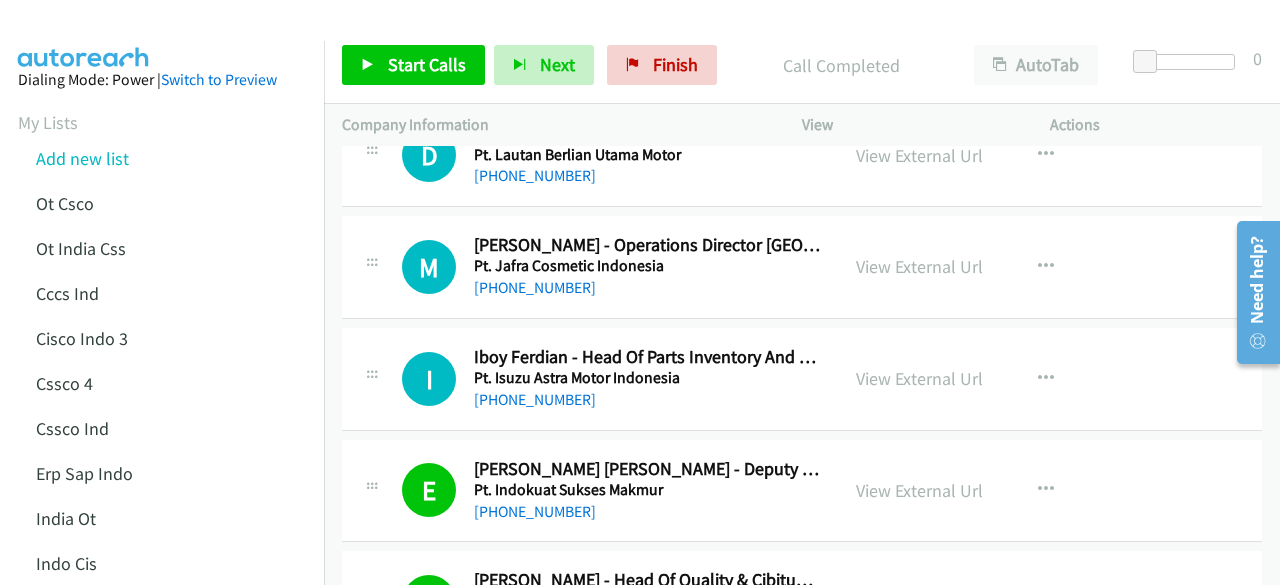 scroll, scrollTop: 10998, scrollLeft: 0, axis: vertical 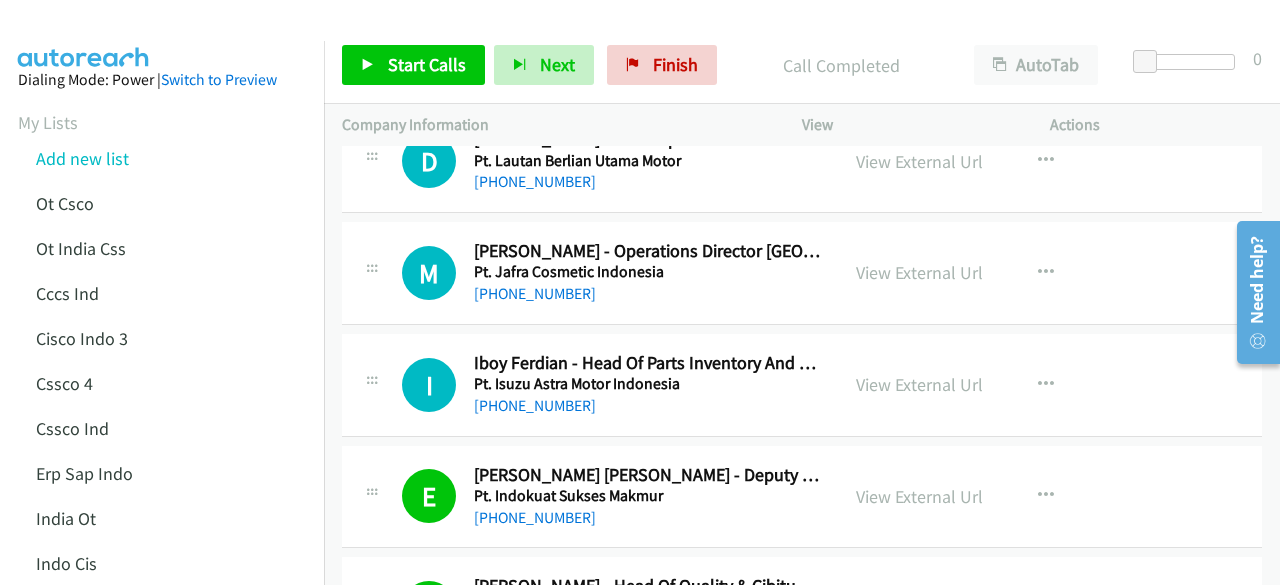 click on "View External Url
View External Url
Schedule/Manage Callback
Start Calls Here
Remove from list
Add to do not call list
Reset Call Status" at bounding box center [971, 385] 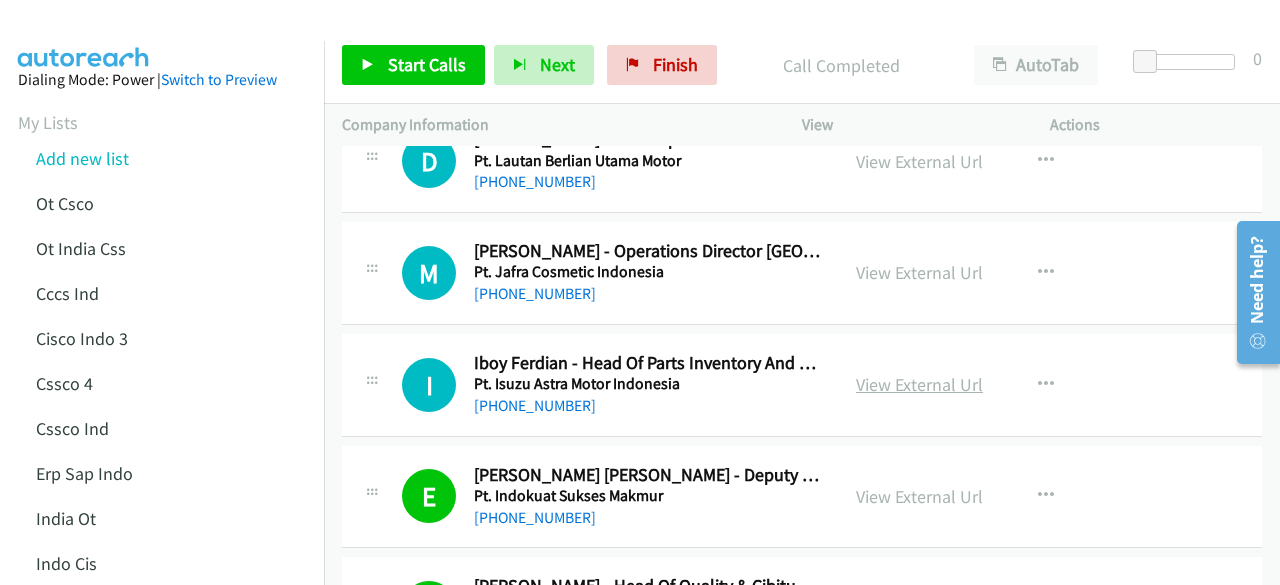 click on "View External Url" at bounding box center (919, 384) 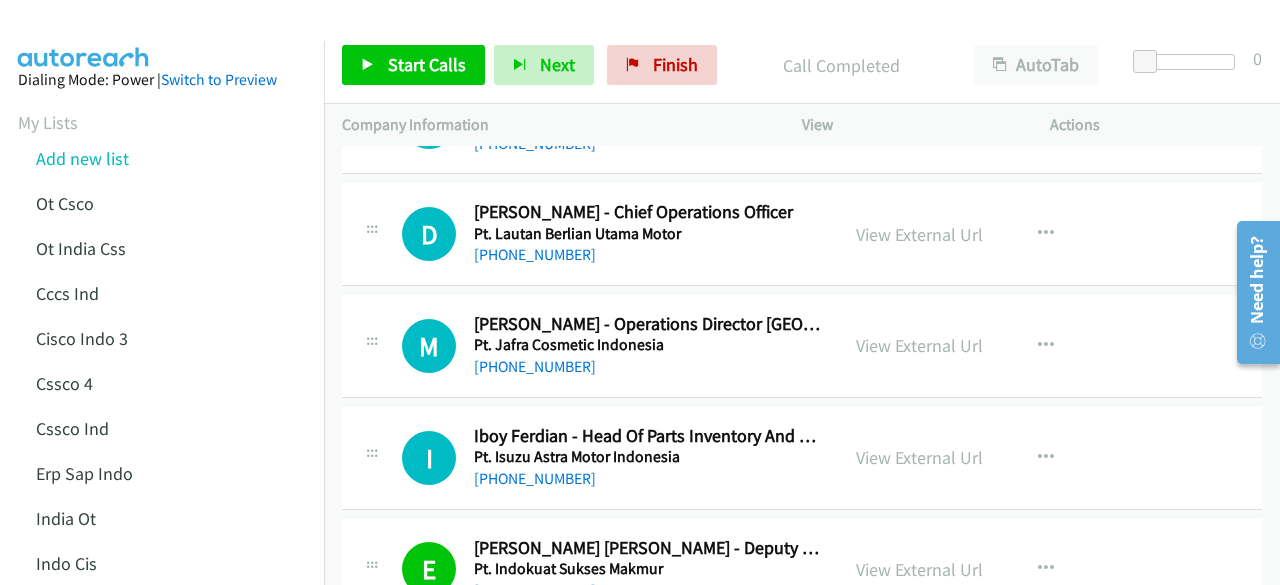 scroll, scrollTop: 10898, scrollLeft: 0, axis: vertical 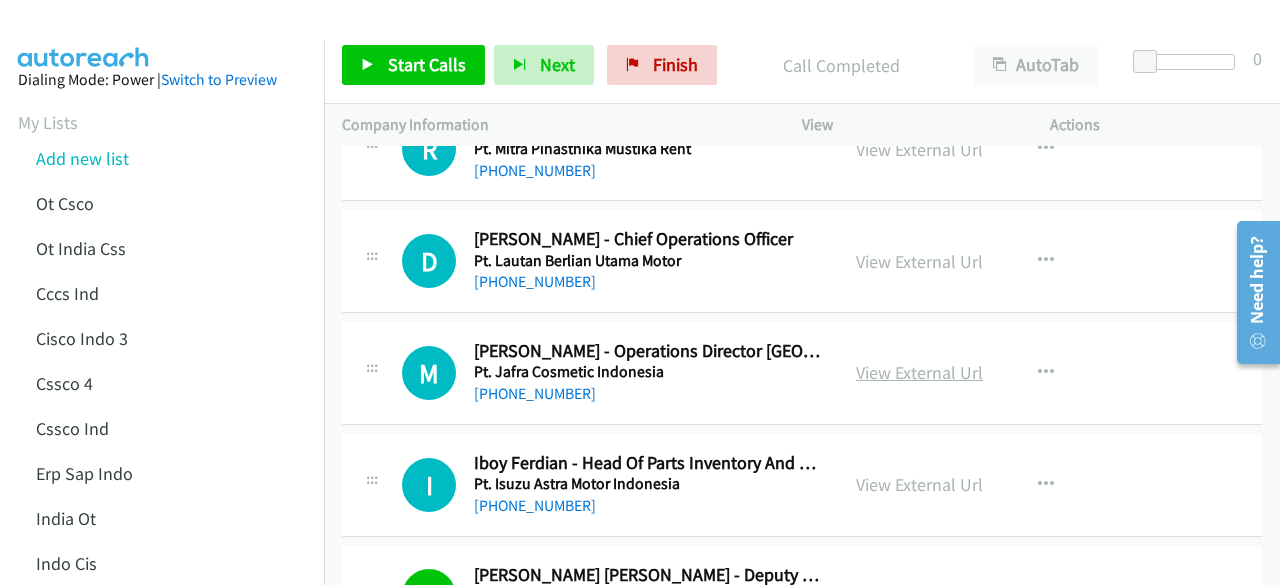 click on "View External Url" at bounding box center [919, 372] 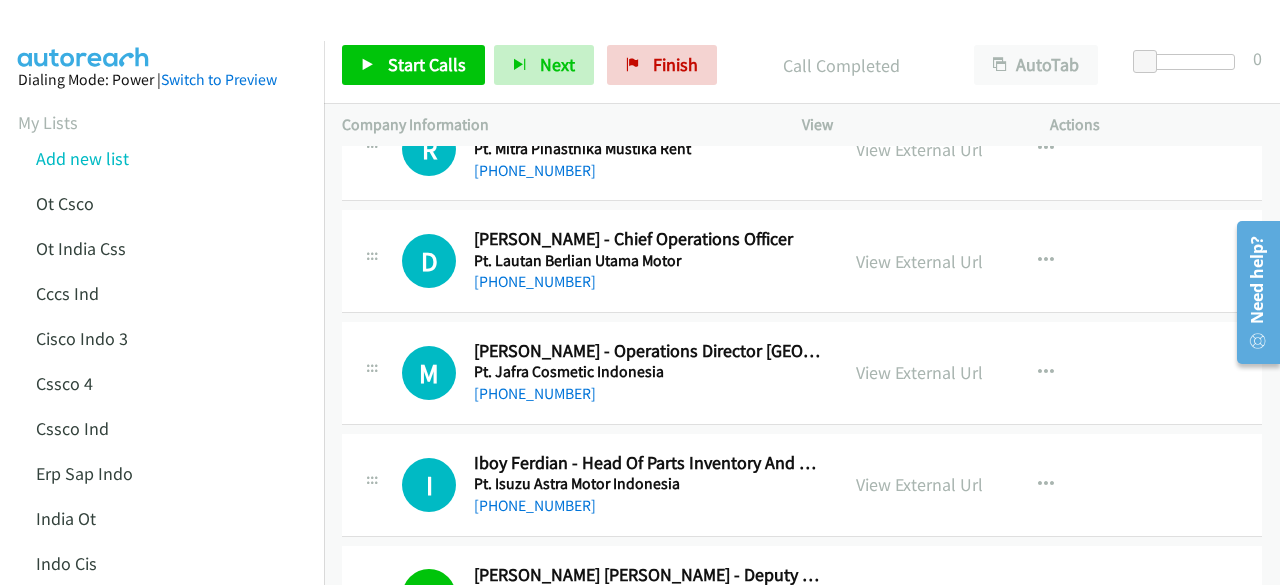scroll, scrollTop: 10798, scrollLeft: 0, axis: vertical 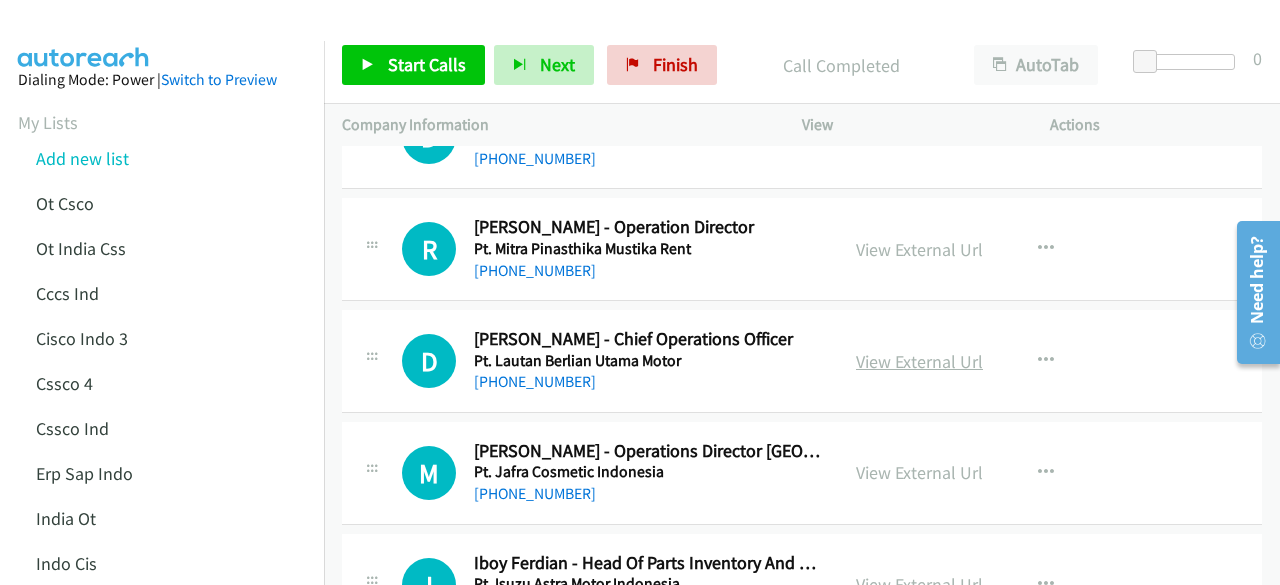 click on "View External Url" at bounding box center [919, 361] 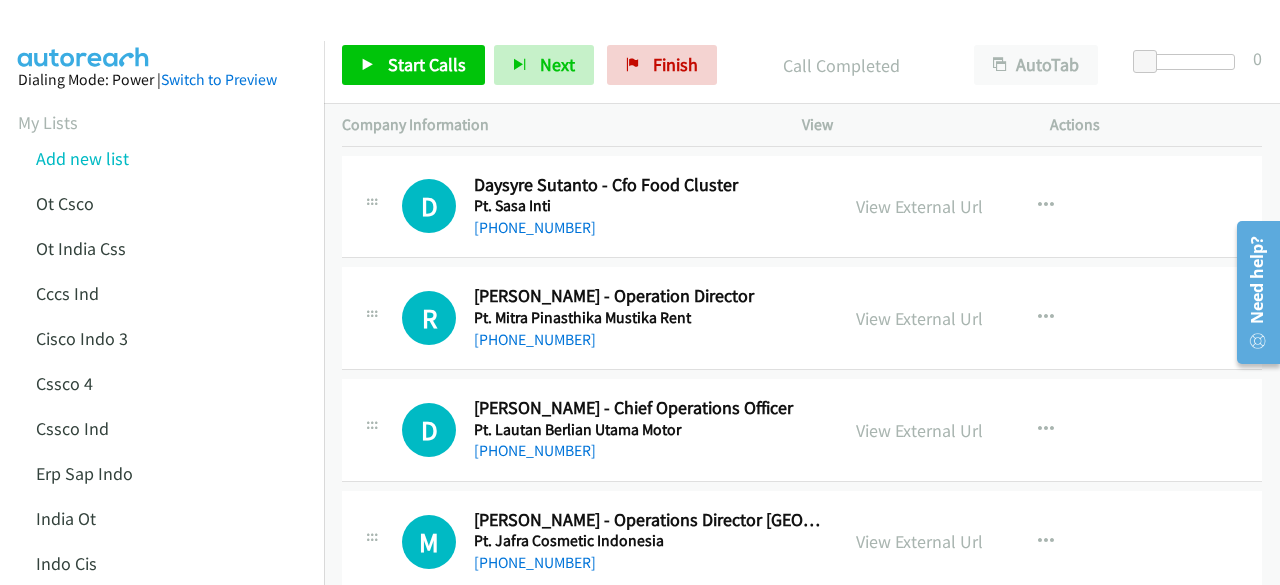 scroll, scrollTop: 10698, scrollLeft: 0, axis: vertical 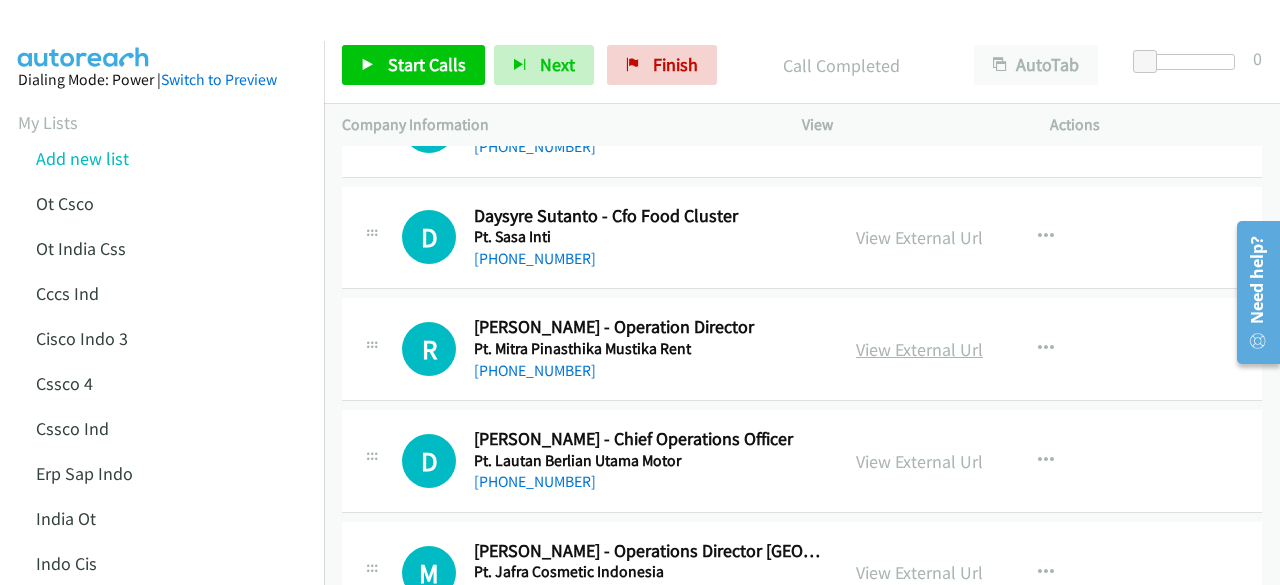 click on "View External Url" at bounding box center (919, 349) 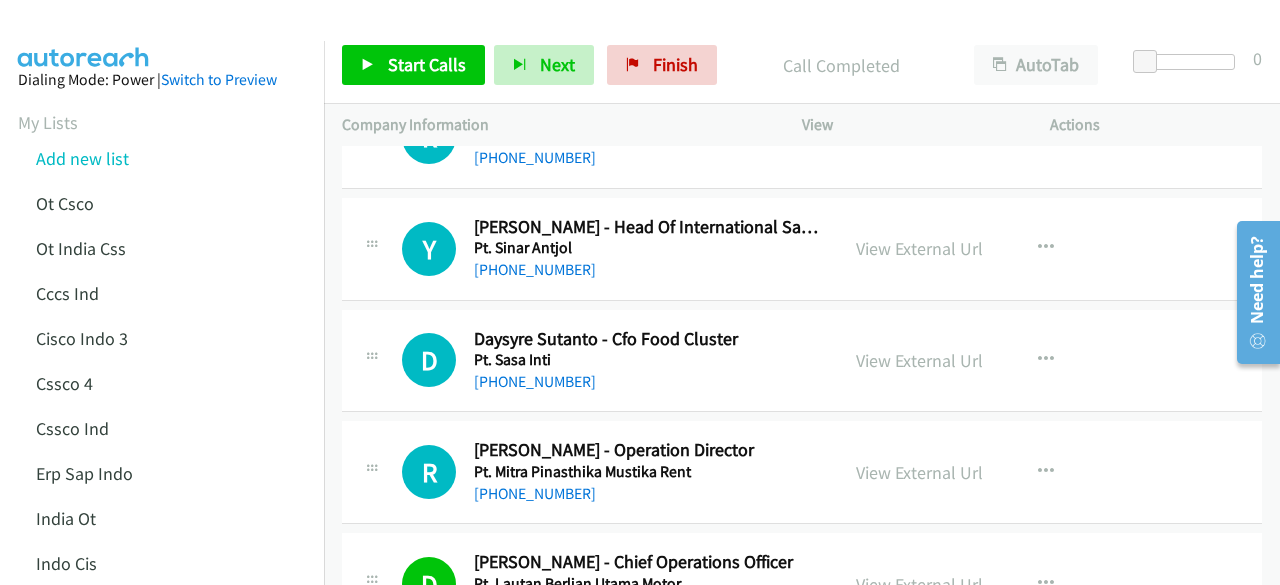 scroll, scrollTop: 10498, scrollLeft: 0, axis: vertical 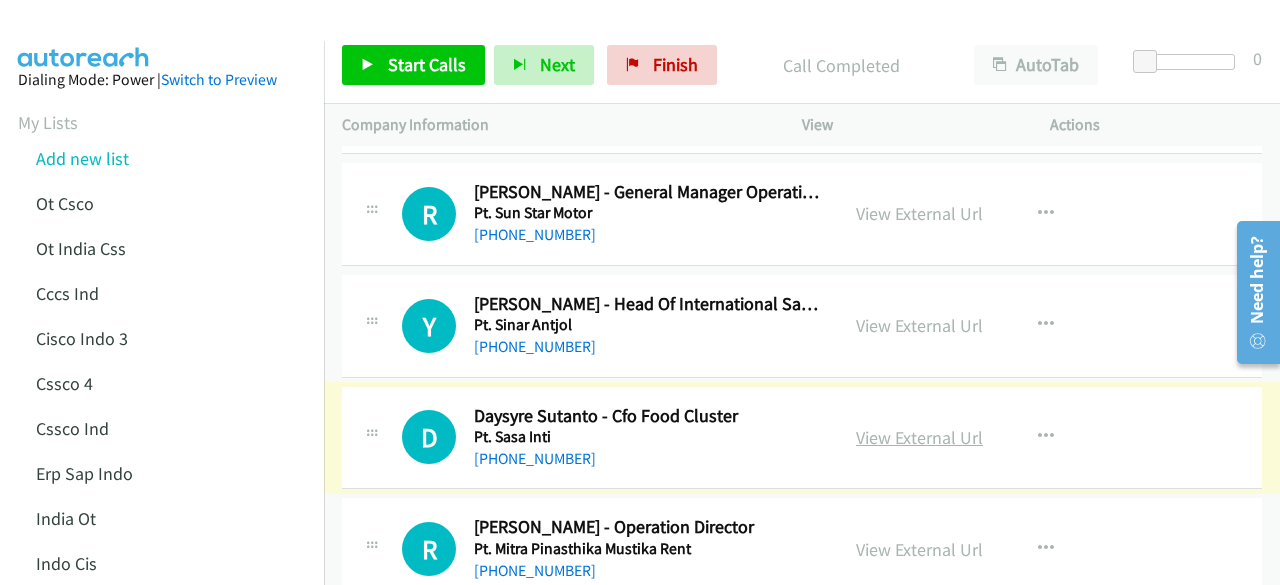 click on "View External Url" at bounding box center [919, 437] 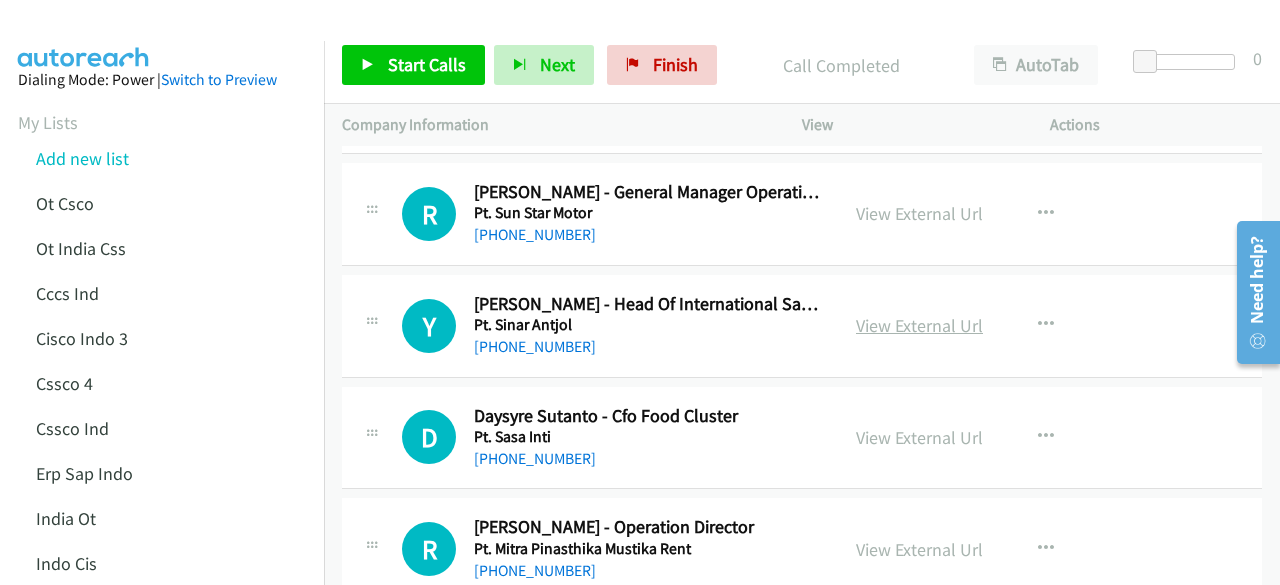 click on "View External Url" at bounding box center (919, 325) 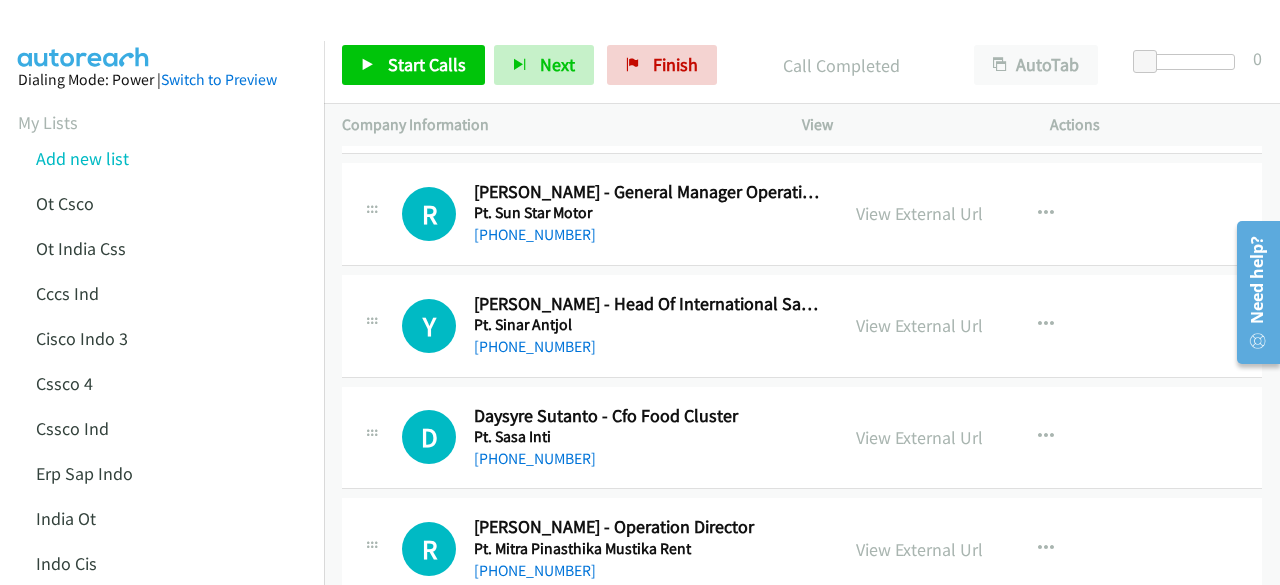 scroll, scrollTop: 10398, scrollLeft: 0, axis: vertical 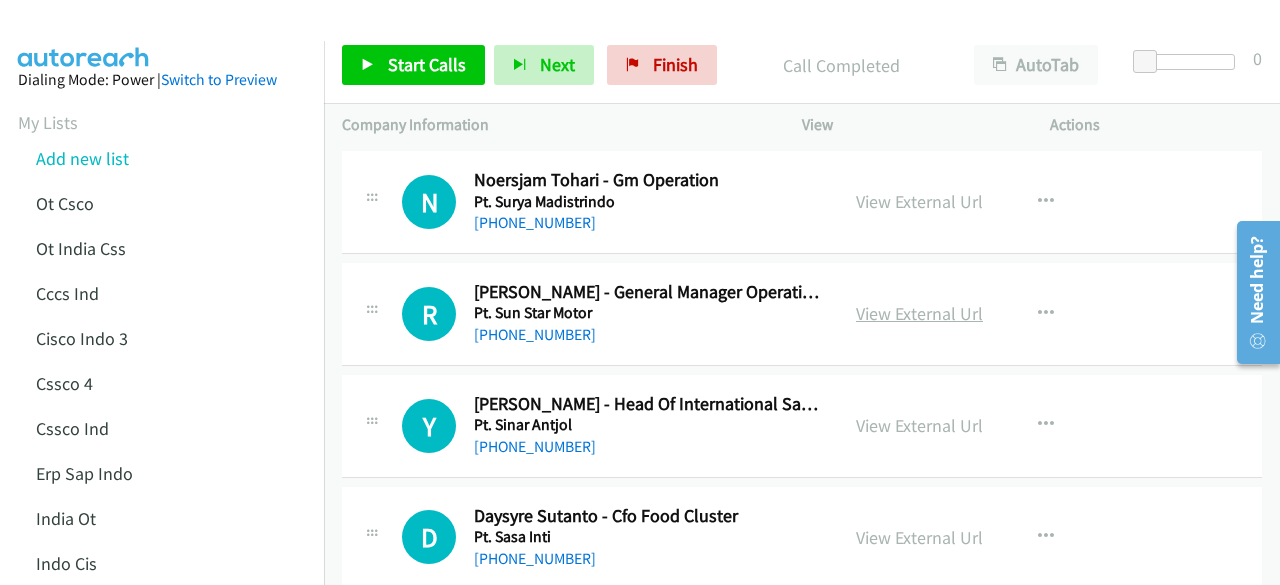 click on "View External Url" at bounding box center [919, 313] 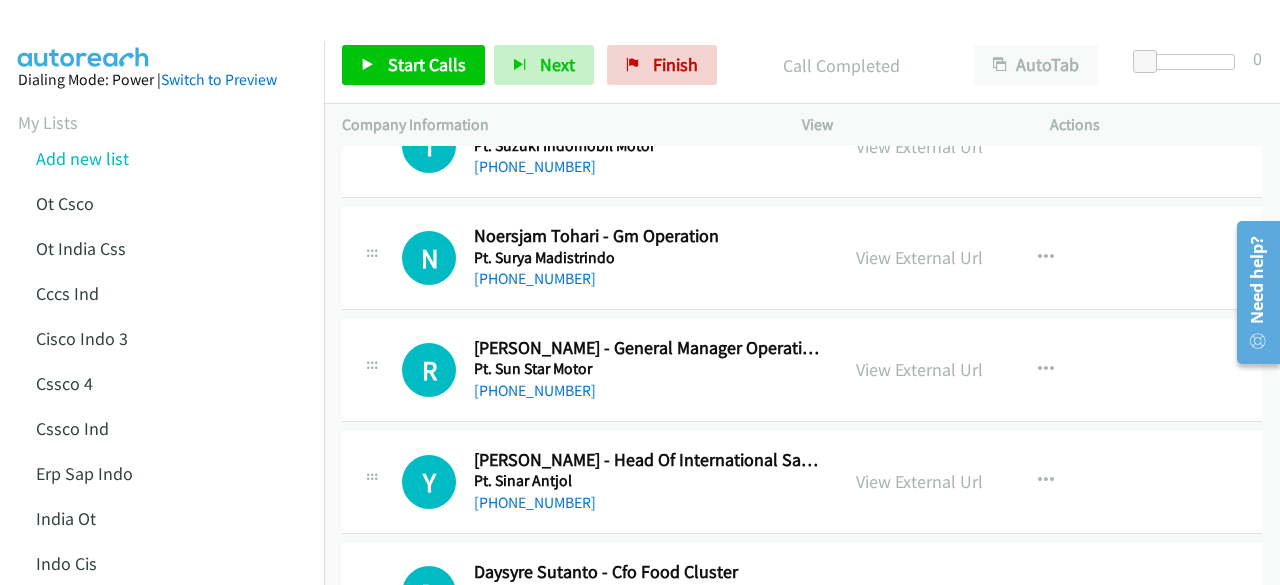 scroll, scrollTop: 10298, scrollLeft: 0, axis: vertical 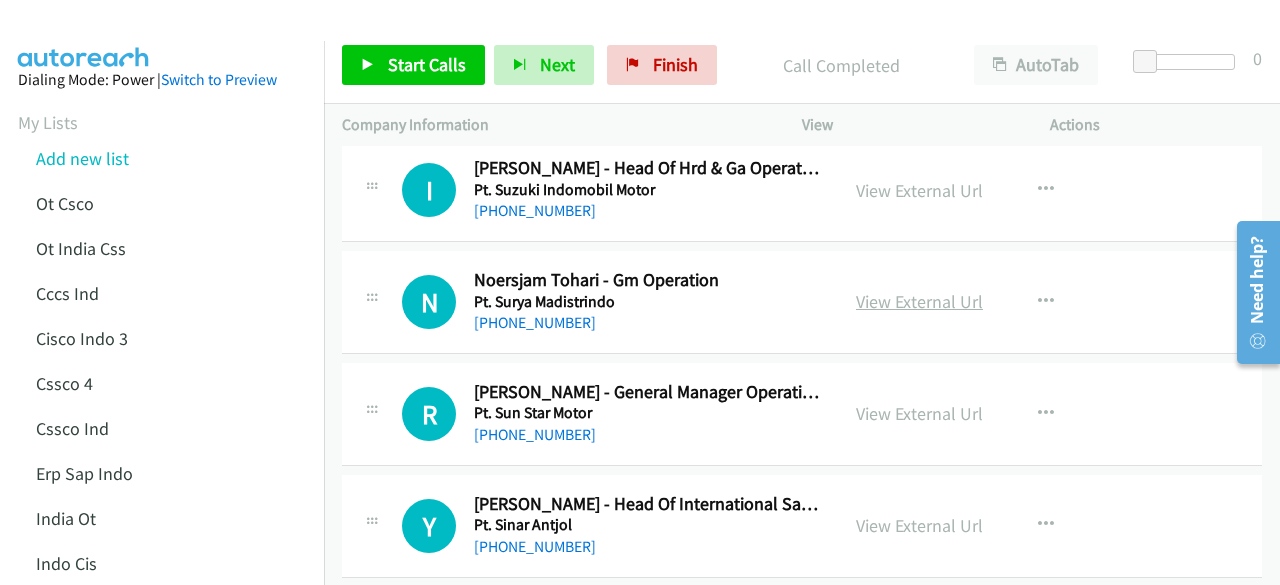 click on "View External Url" at bounding box center (919, 301) 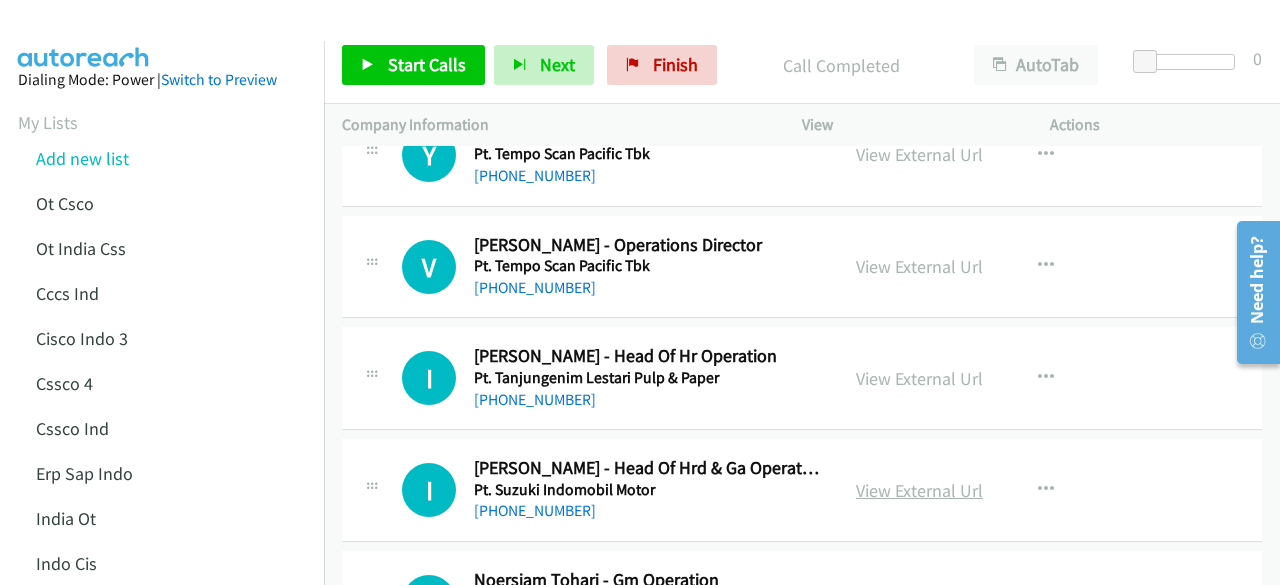 scroll, scrollTop: 9898, scrollLeft: 0, axis: vertical 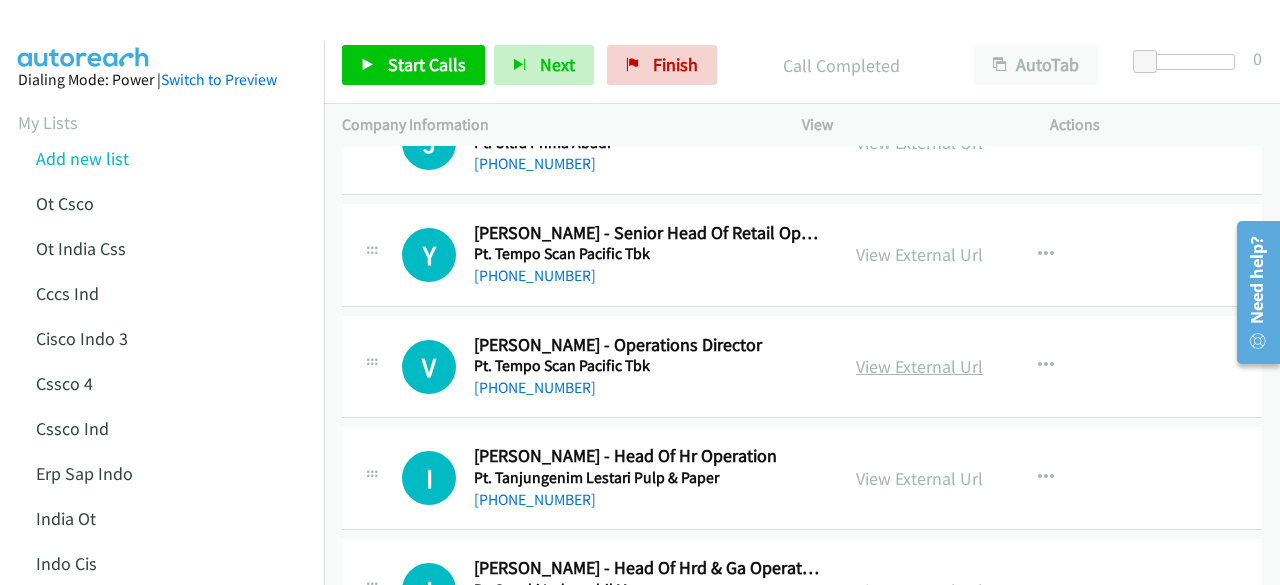 click on "View External Url" at bounding box center (919, 366) 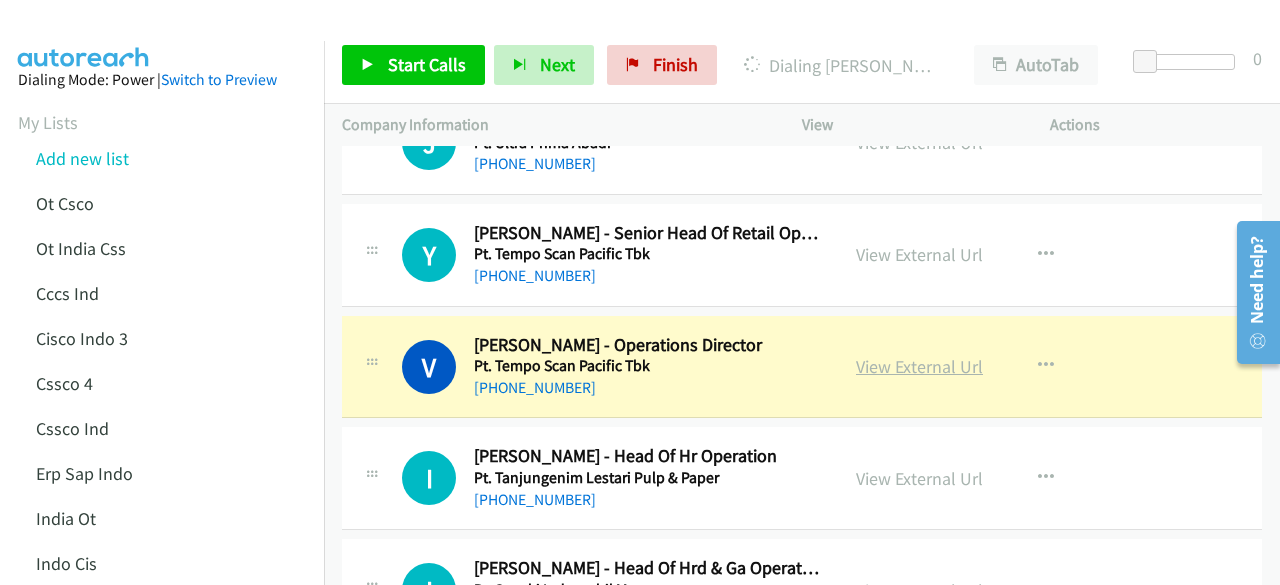 scroll, scrollTop: 9798, scrollLeft: 0, axis: vertical 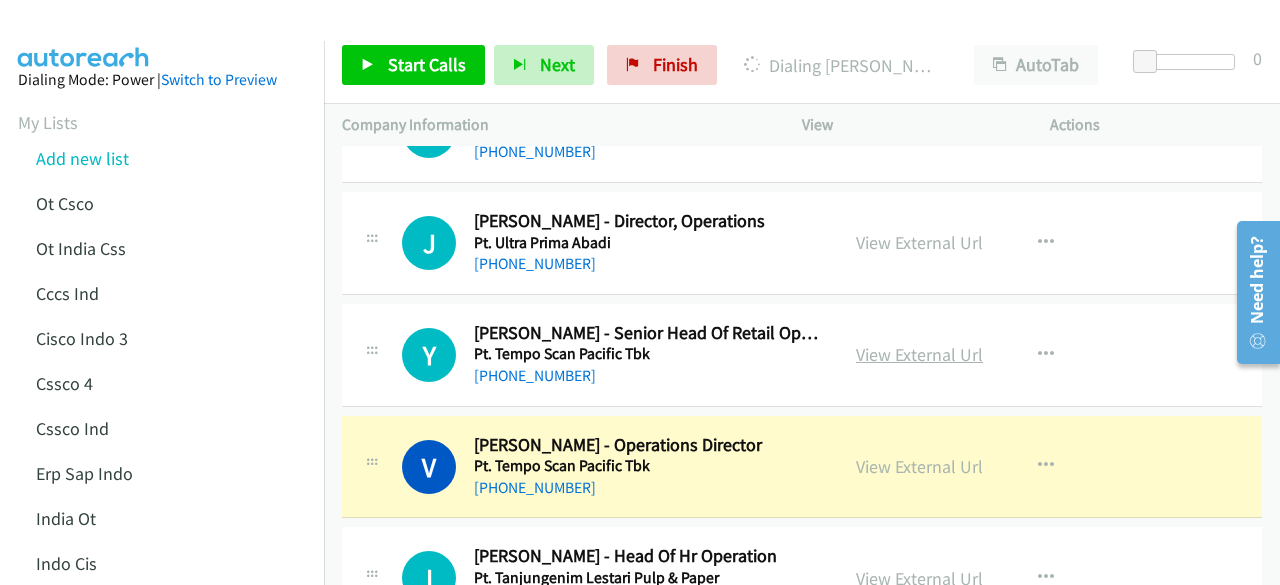 click on "View External Url" at bounding box center [919, 354] 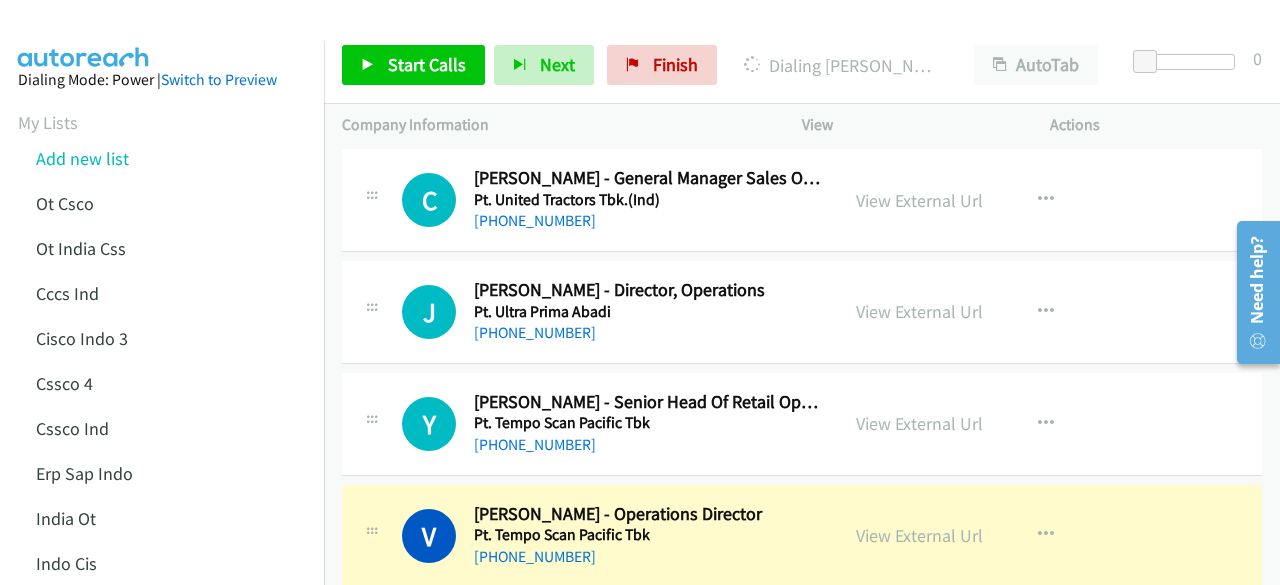 scroll, scrollTop: 9698, scrollLeft: 0, axis: vertical 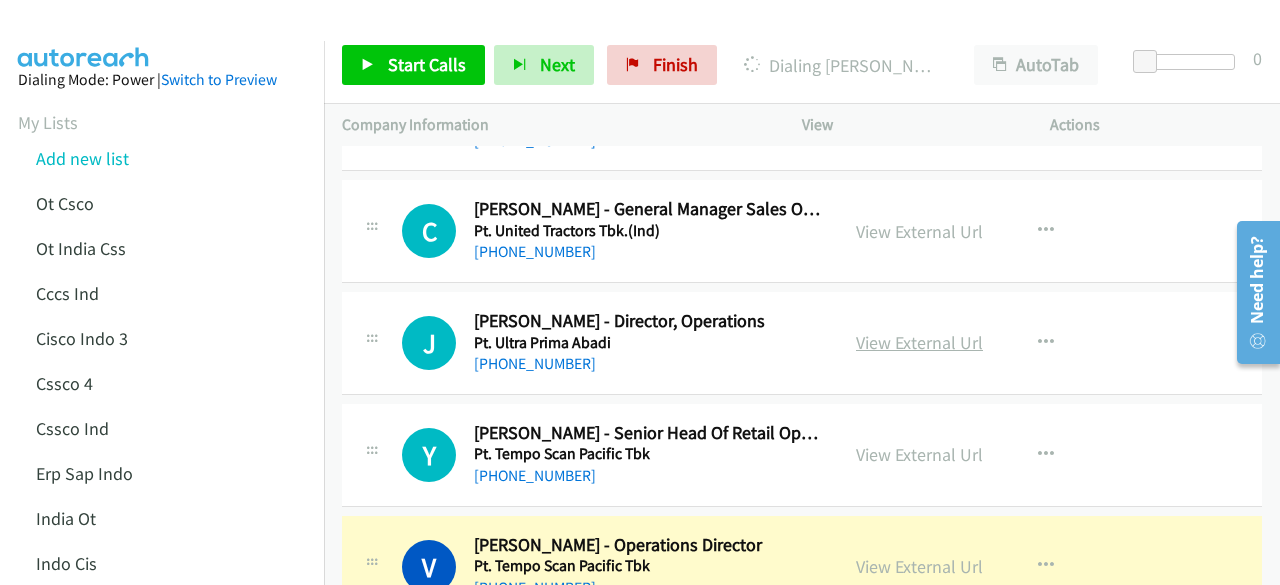click on "View External Url" at bounding box center (919, 342) 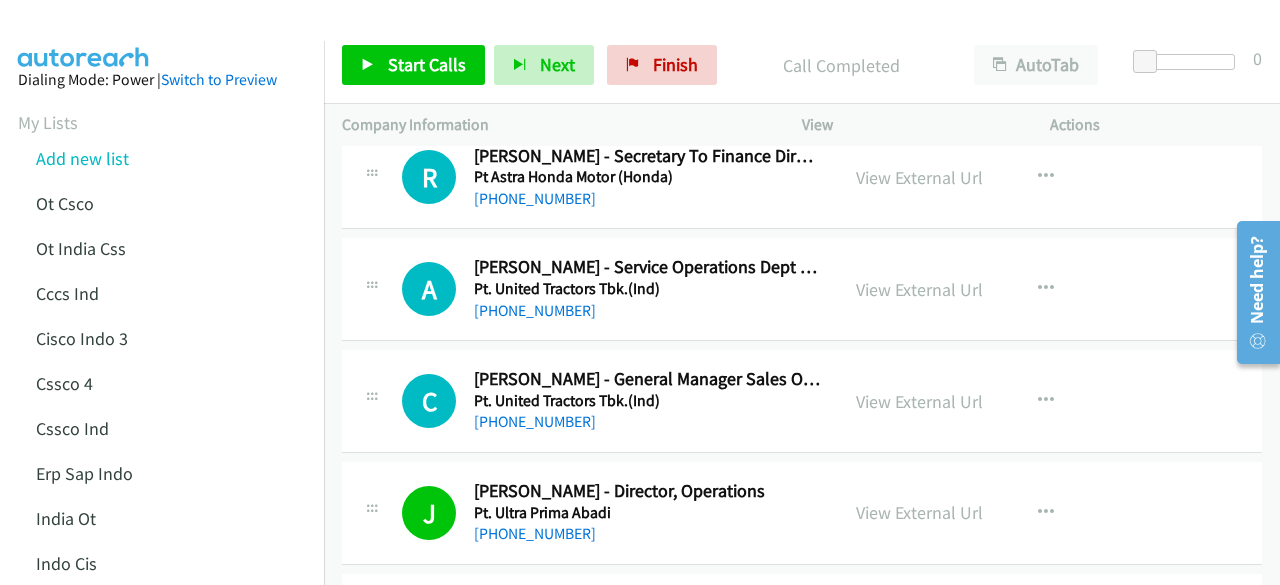 scroll, scrollTop: 9498, scrollLeft: 0, axis: vertical 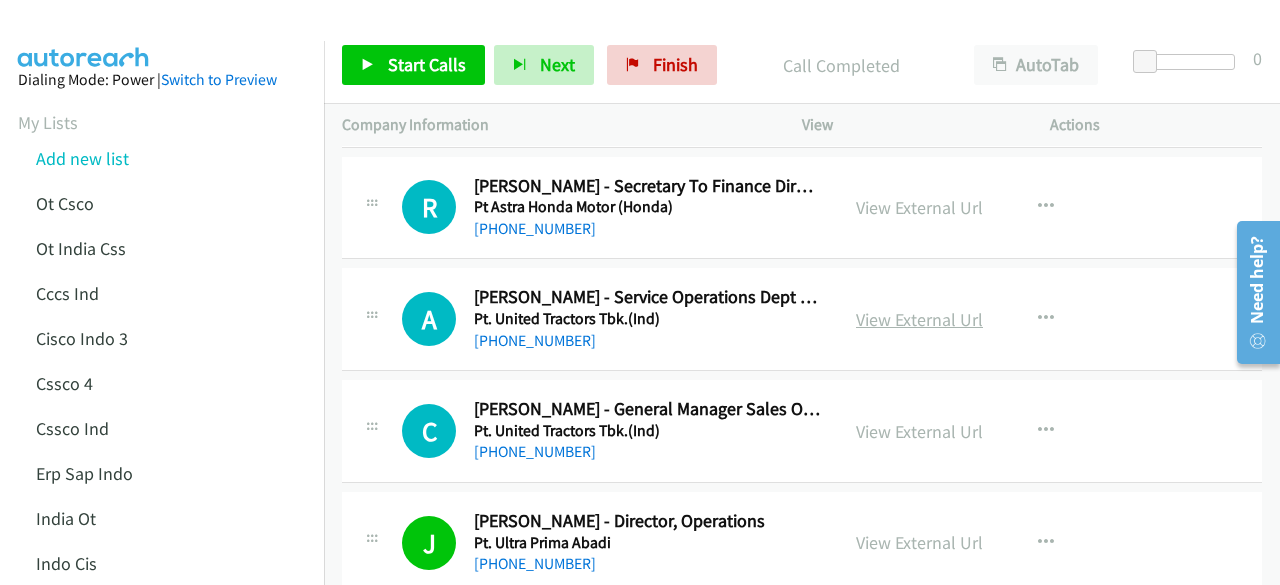 click on "View External Url" at bounding box center [919, 319] 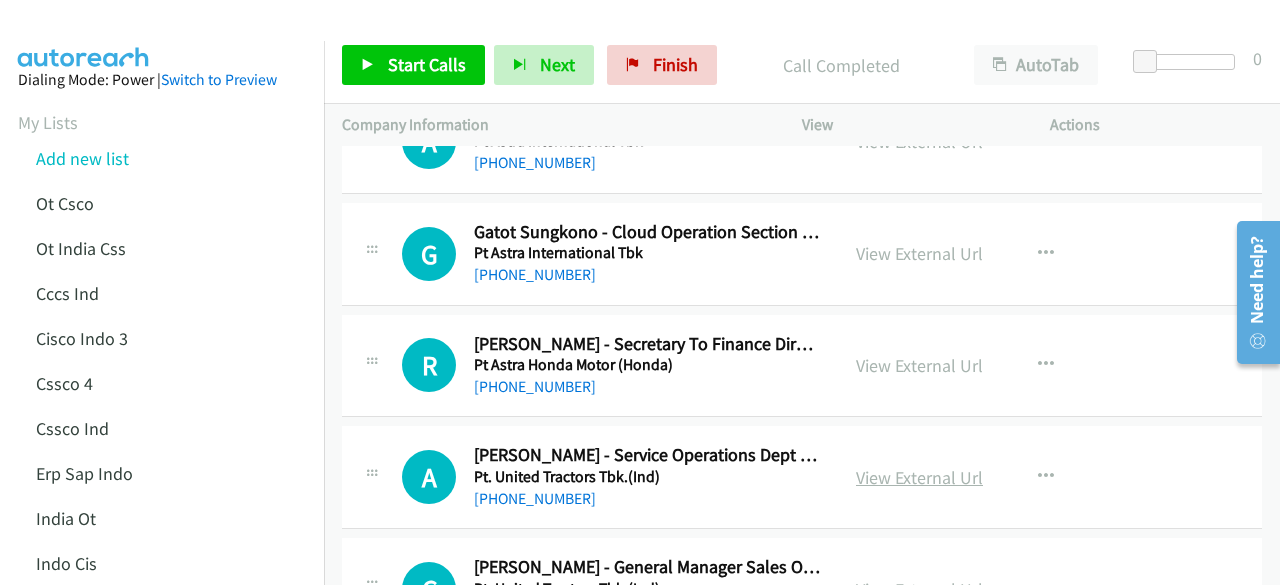 scroll, scrollTop: 9298, scrollLeft: 0, axis: vertical 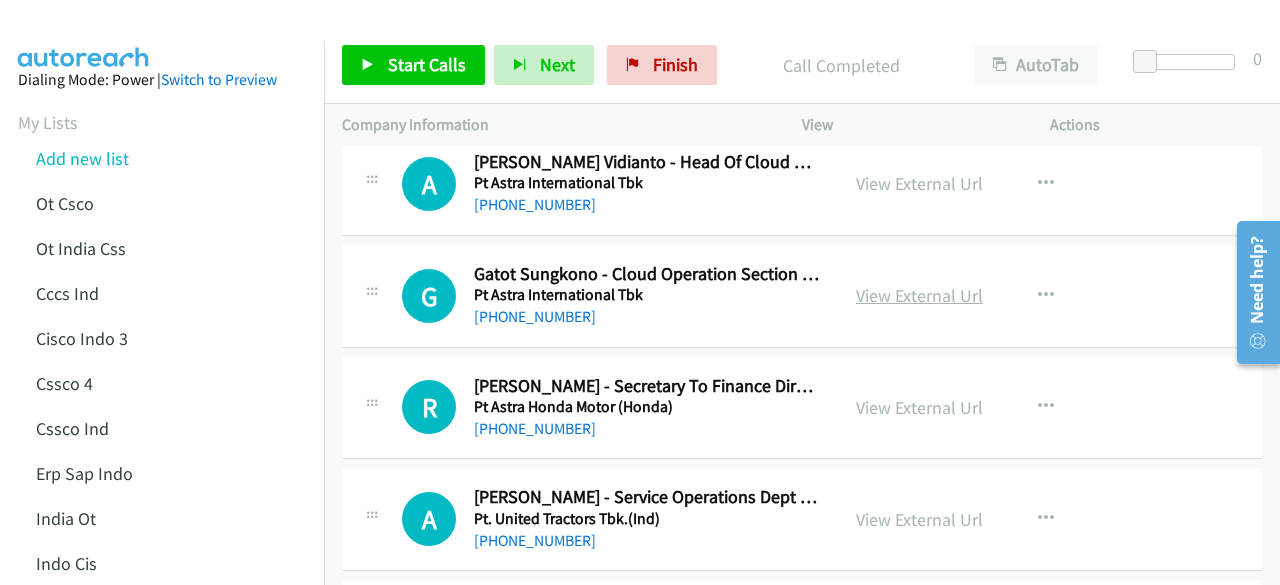 click on "View External Url" at bounding box center [919, 295] 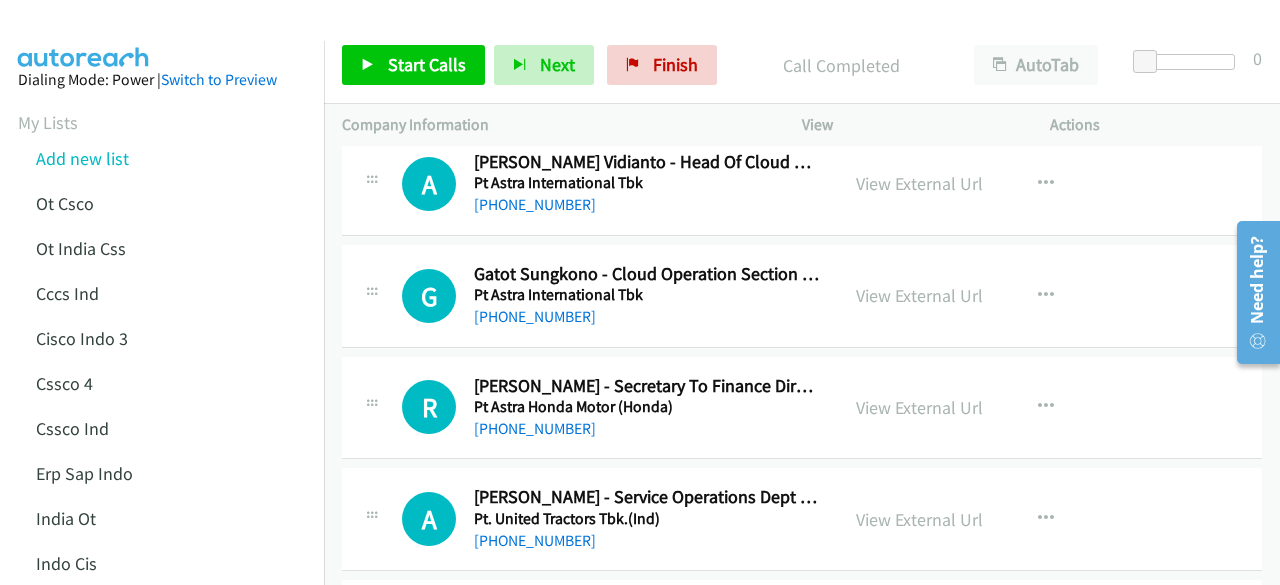 scroll, scrollTop: 9198, scrollLeft: 0, axis: vertical 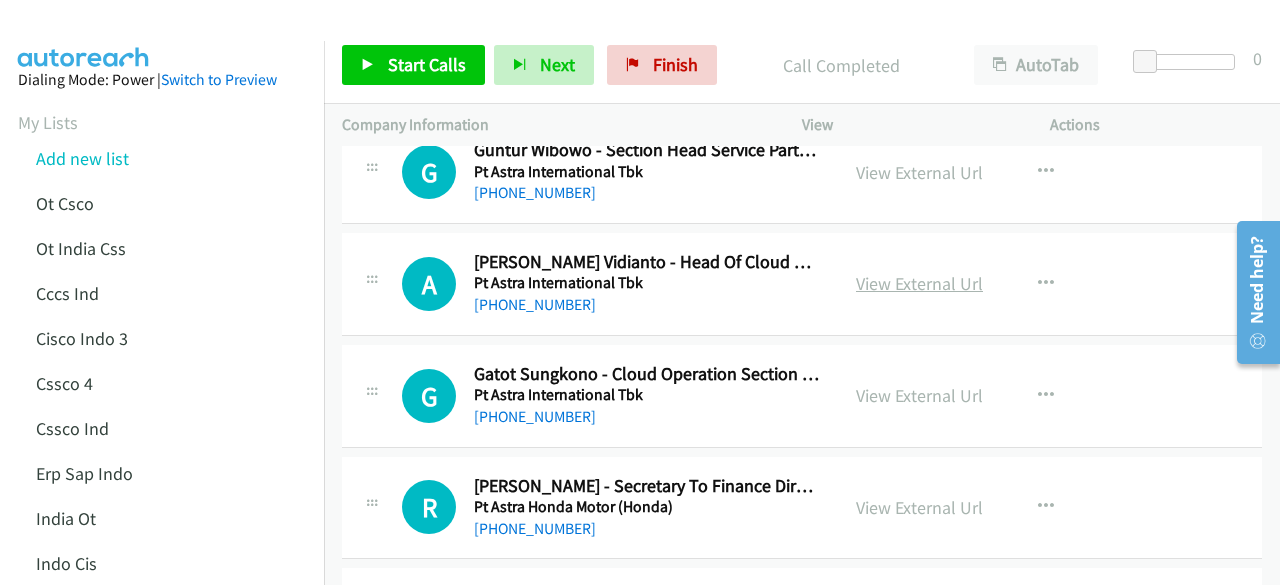 click on "View External Url" at bounding box center [919, 283] 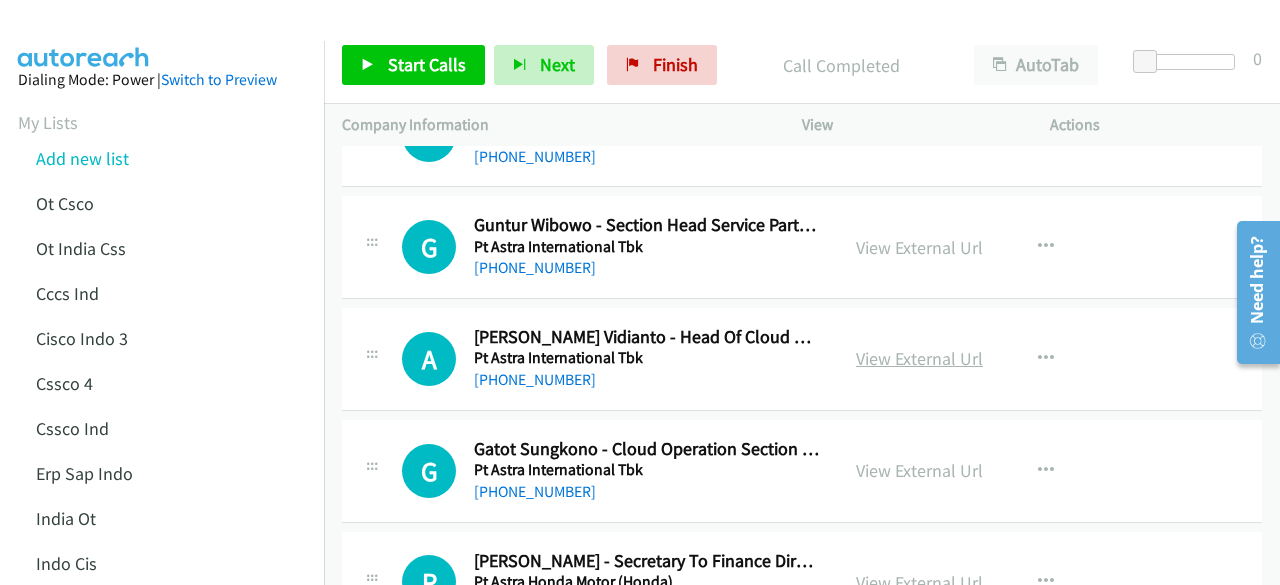 scroll, scrollTop: 9098, scrollLeft: 0, axis: vertical 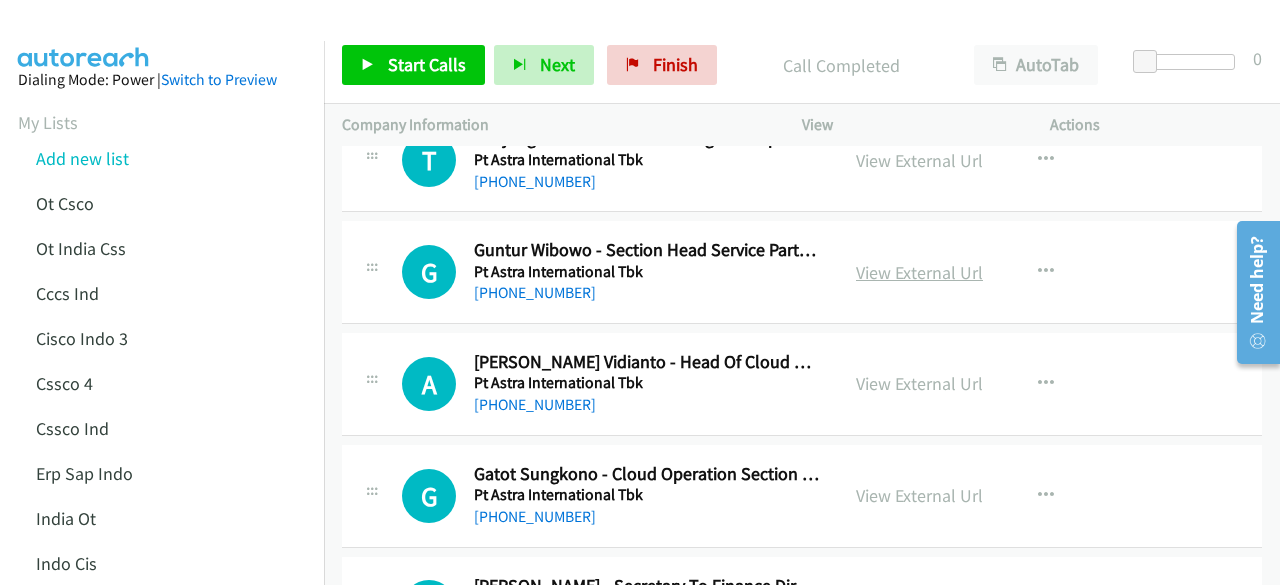 click on "View External Url" at bounding box center (919, 272) 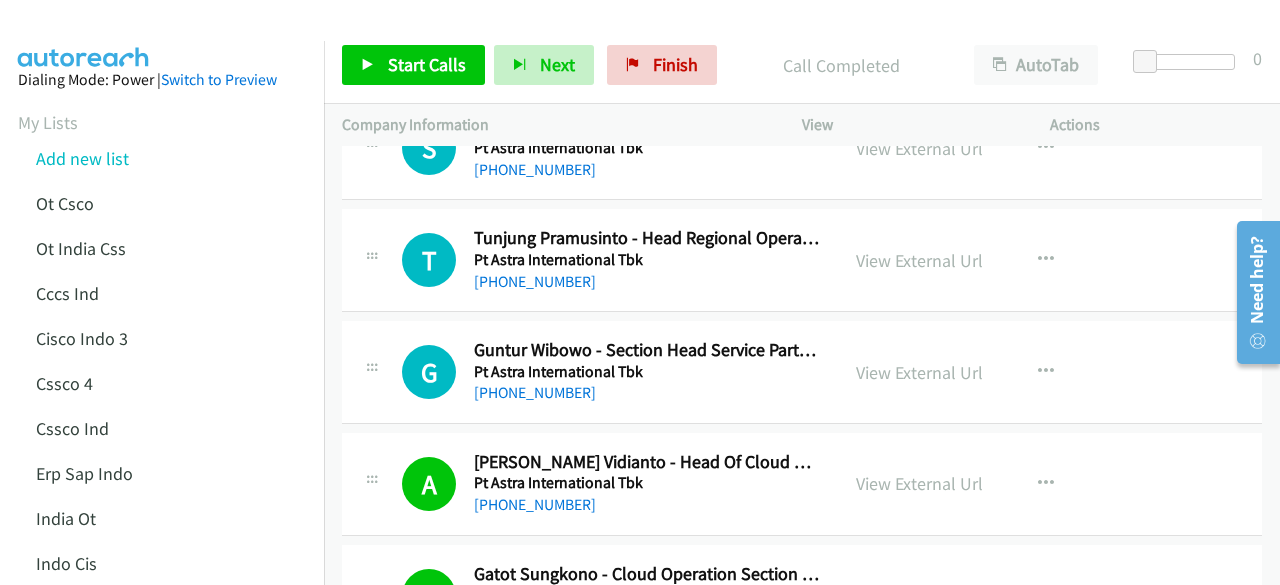 scroll, scrollTop: 8898, scrollLeft: 0, axis: vertical 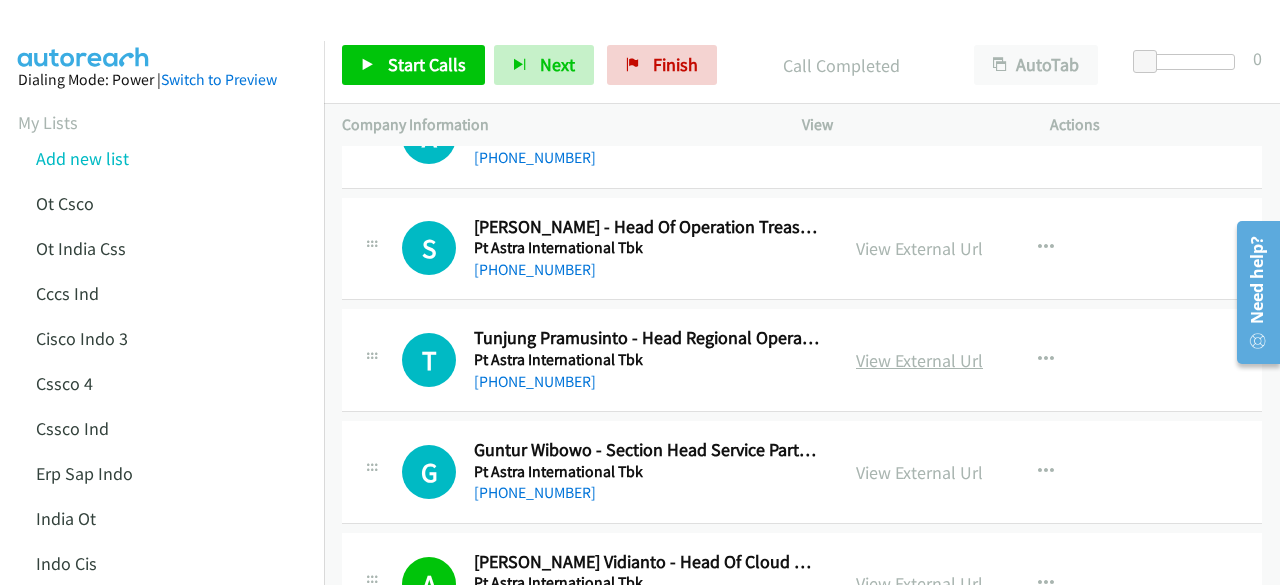 click on "View External Url" at bounding box center (919, 360) 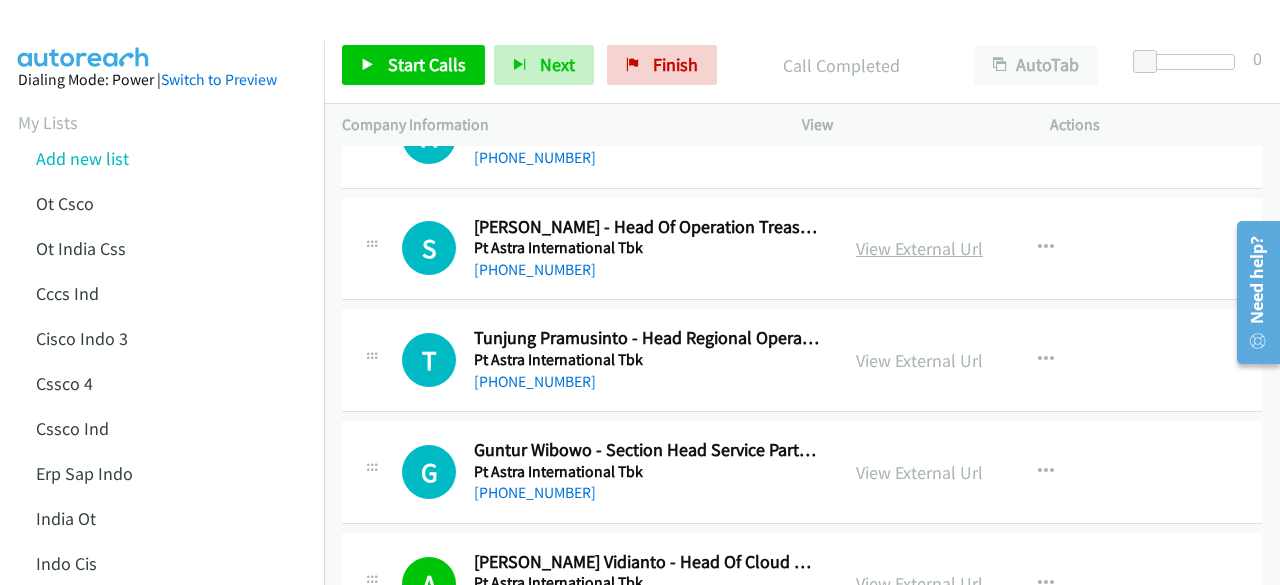 click on "View External Url" at bounding box center [919, 248] 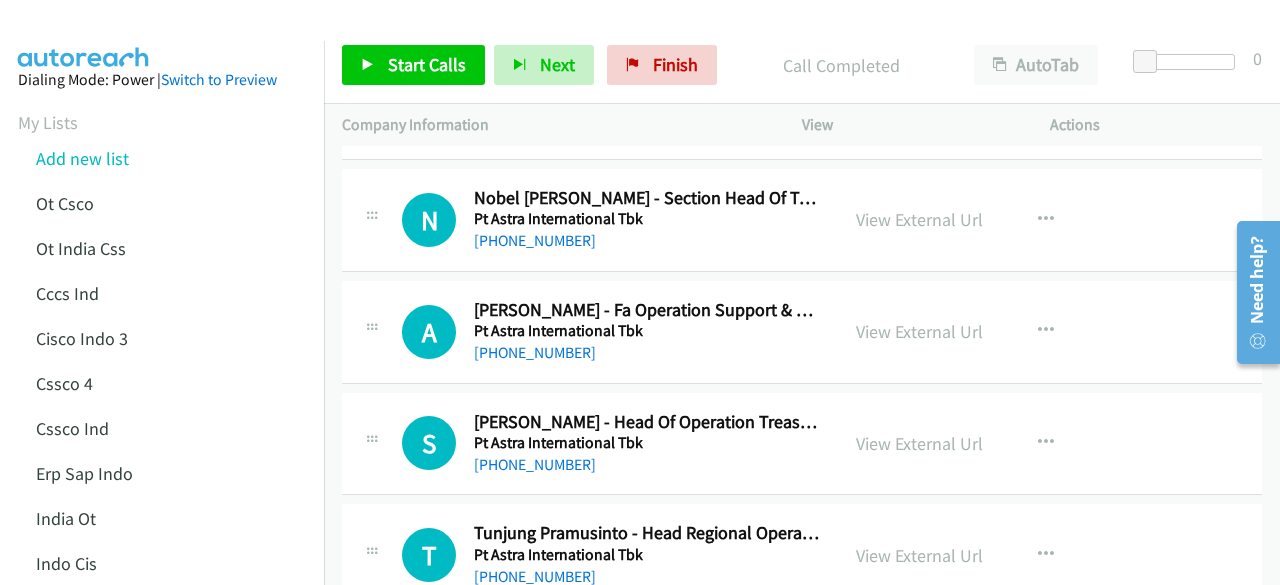 scroll, scrollTop: 8698, scrollLeft: 0, axis: vertical 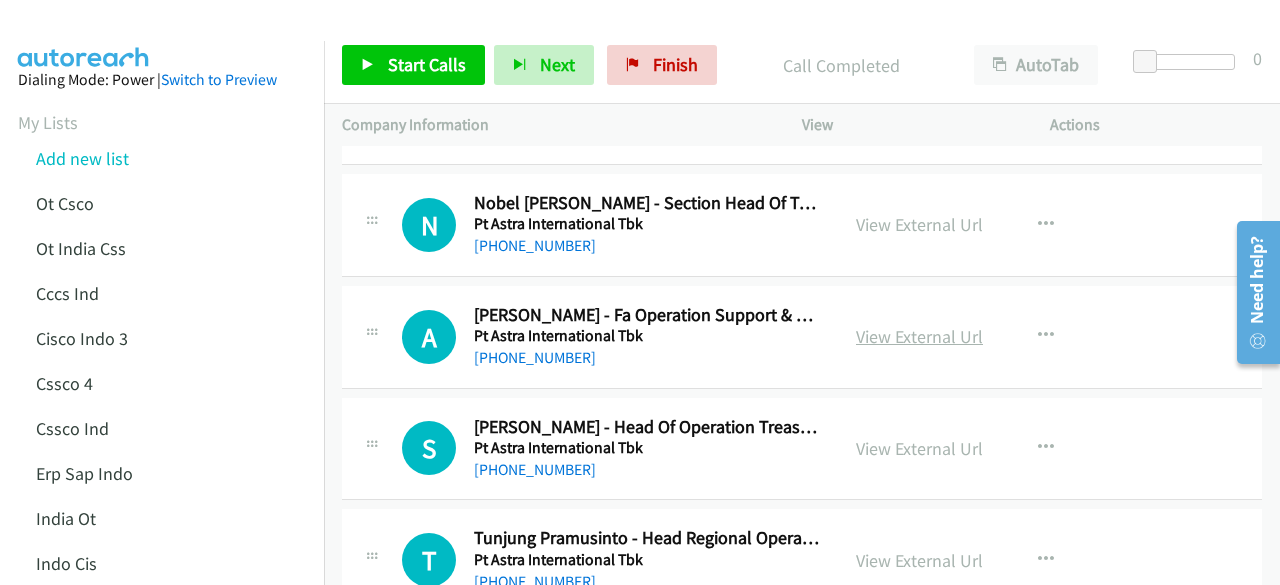 click on "View External Url" at bounding box center (919, 336) 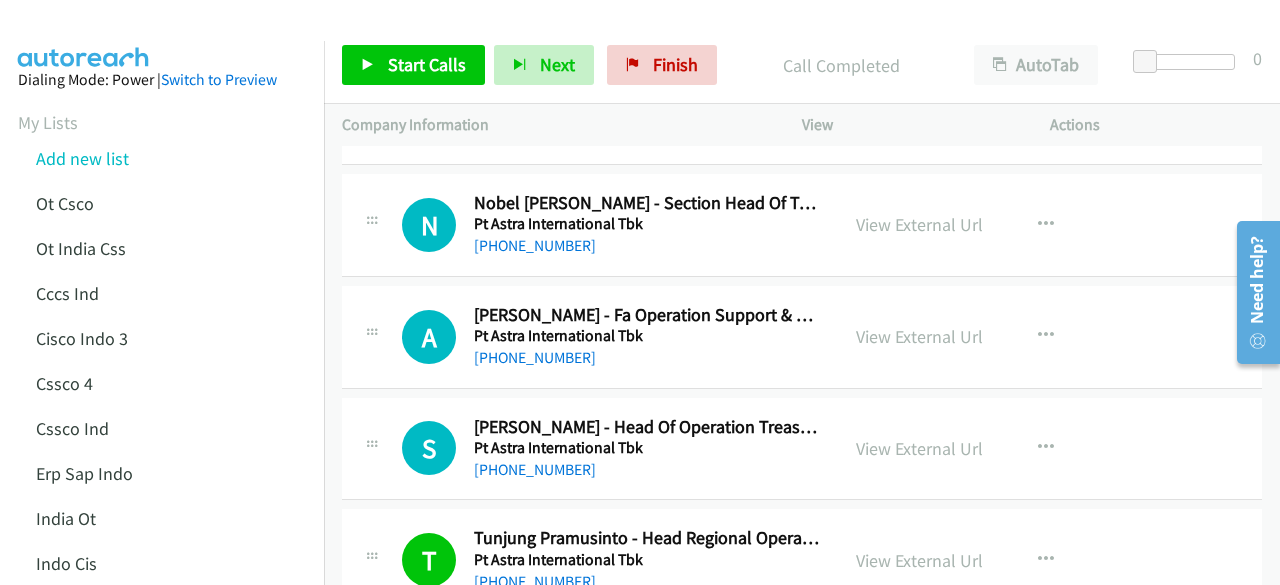 scroll, scrollTop: 8598, scrollLeft: 0, axis: vertical 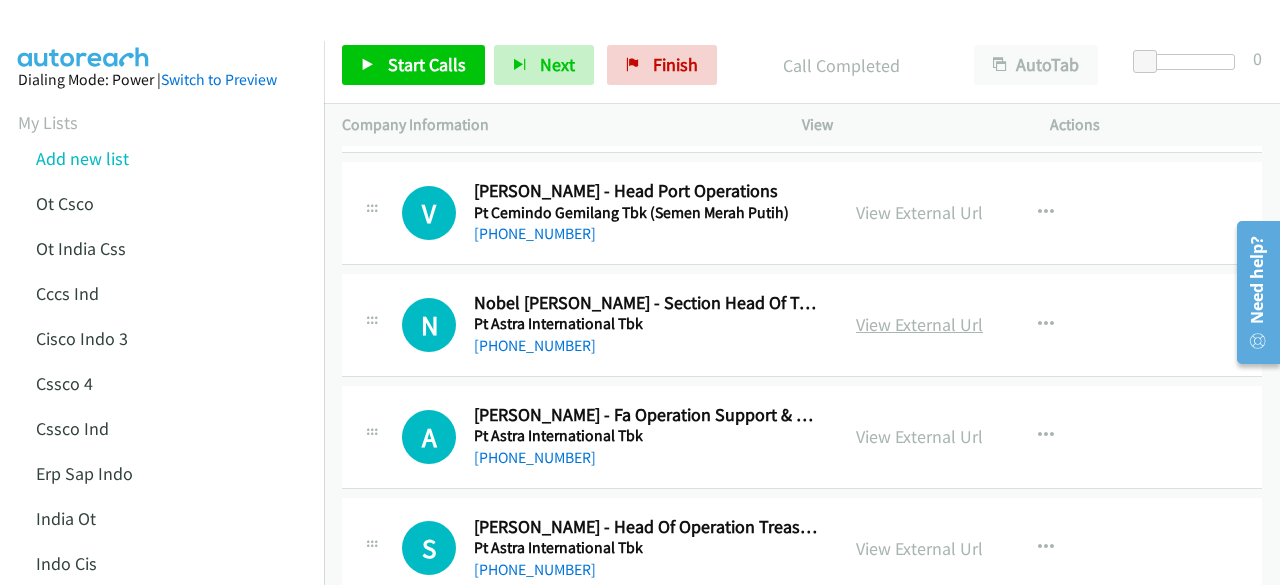 click on "View External Url" at bounding box center [919, 324] 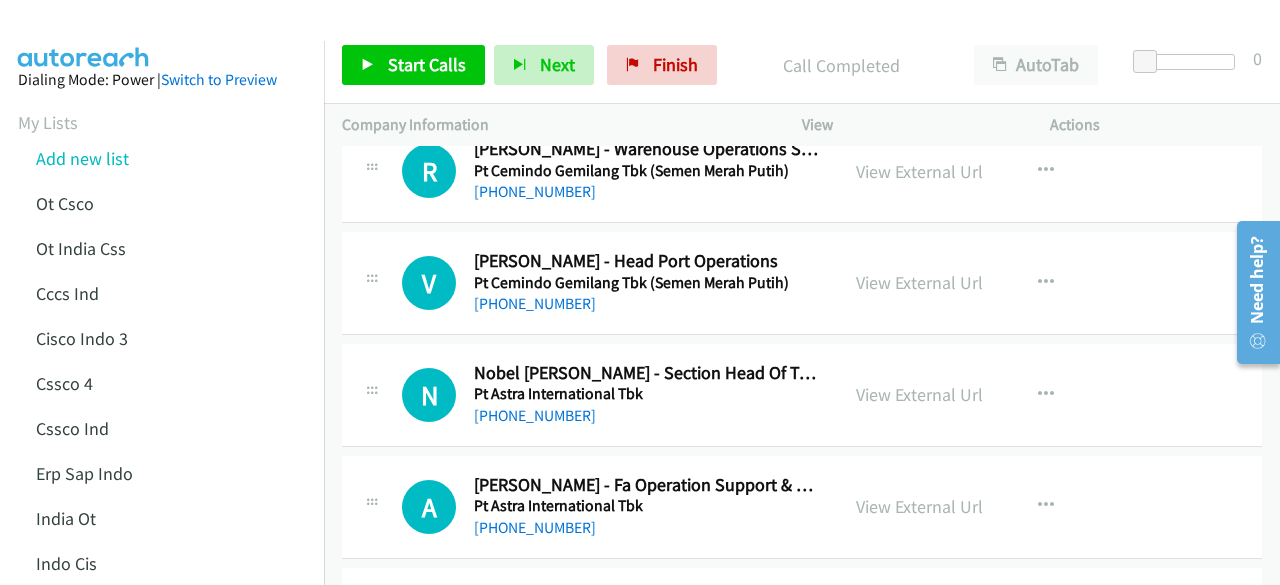 scroll, scrollTop: 8498, scrollLeft: 0, axis: vertical 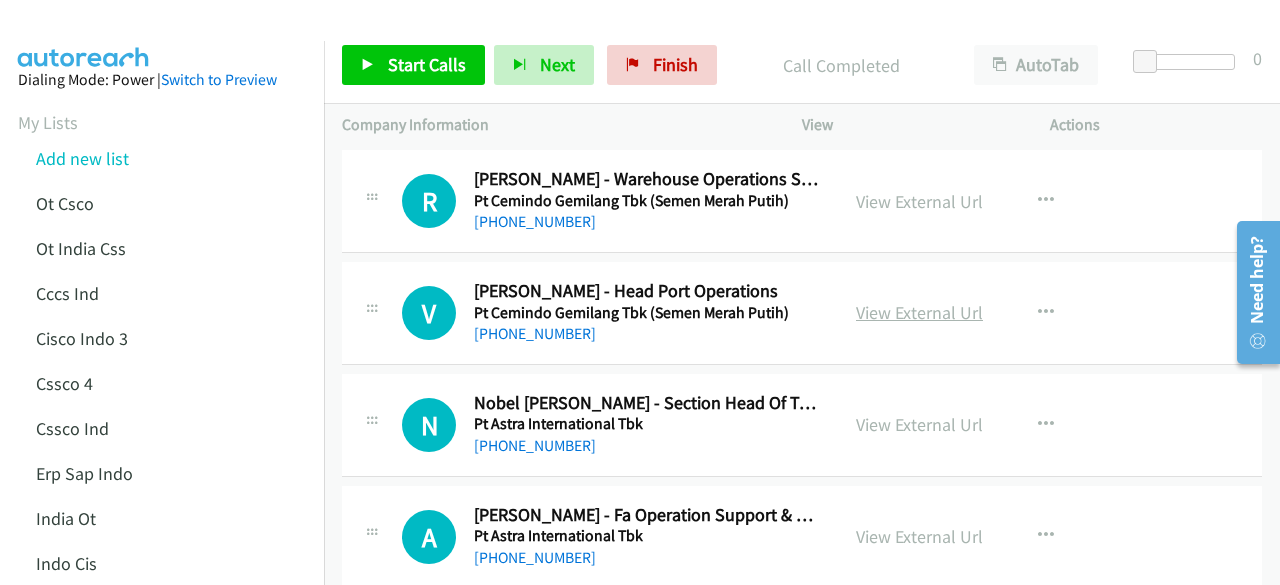 click on "View External Url" at bounding box center (919, 312) 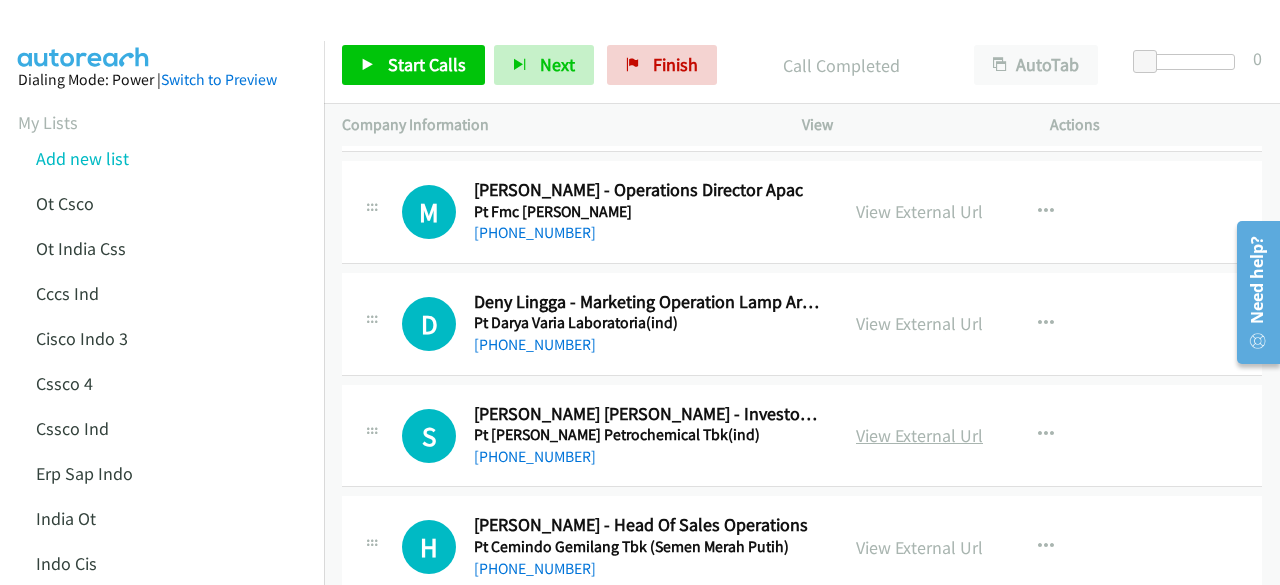scroll, scrollTop: 7998, scrollLeft: 0, axis: vertical 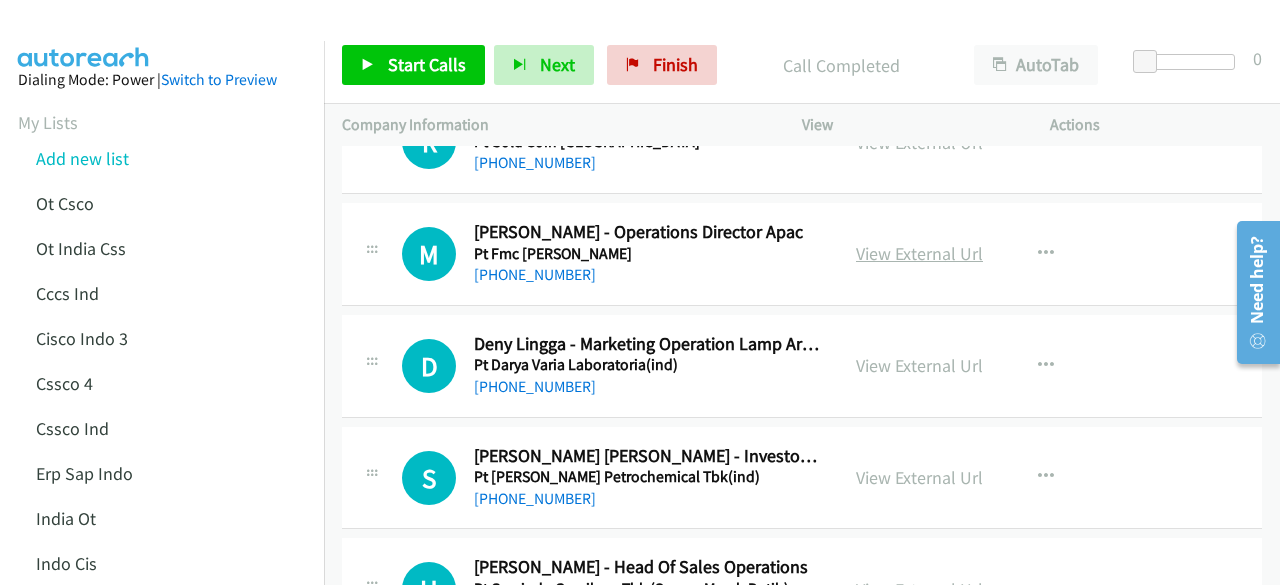 click on "View External Url" at bounding box center (919, 253) 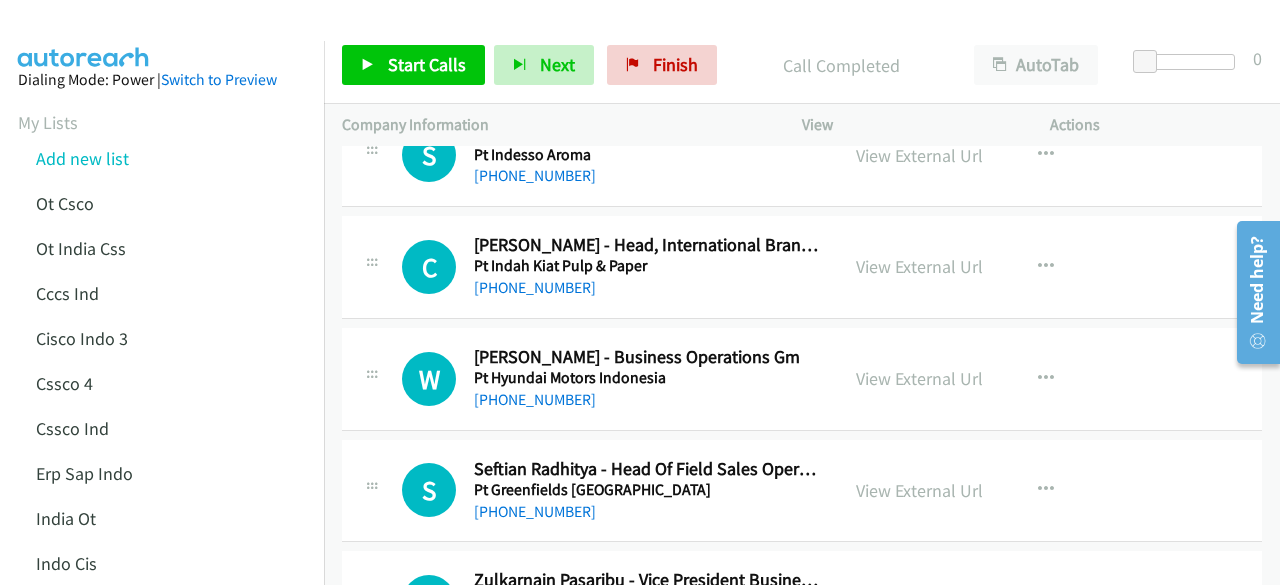 scroll, scrollTop: 7398, scrollLeft: 0, axis: vertical 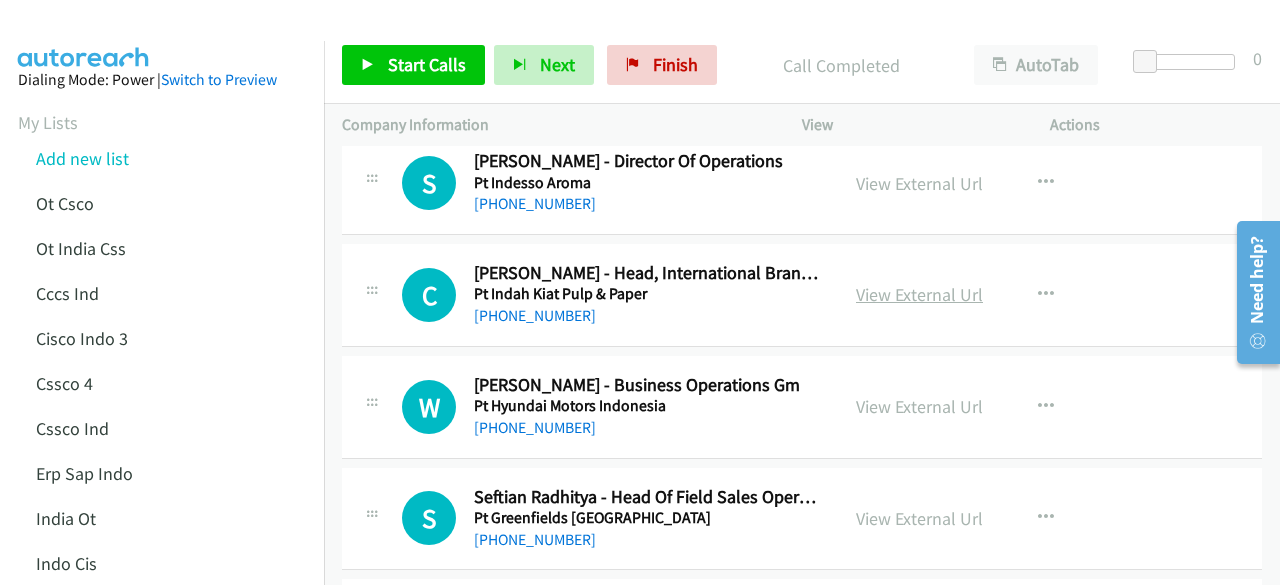 click on "View External Url" at bounding box center (919, 294) 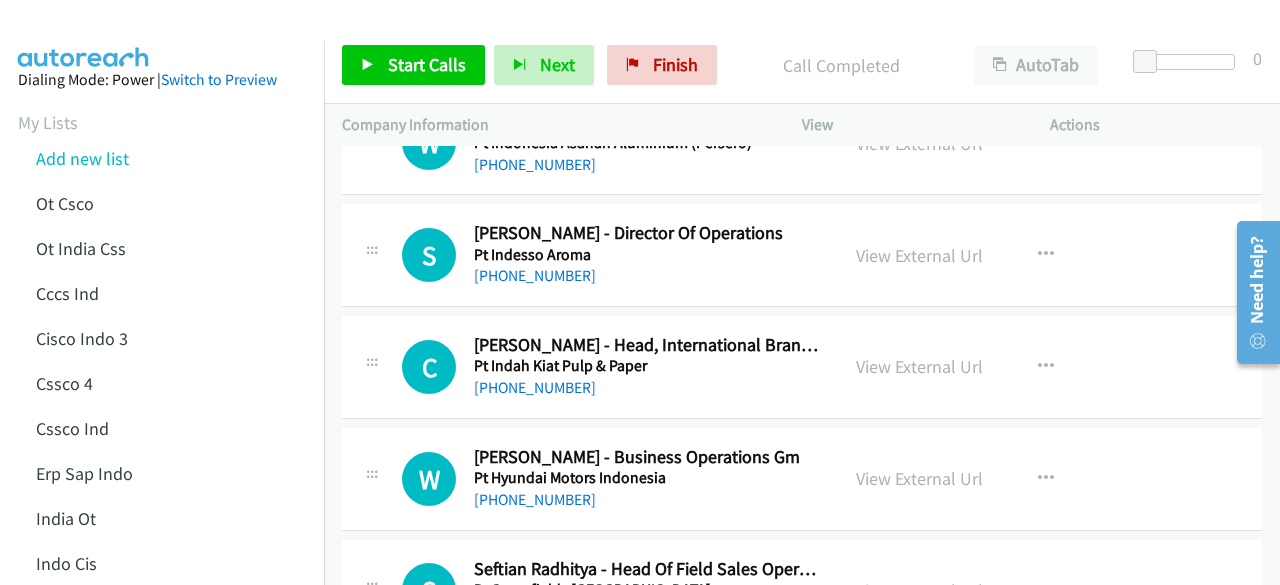 scroll, scrollTop: 7298, scrollLeft: 0, axis: vertical 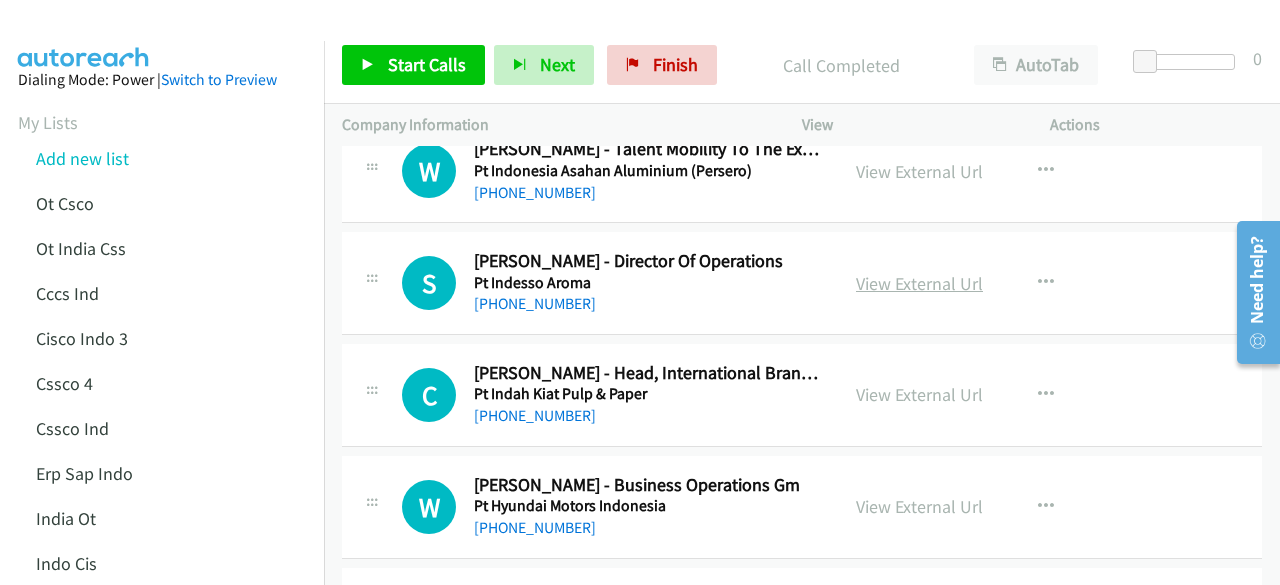 click on "View External Url" at bounding box center (919, 283) 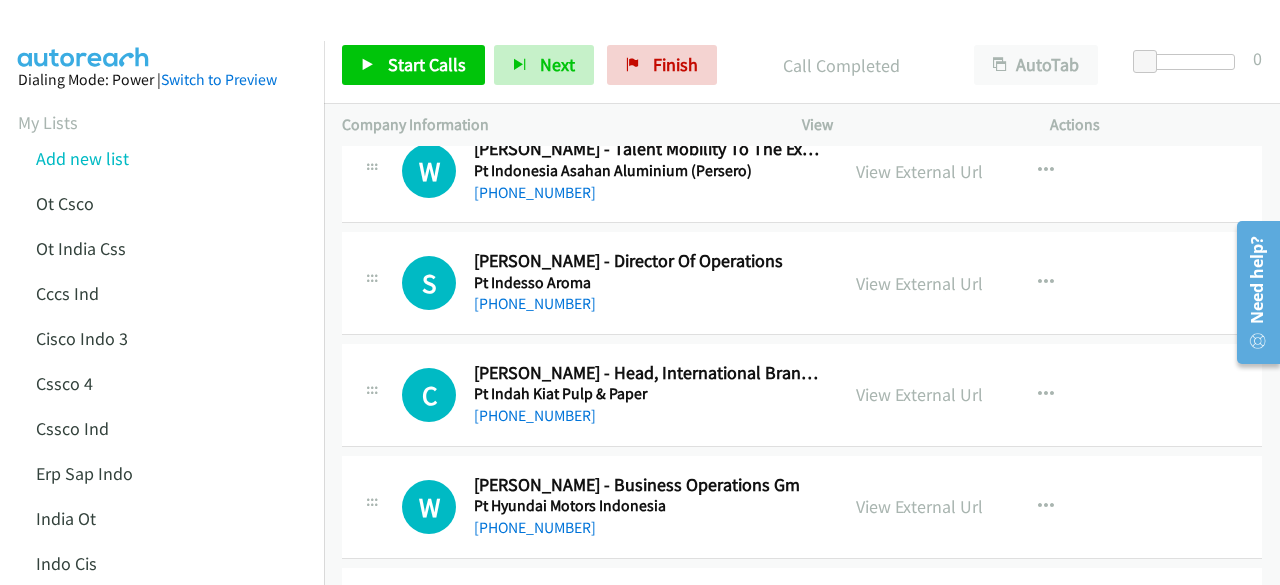 scroll, scrollTop: 7258, scrollLeft: 0, axis: vertical 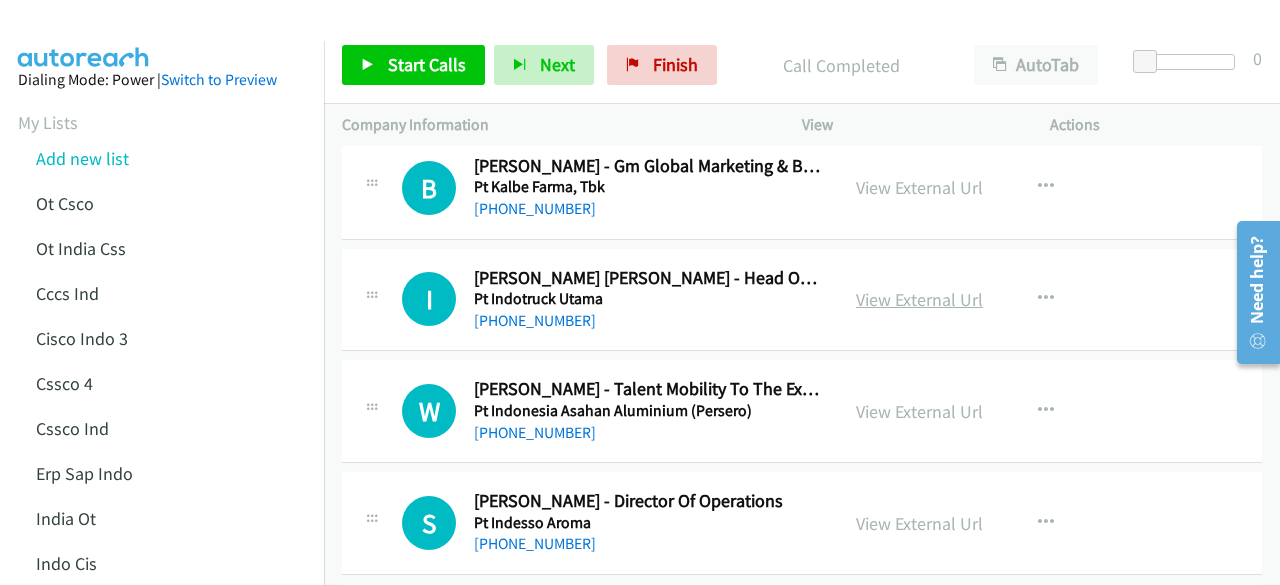 click on "View External Url" at bounding box center [919, 299] 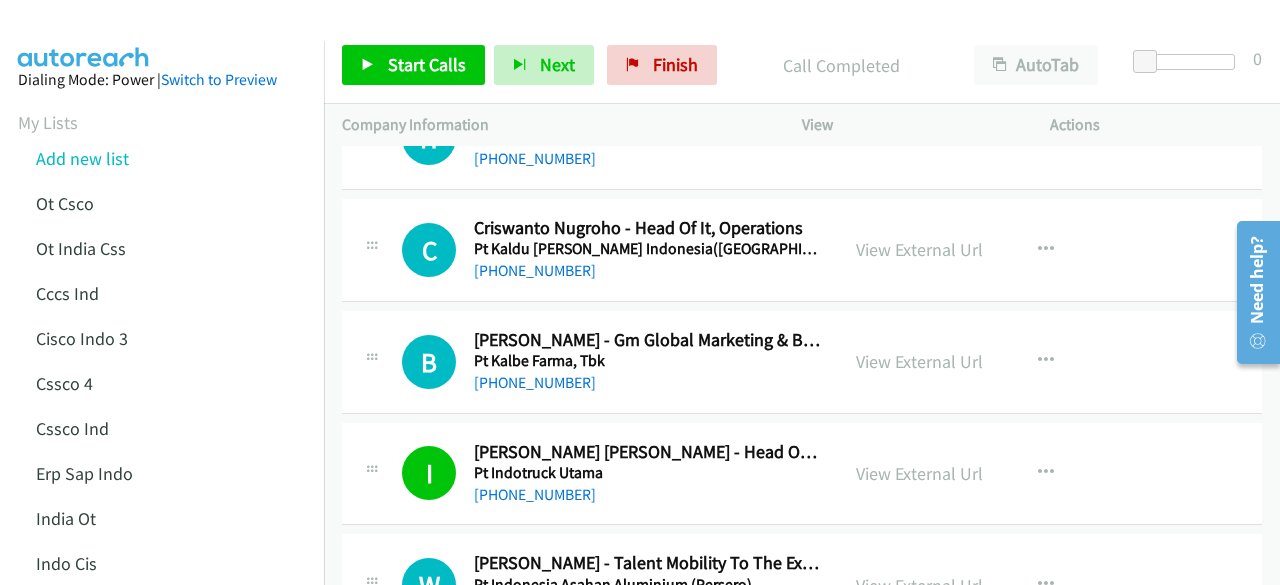 scroll, scrollTop: 6858, scrollLeft: 0, axis: vertical 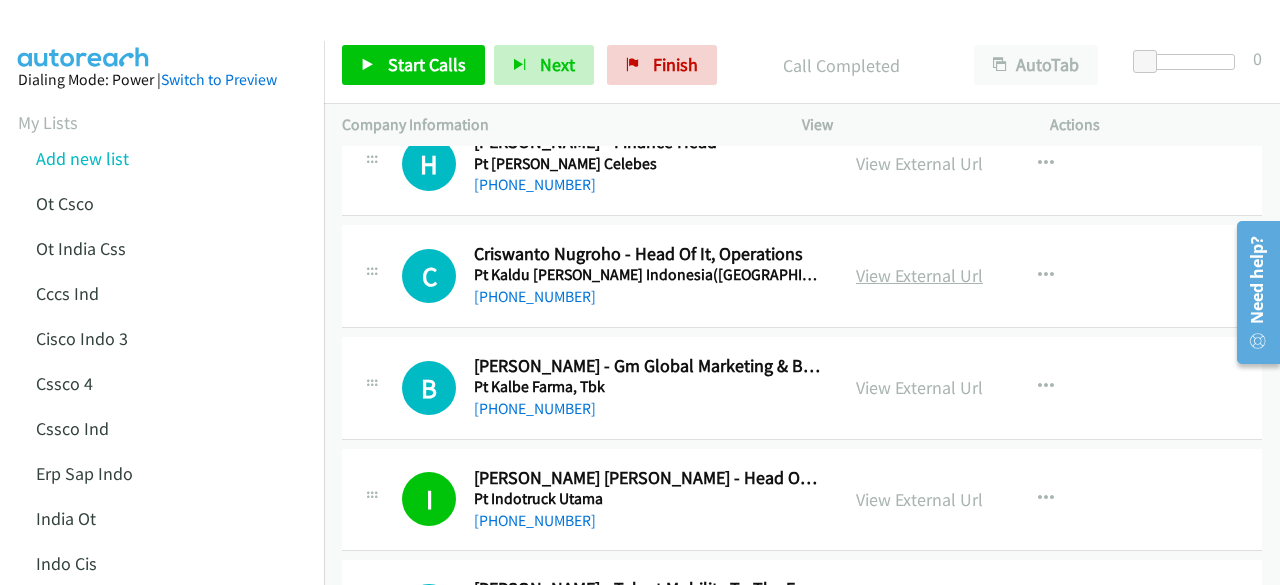 click on "View External Url" at bounding box center (919, 275) 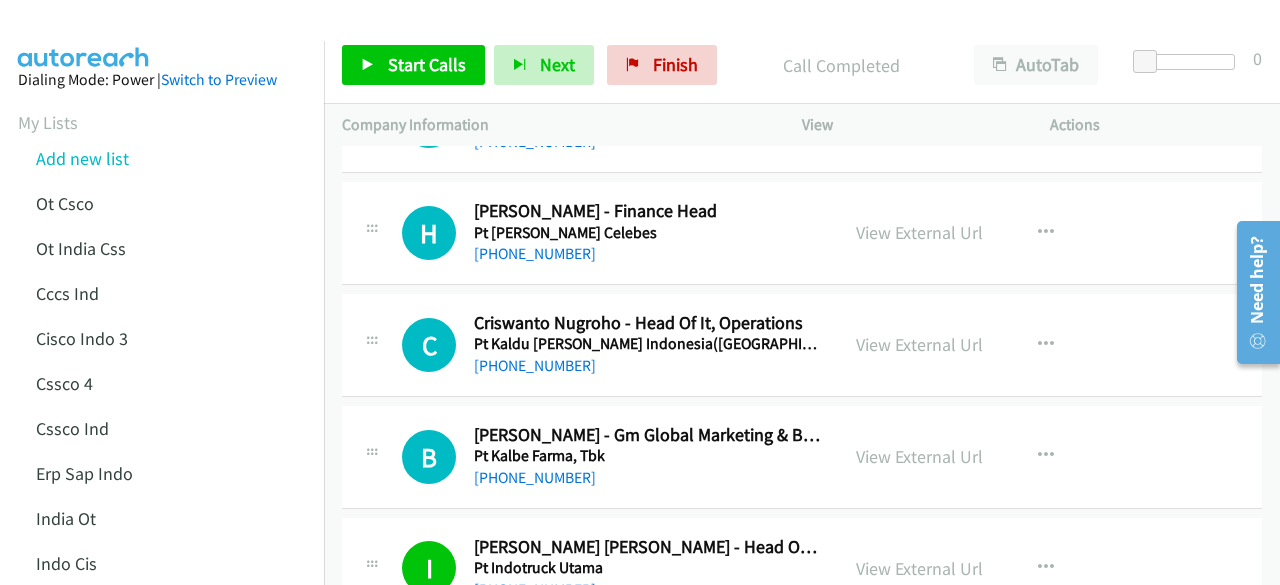 scroll, scrollTop: 6758, scrollLeft: 0, axis: vertical 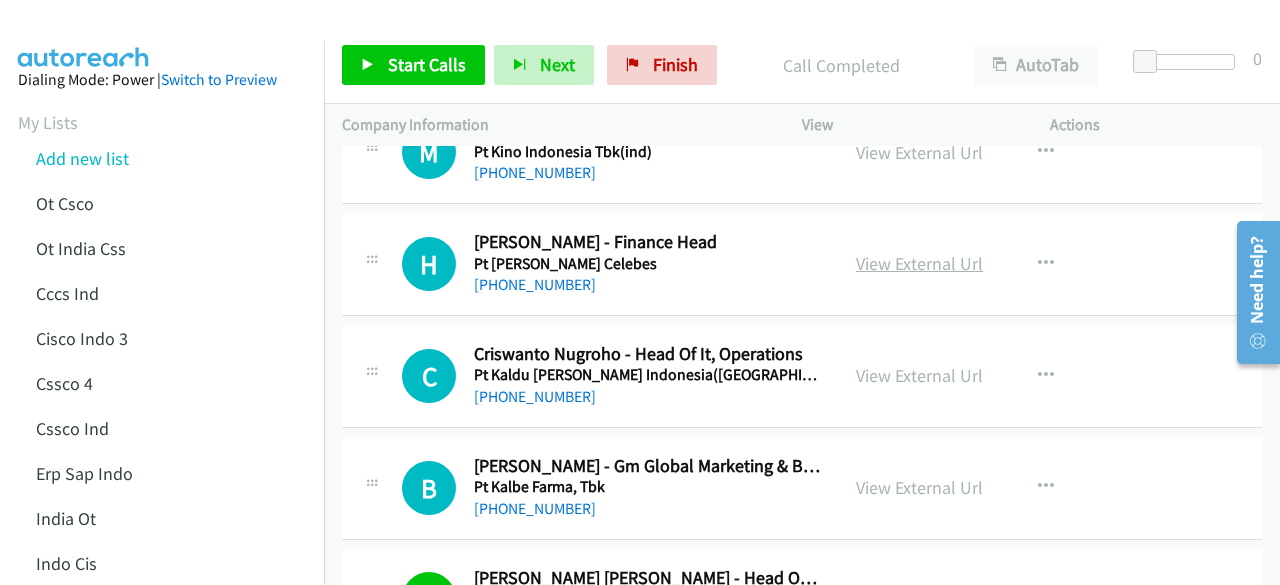 click on "View External Url" at bounding box center (919, 263) 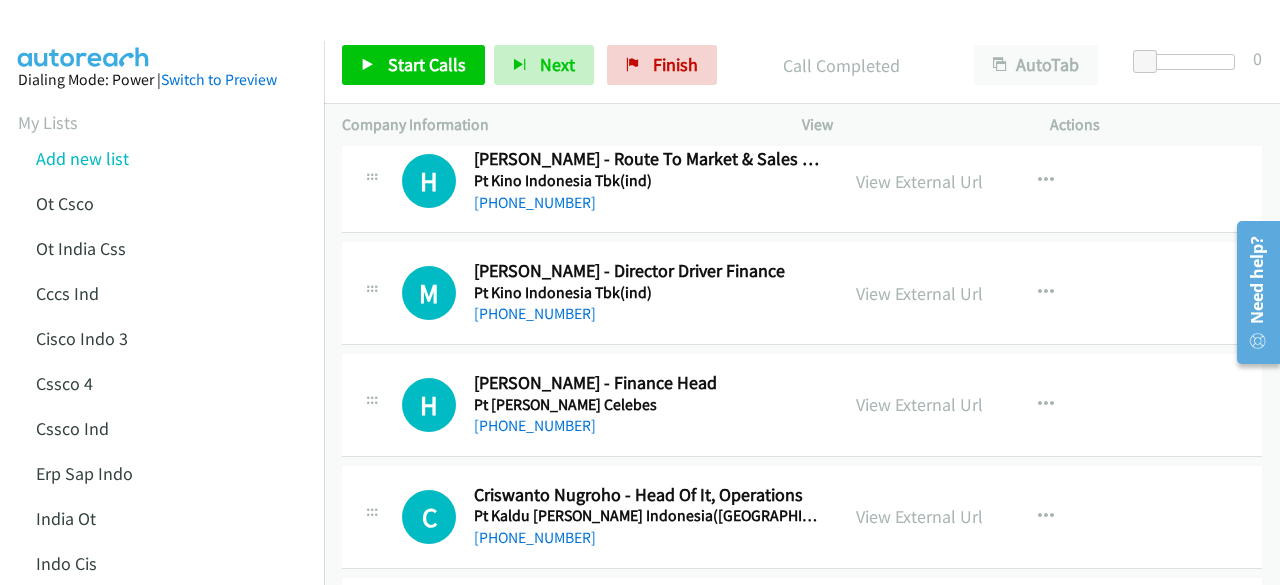 scroll, scrollTop: 6558, scrollLeft: 0, axis: vertical 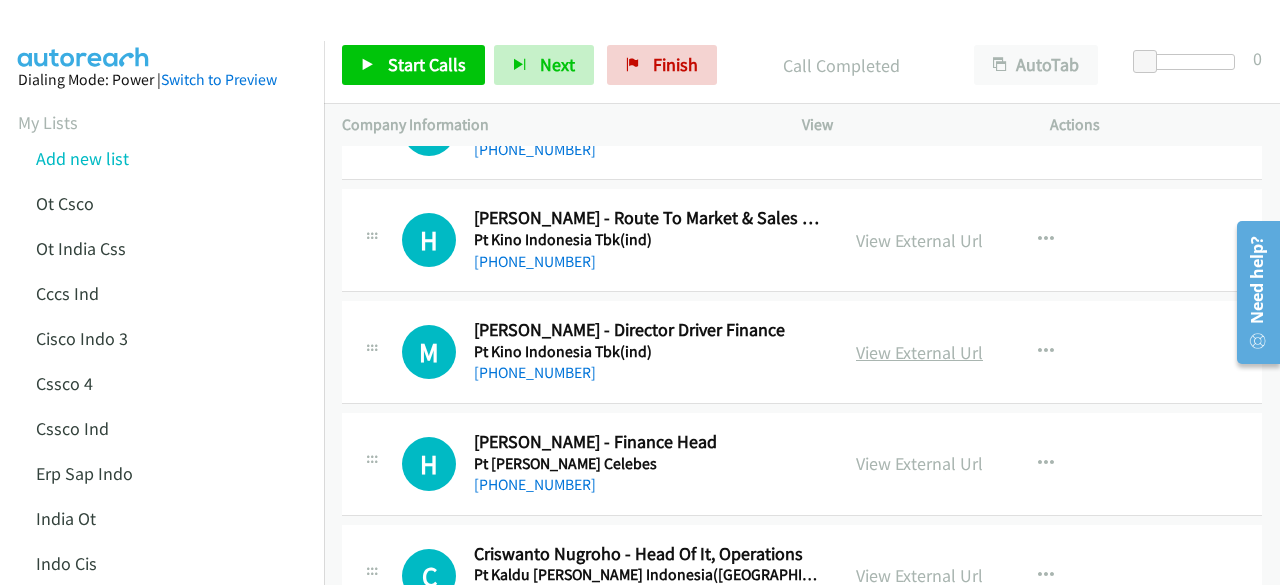 click on "View External Url" at bounding box center (919, 352) 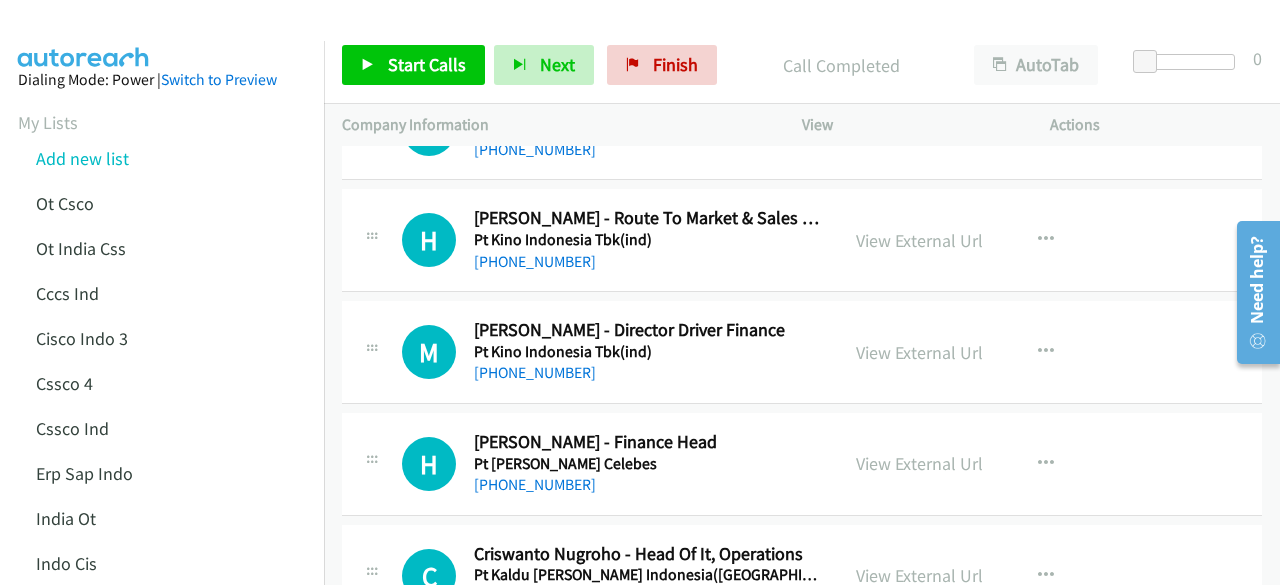 scroll, scrollTop: 6458, scrollLeft: 0, axis: vertical 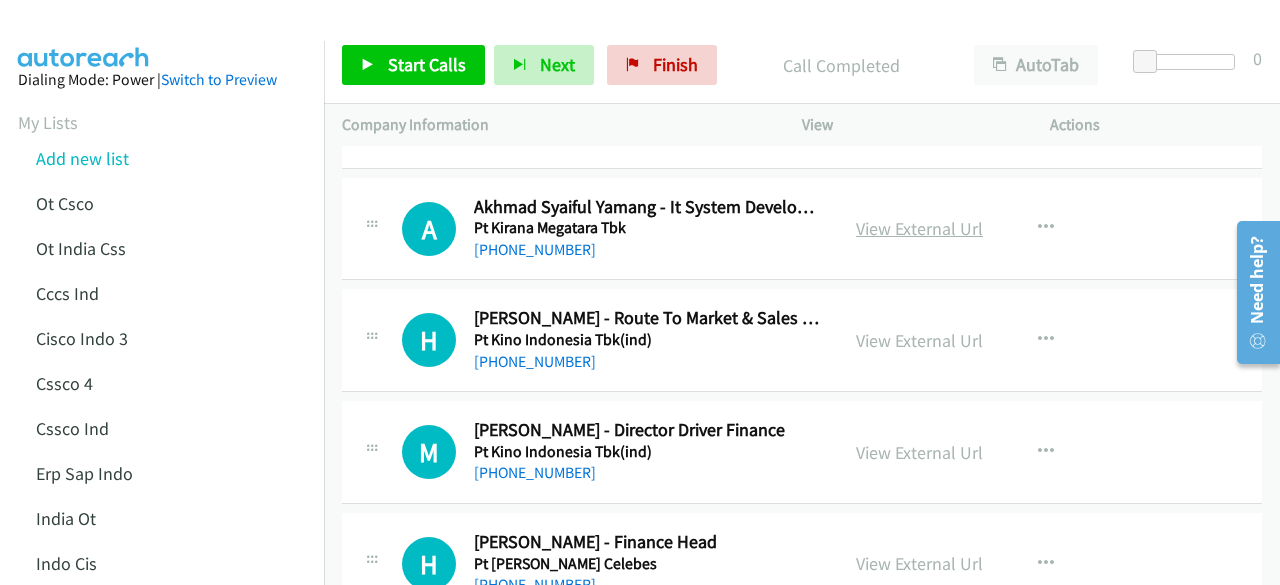 click on "View External Url" at bounding box center (919, 228) 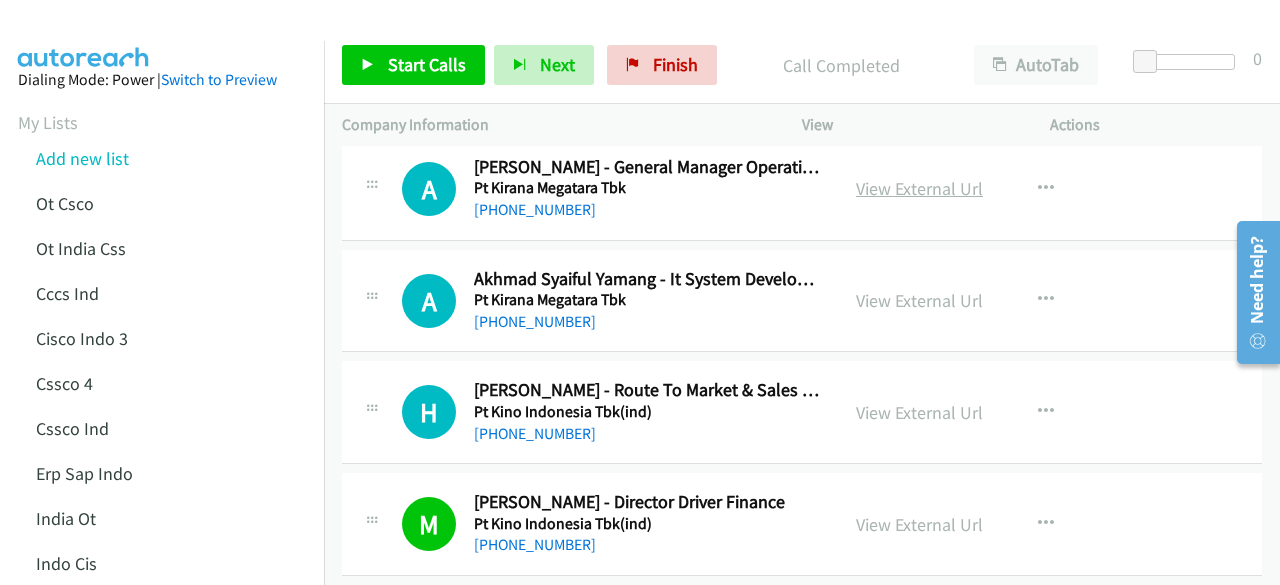 scroll, scrollTop: 6258, scrollLeft: 0, axis: vertical 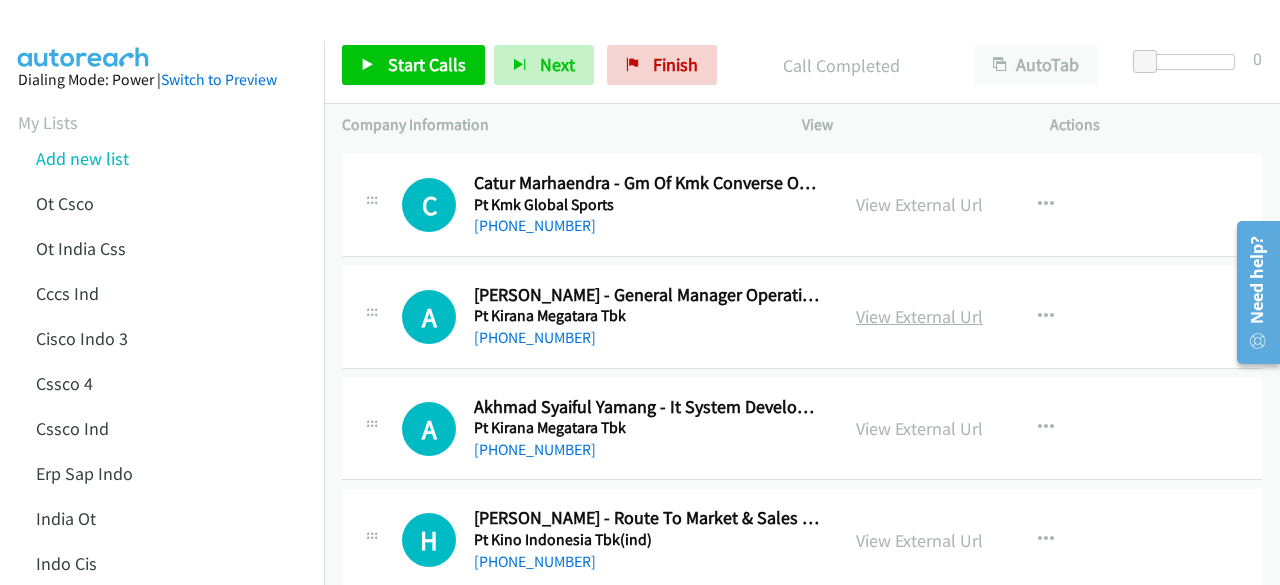 click on "View External Url" at bounding box center [919, 316] 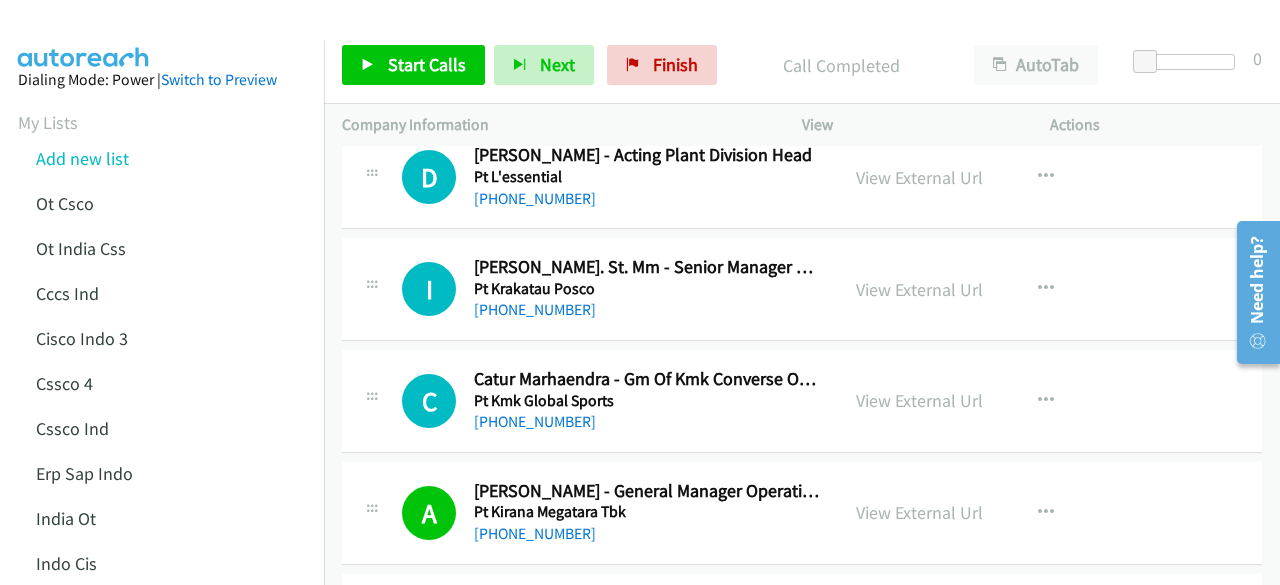 scroll, scrollTop: 6058, scrollLeft: 0, axis: vertical 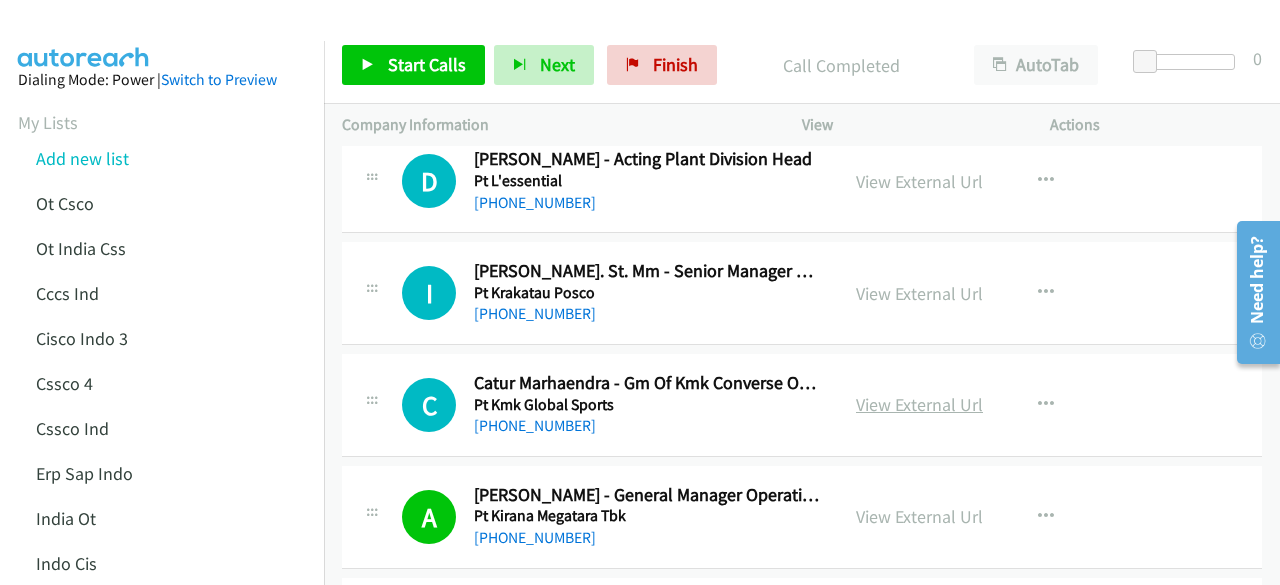 click on "View External Url" at bounding box center (919, 404) 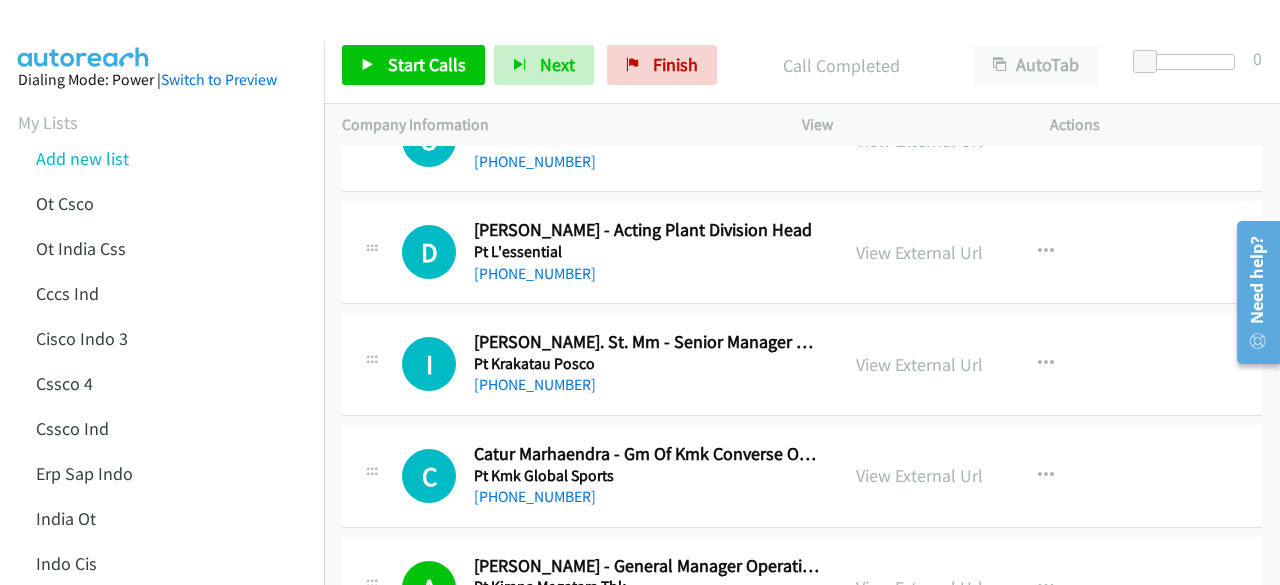 scroll, scrollTop: 5958, scrollLeft: 0, axis: vertical 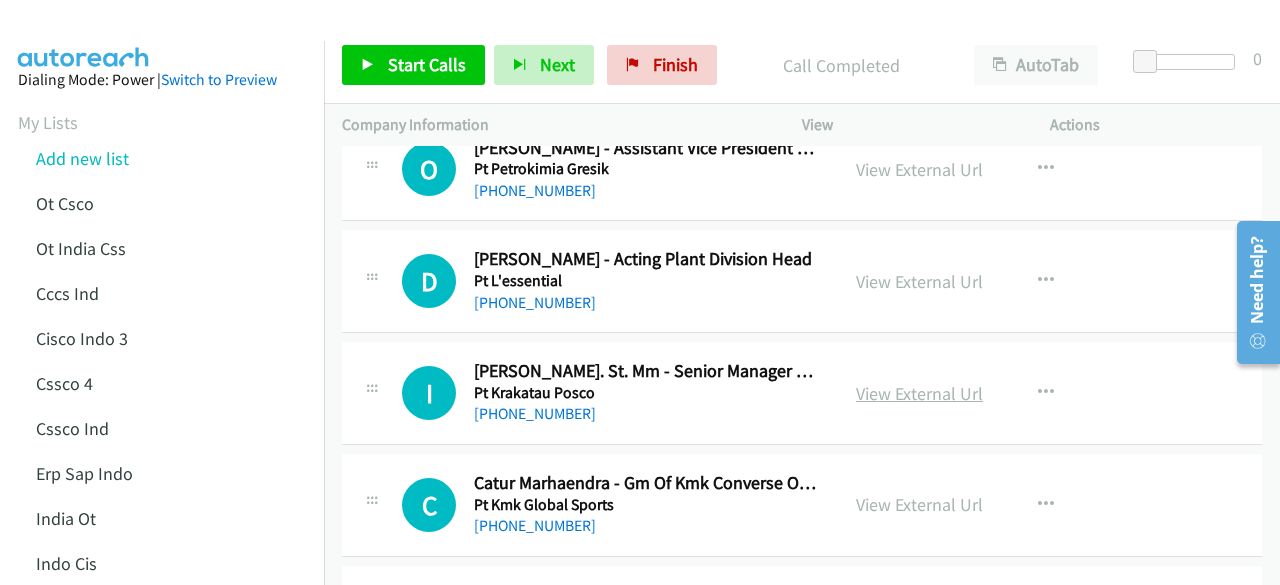 click on "View External Url" at bounding box center (919, 393) 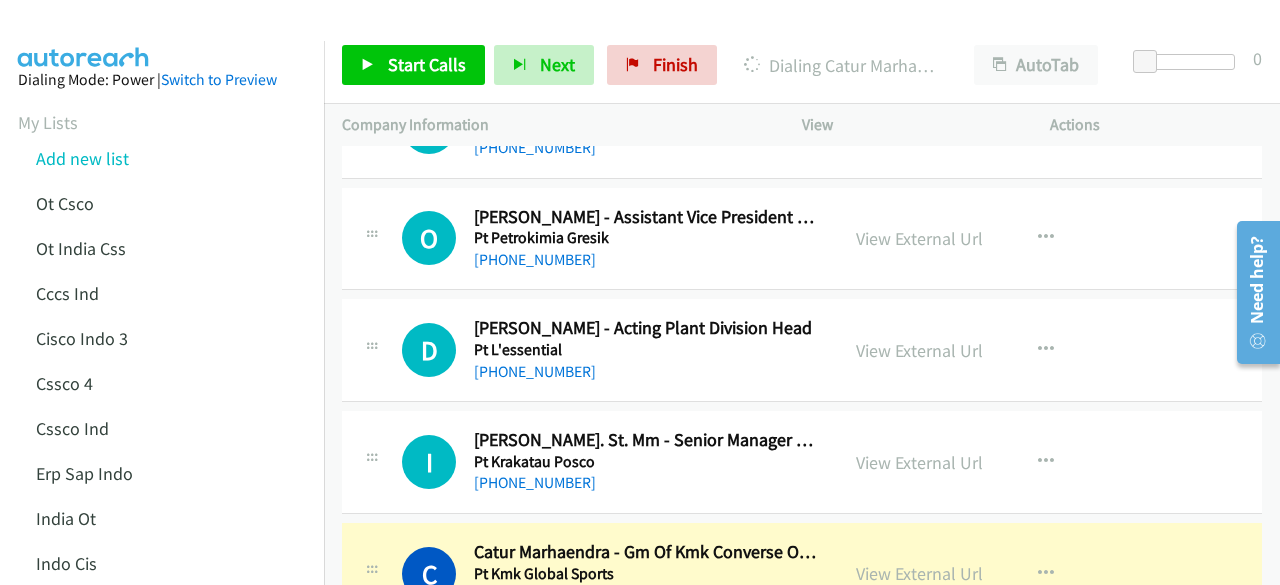 scroll, scrollTop: 5858, scrollLeft: 0, axis: vertical 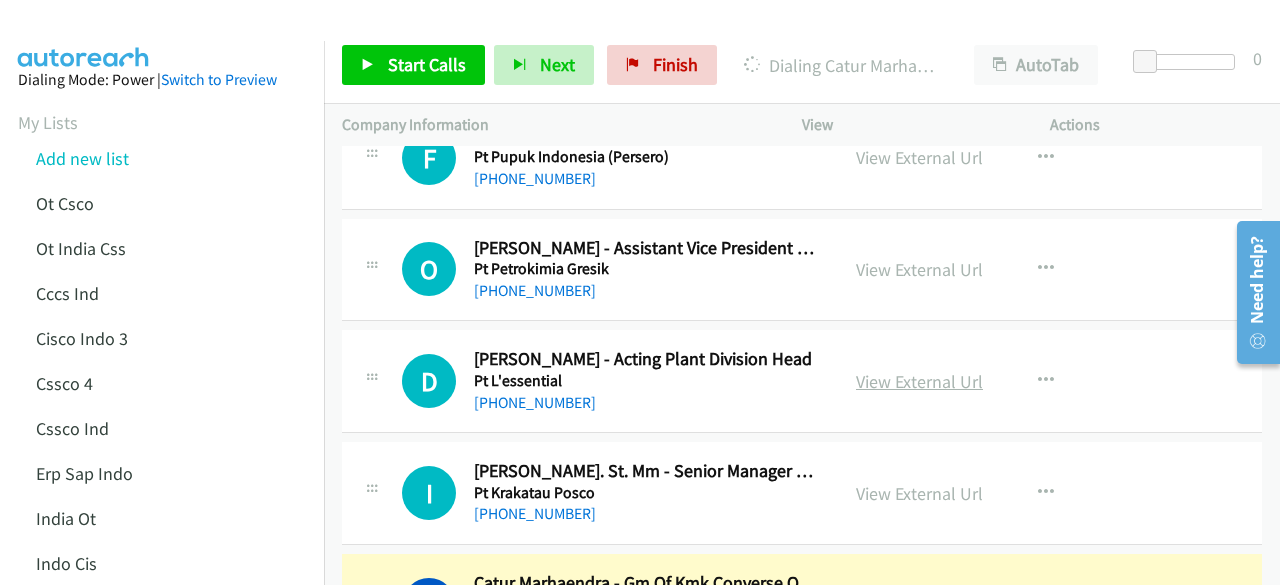 click on "View External Url" at bounding box center (919, 381) 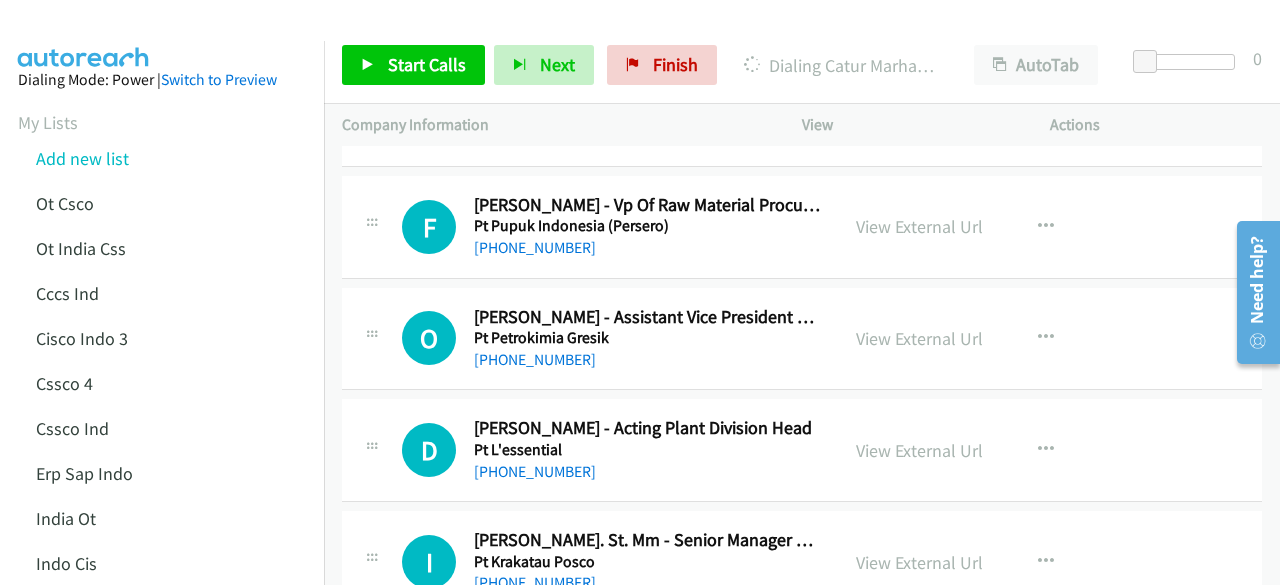 scroll, scrollTop: 5758, scrollLeft: 0, axis: vertical 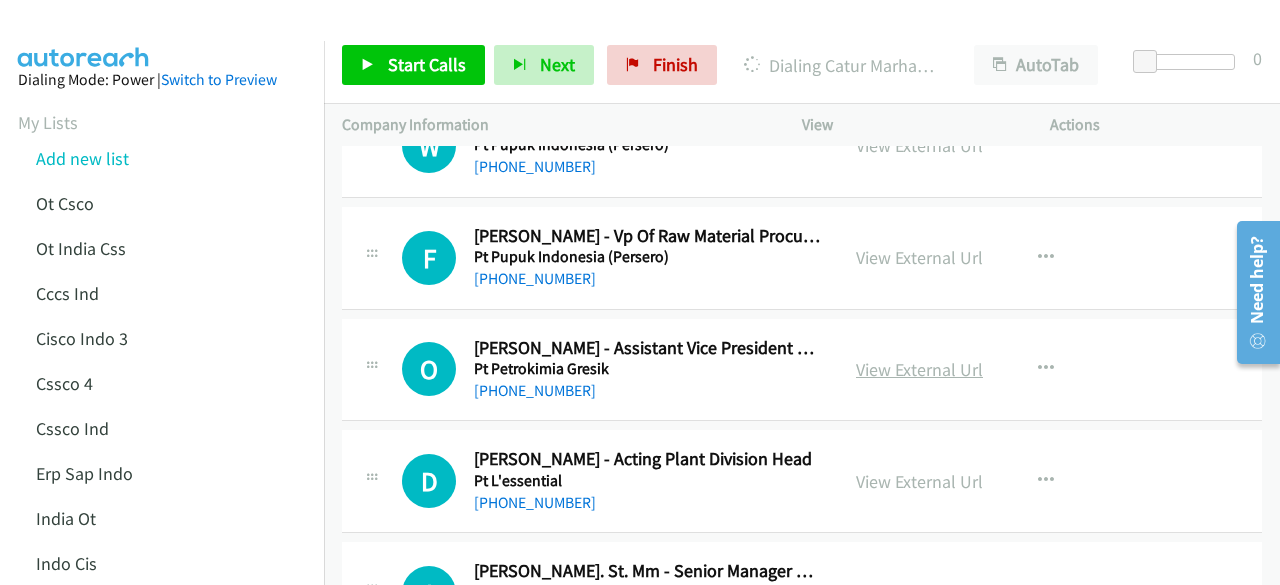 click on "View External Url" at bounding box center (919, 369) 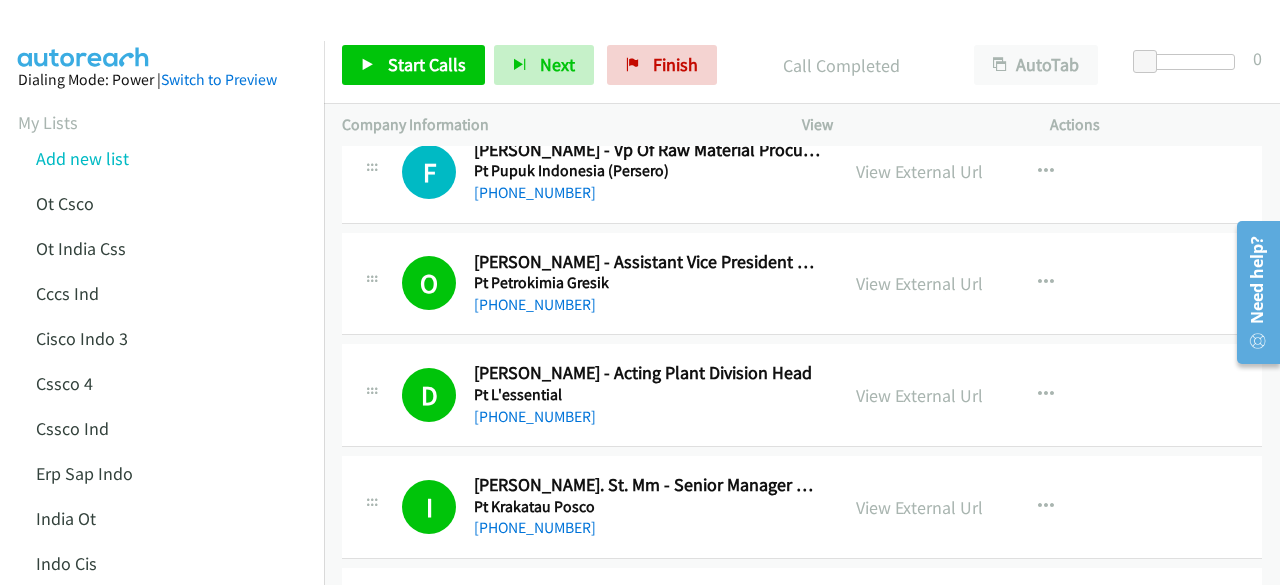 scroll, scrollTop: 5758, scrollLeft: 0, axis: vertical 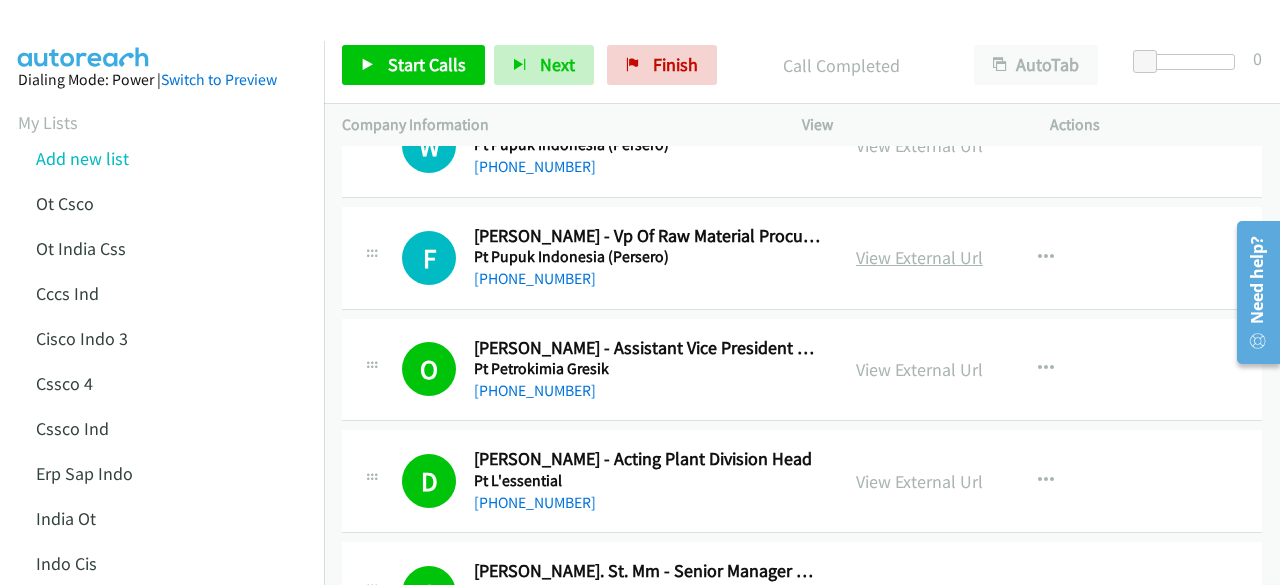 click on "View External Url" at bounding box center (919, 257) 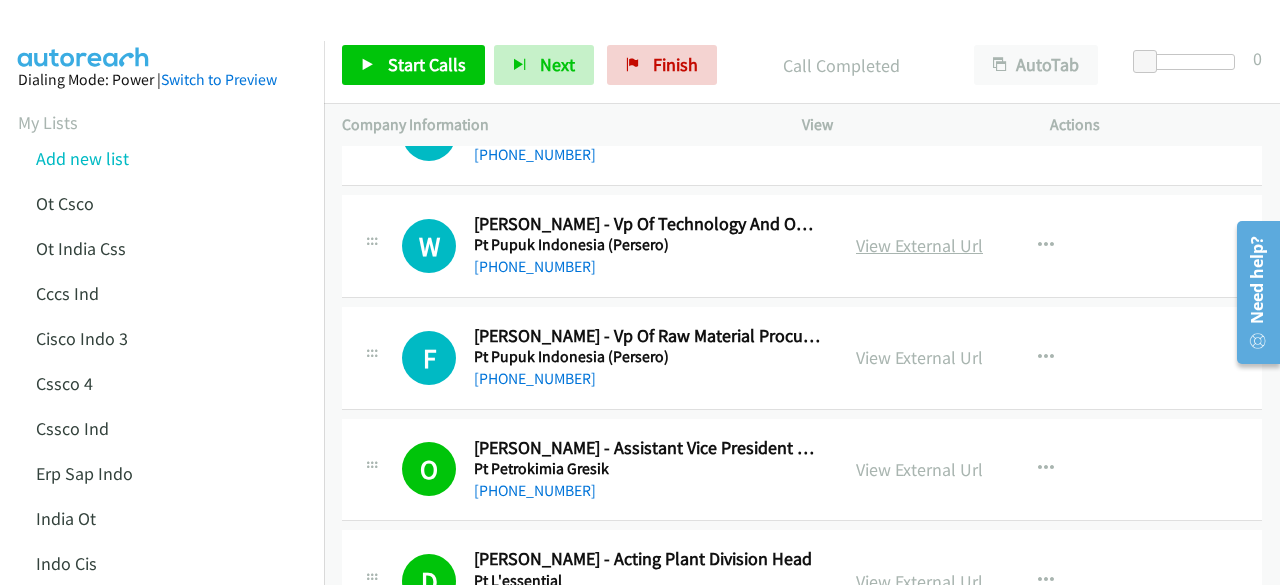 click on "View External Url" at bounding box center [919, 245] 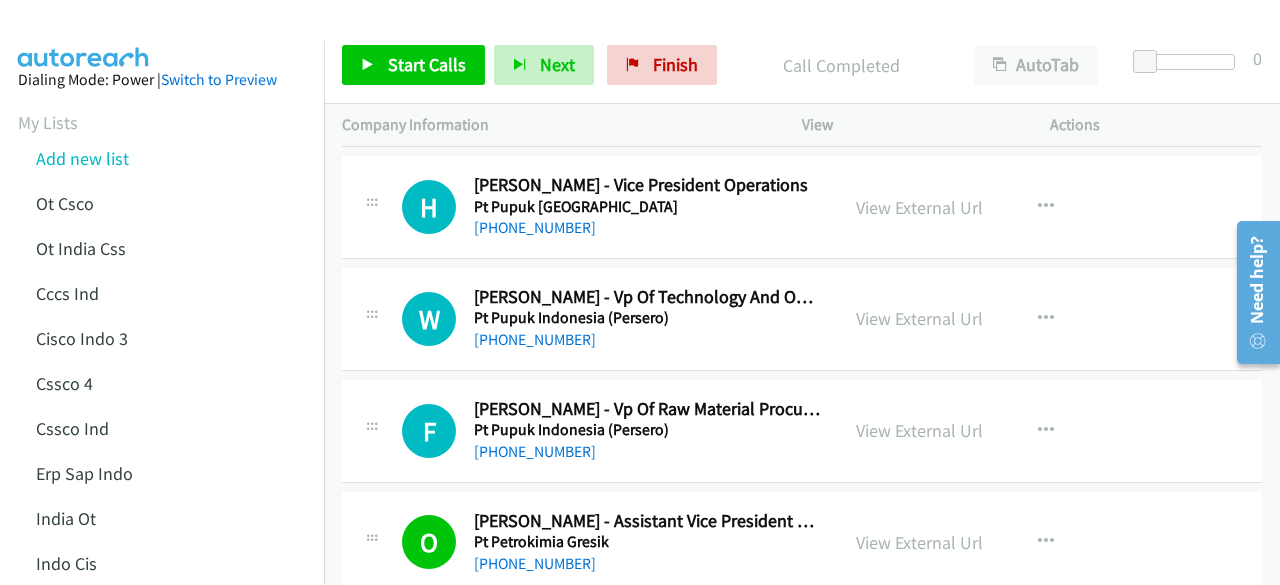 scroll, scrollTop: 5558, scrollLeft: 0, axis: vertical 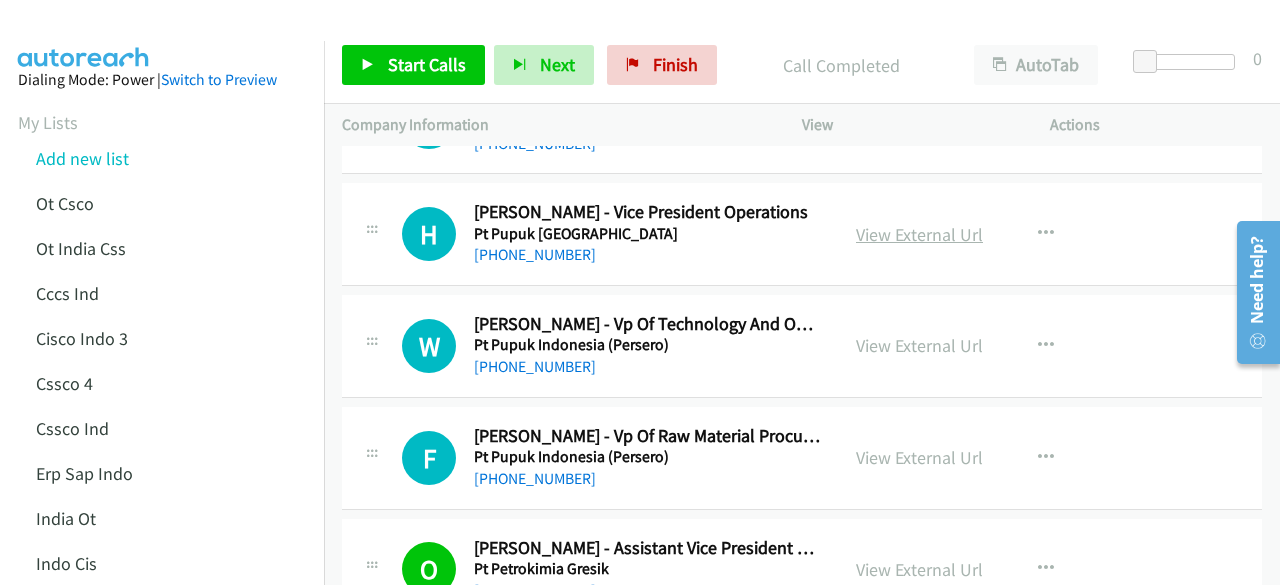 click on "View External Url" at bounding box center [919, 234] 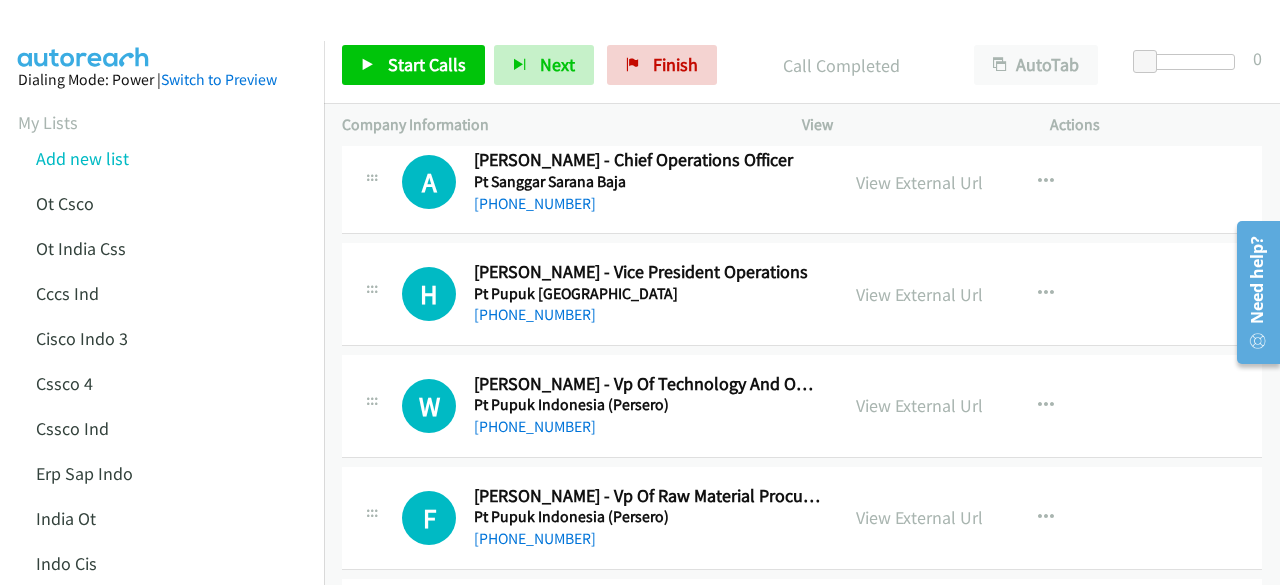 scroll, scrollTop: 5458, scrollLeft: 0, axis: vertical 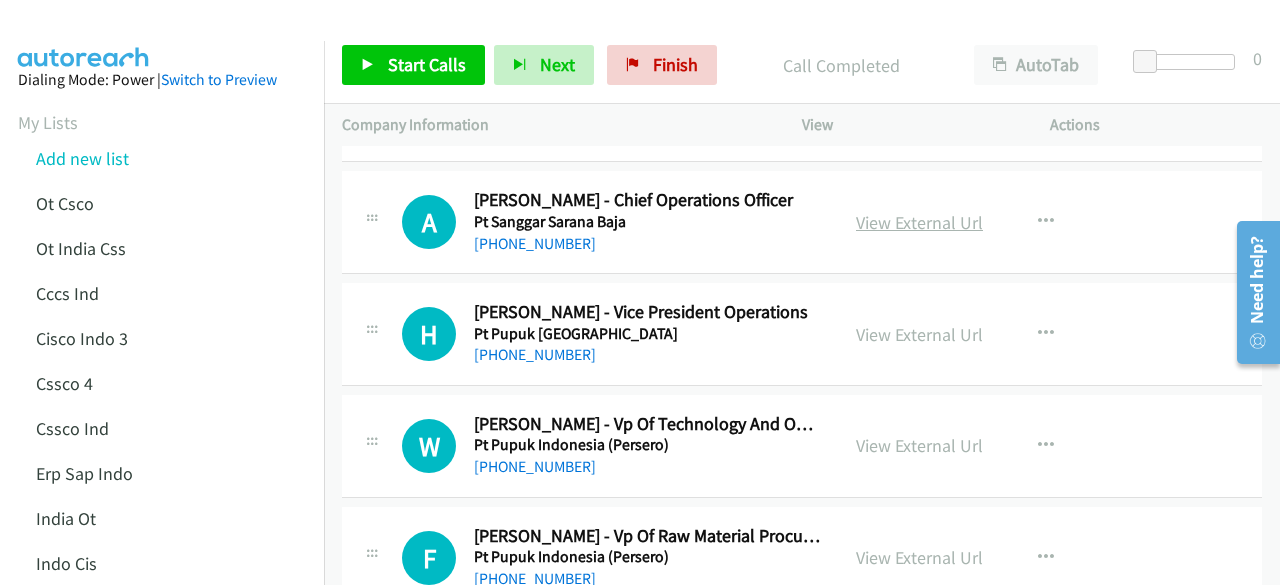 click on "View External Url" at bounding box center [919, 222] 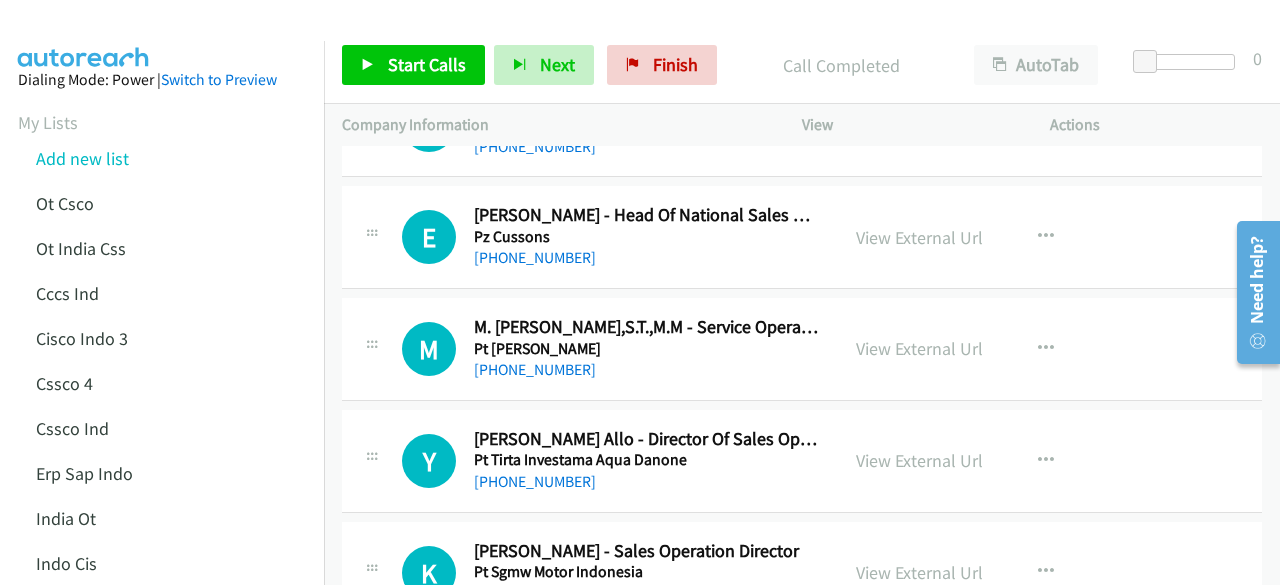scroll, scrollTop: 4858, scrollLeft: 0, axis: vertical 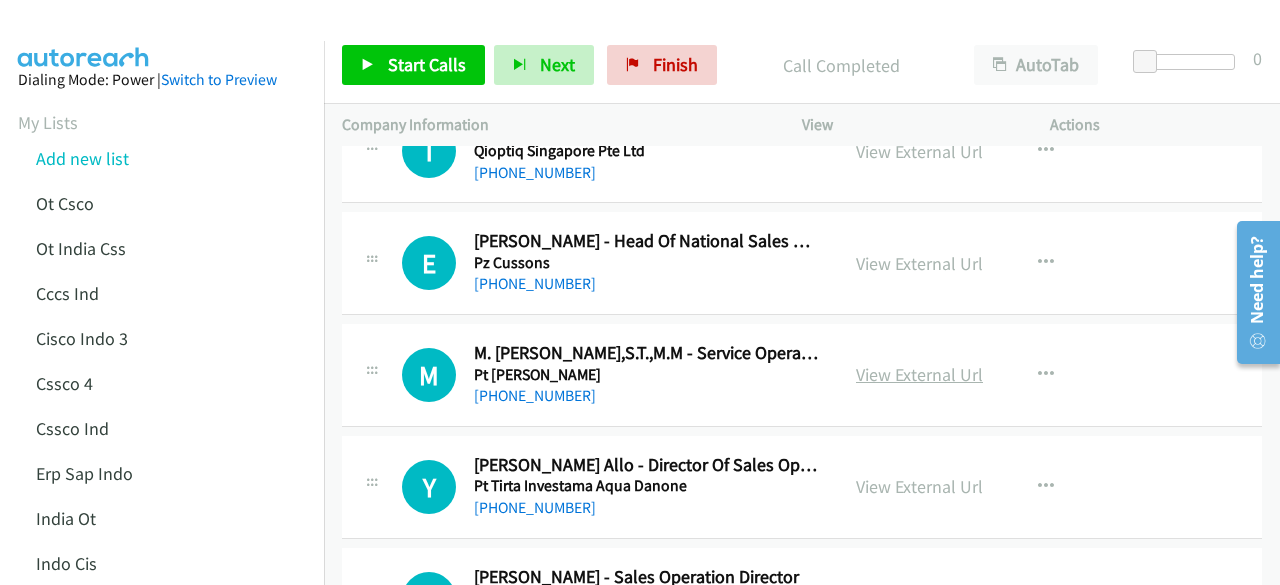 click on "View External Url" at bounding box center (919, 374) 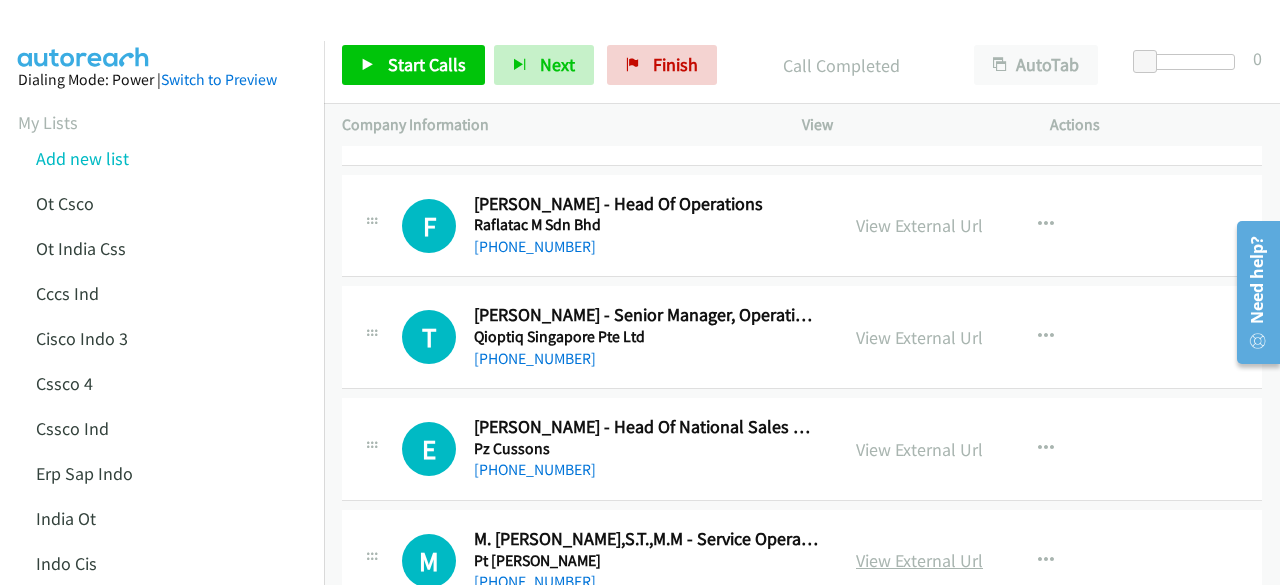 scroll, scrollTop: 4658, scrollLeft: 0, axis: vertical 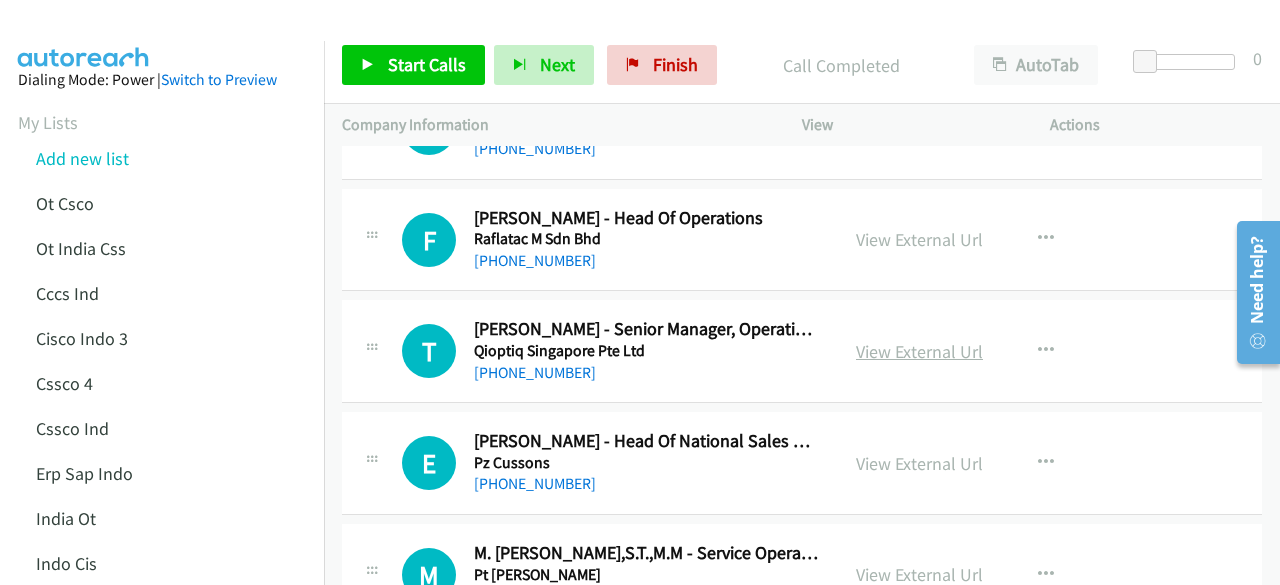click on "View External Url" at bounding box center [919, 351] 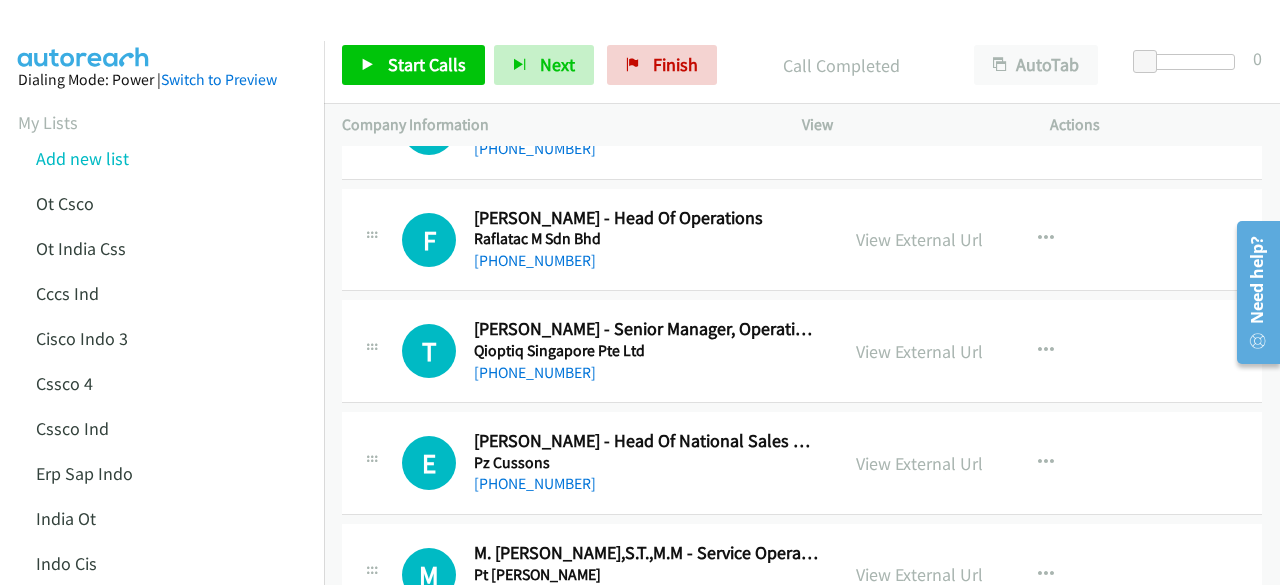 scroll, scrollTop: 4558, scrollLeft: 0, axis: vertical 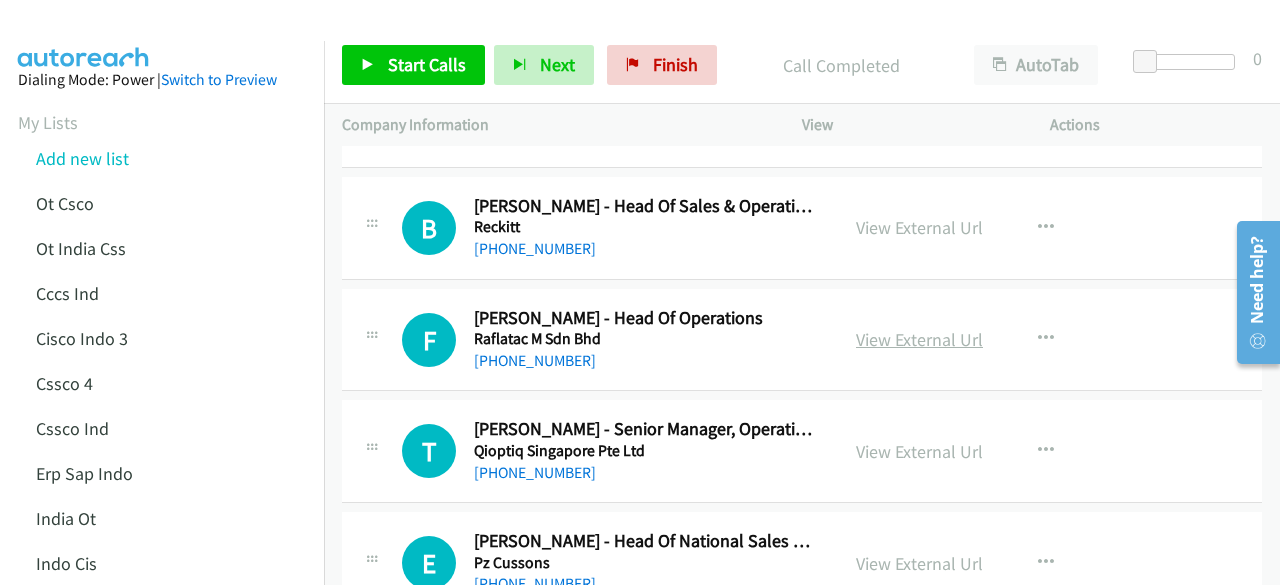 click on "View External Url" at bounding box center [919, 339] 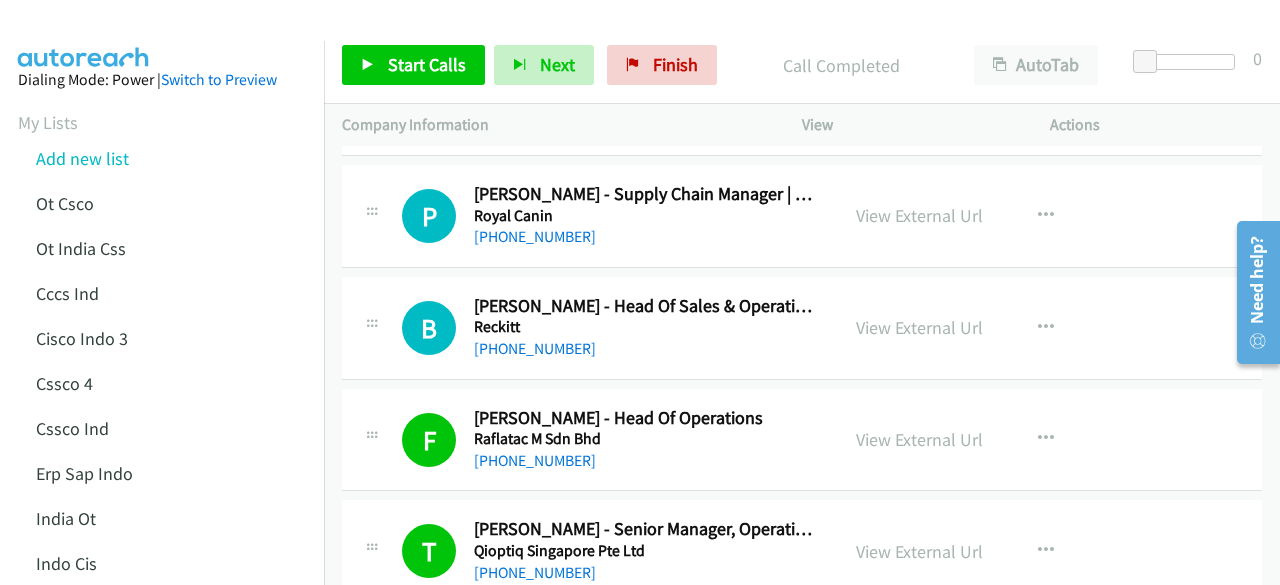 scroll, scrollTop: 4358, scrollLeft: 0, axis: vertical 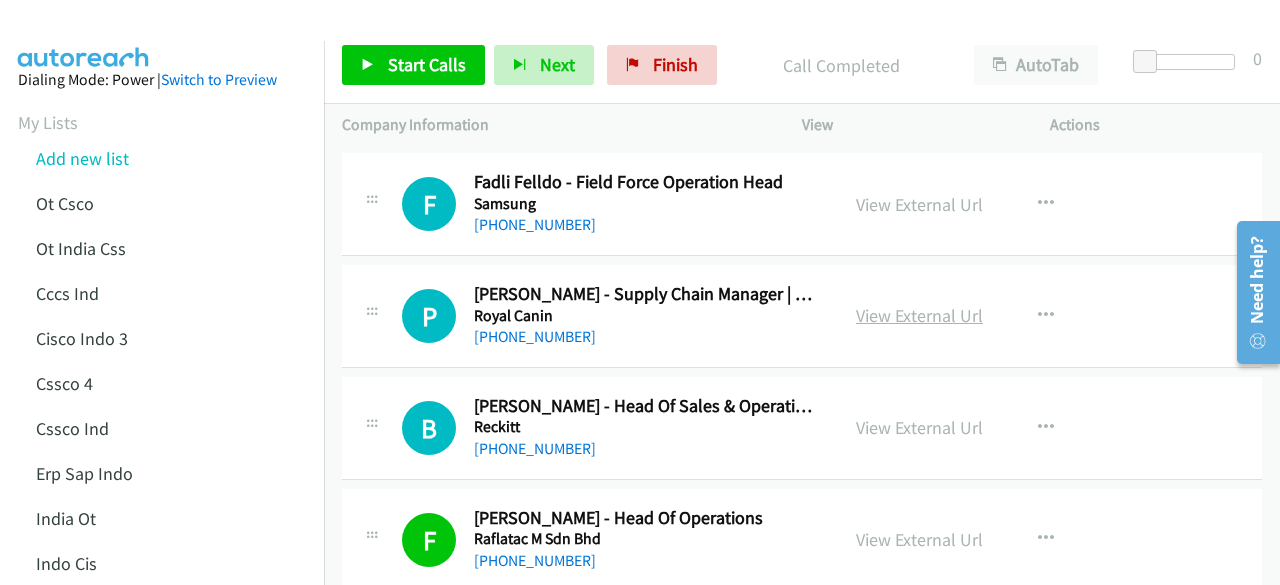click on "View External Url" at bounding box center [919, 315] 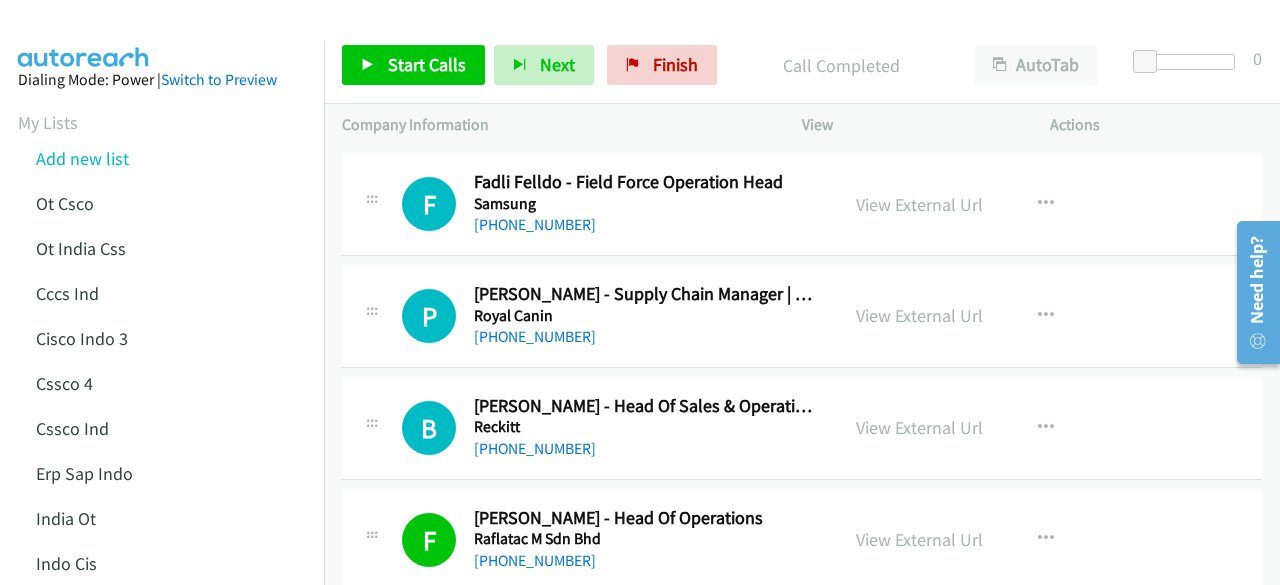 scroll, scrollTop: 4258, scrollLeft: 0, axis: vertical 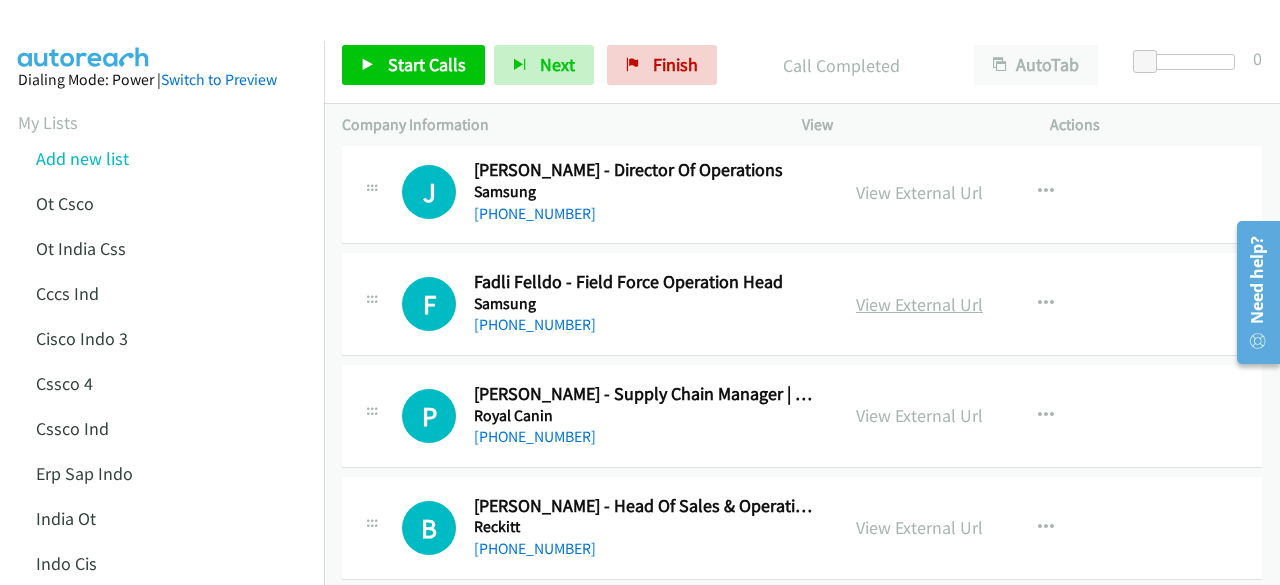click on "View External Url" at bounding box center [919, 304] 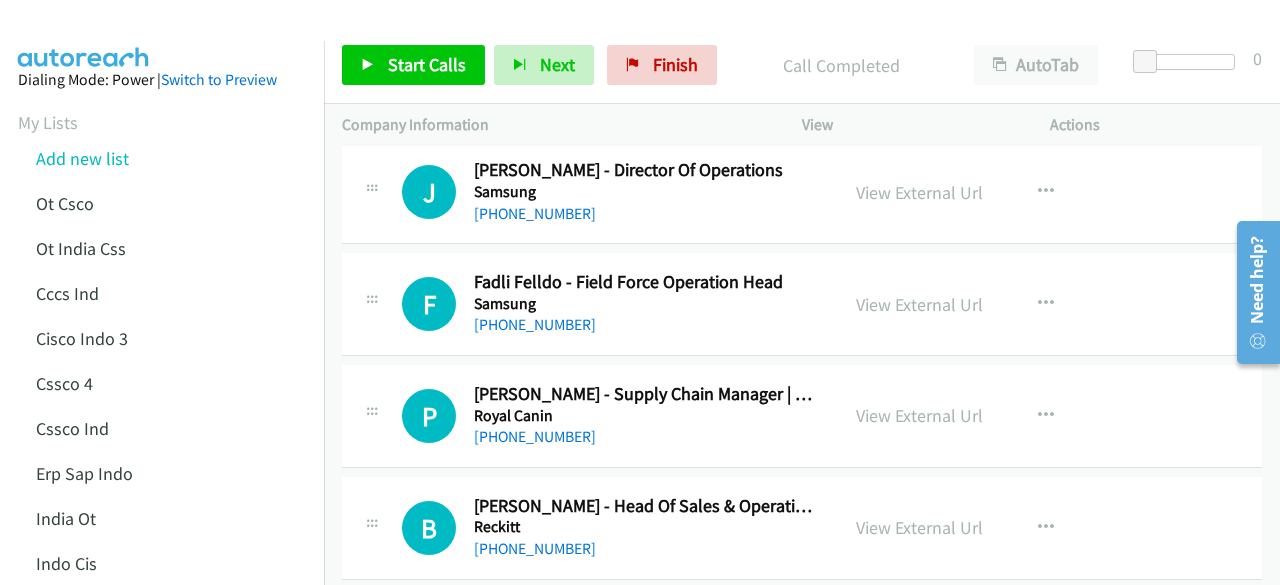 scroll, scrollTop: 4158, scrollLeft: 0, axis: vertical 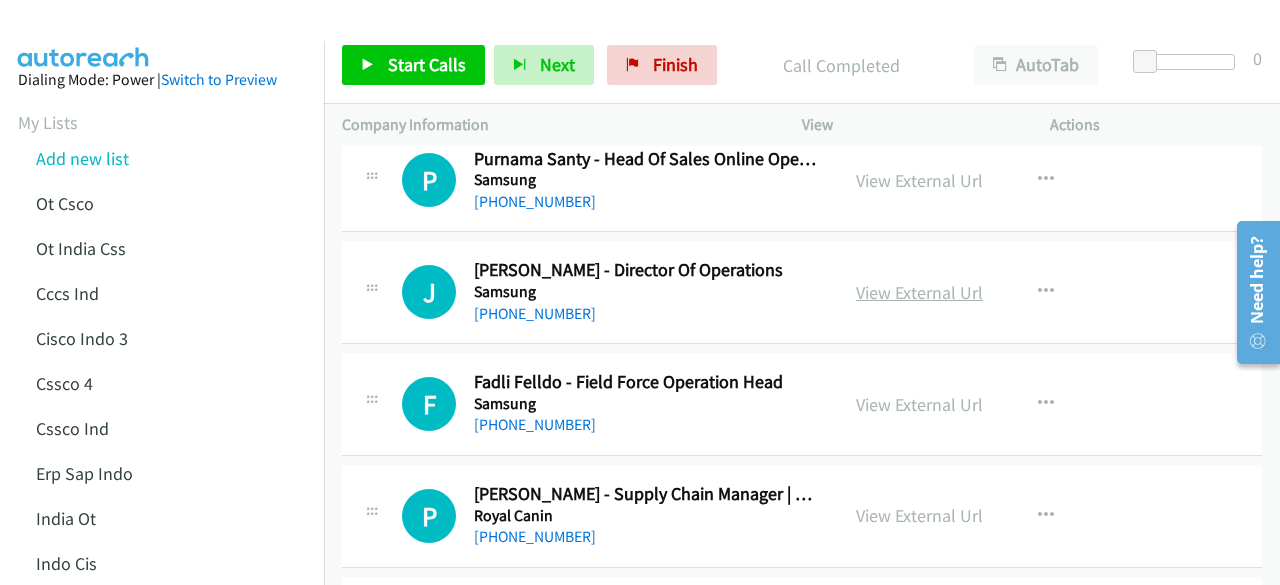 click on "View External Url" at bounding box center [919, 292] 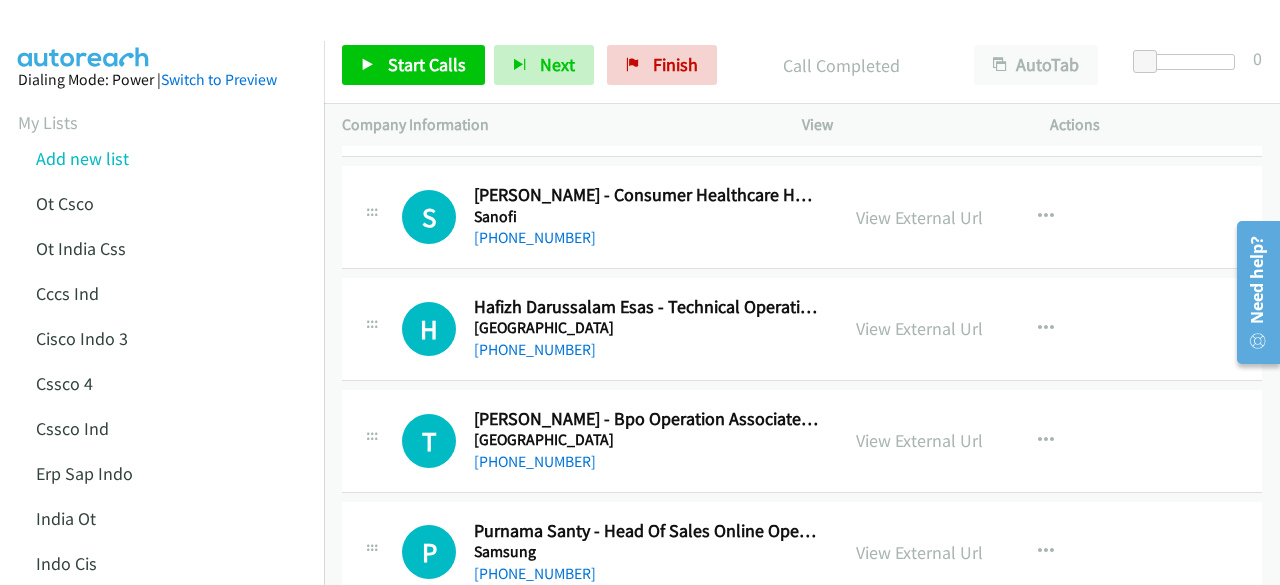 scroll, scrollTop: 3758, scrollLeft: 0, axis: vertical 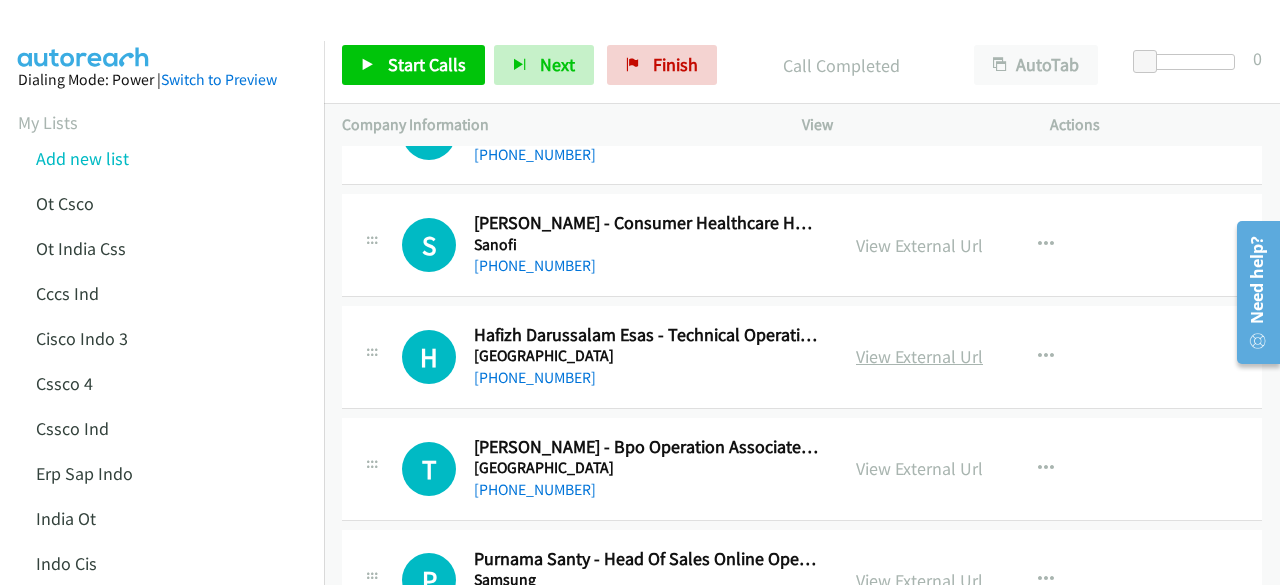 click on "View External Url" at bounding box center (919, 356) 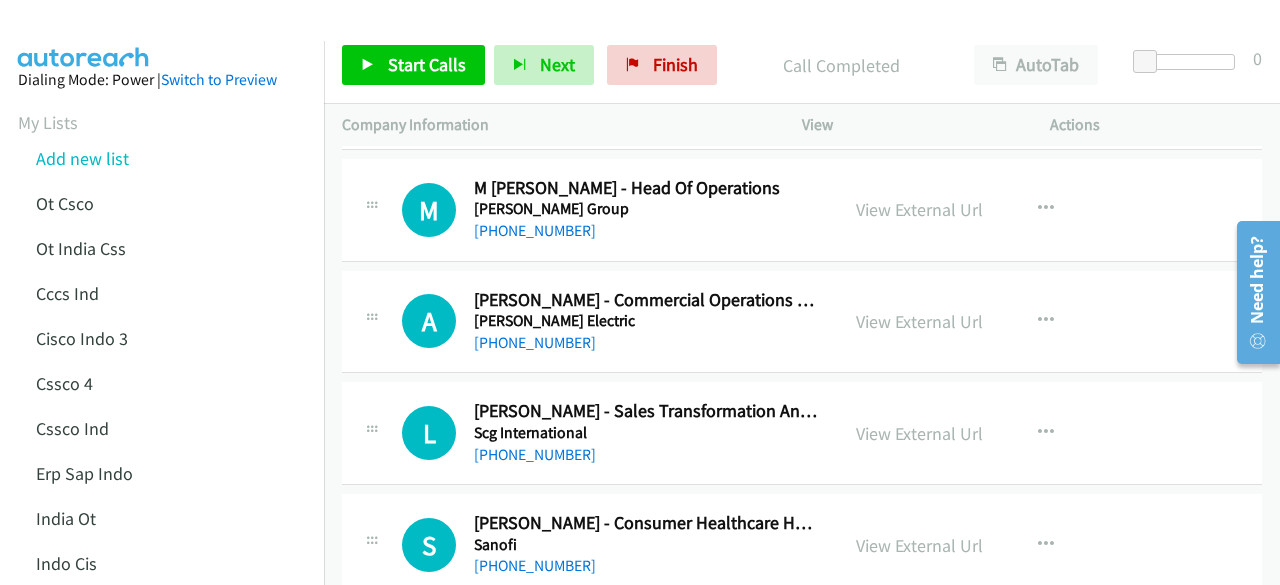 scroll, scrollTop: 3358, scrollLeft: 0, axis: vertical 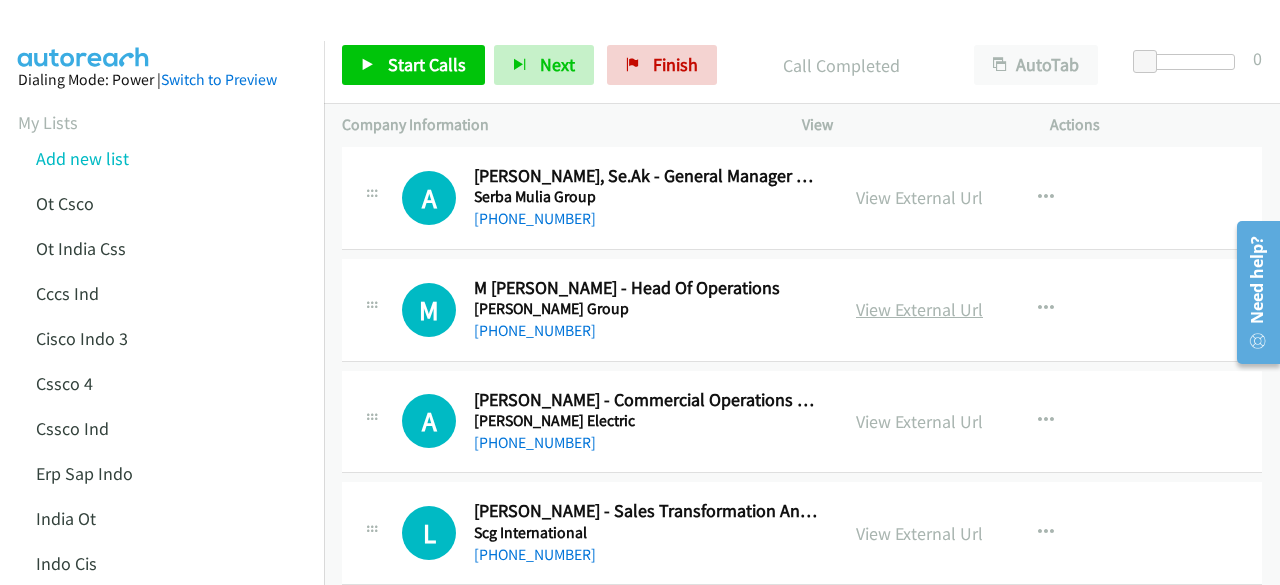 click on "View External Url" at bounding box center [919, 309] 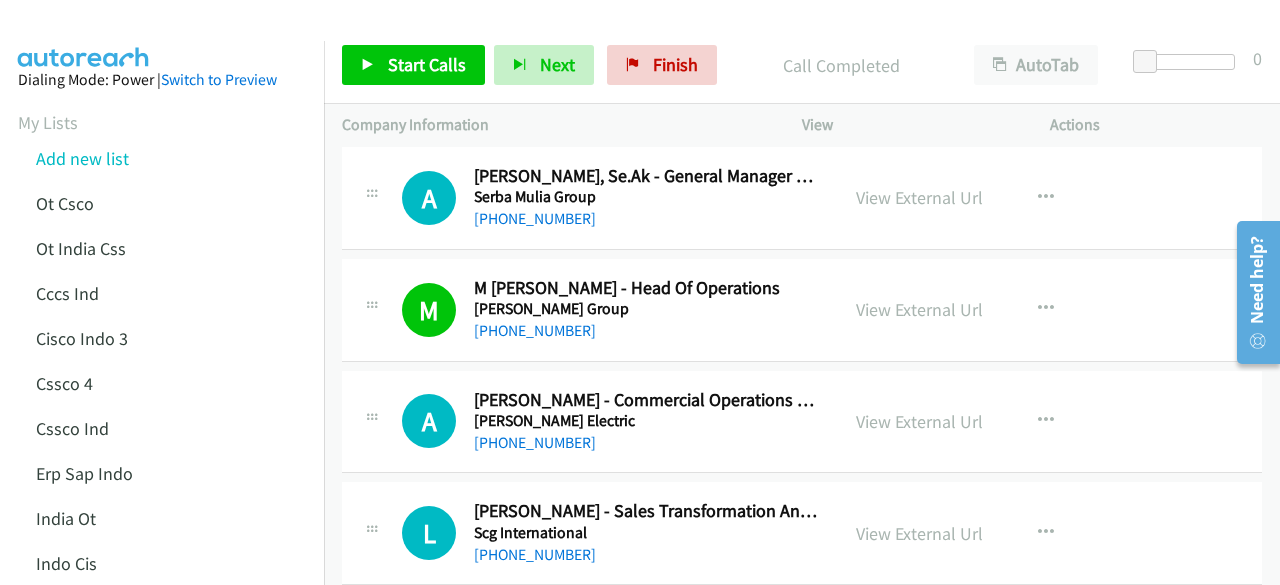 scroll, scrollTop: 3258, scrollLeft: 0, axis: vertical 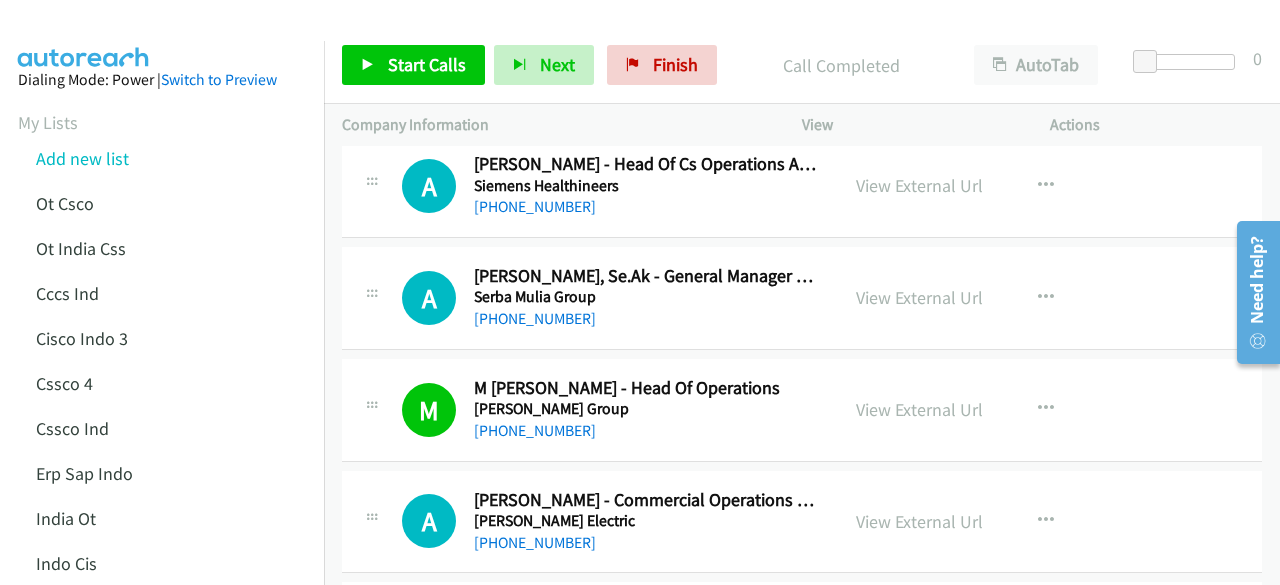 click on "View External Url" at bounding box center [919, 297] 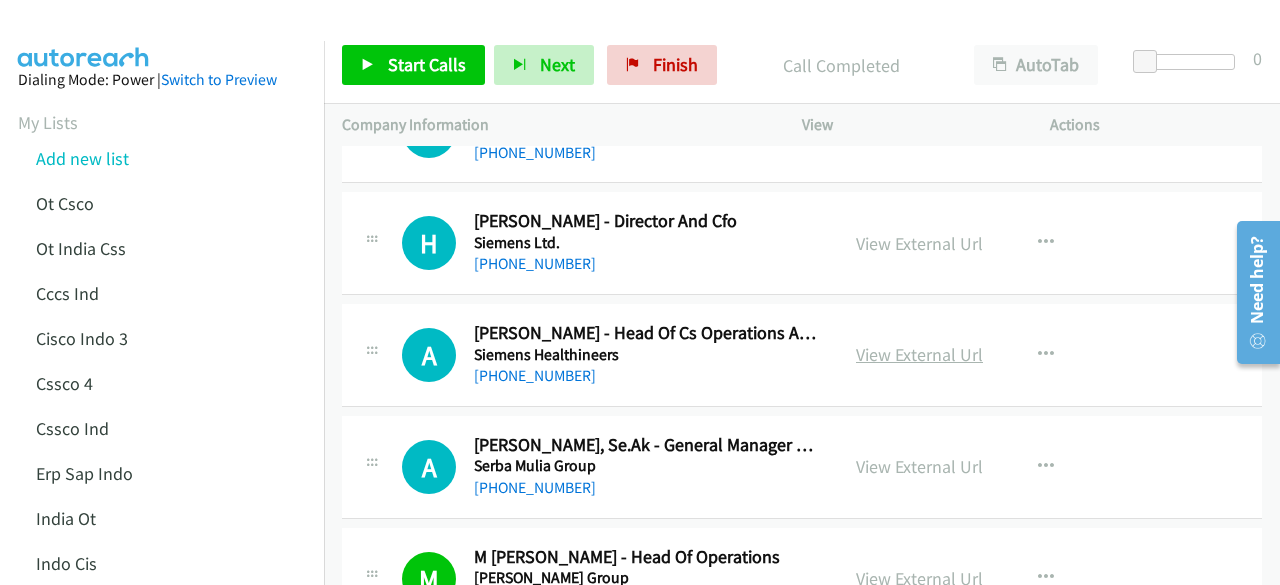 scroll, scrollTop: 3058, scrollLeft: 0, axis: vertical 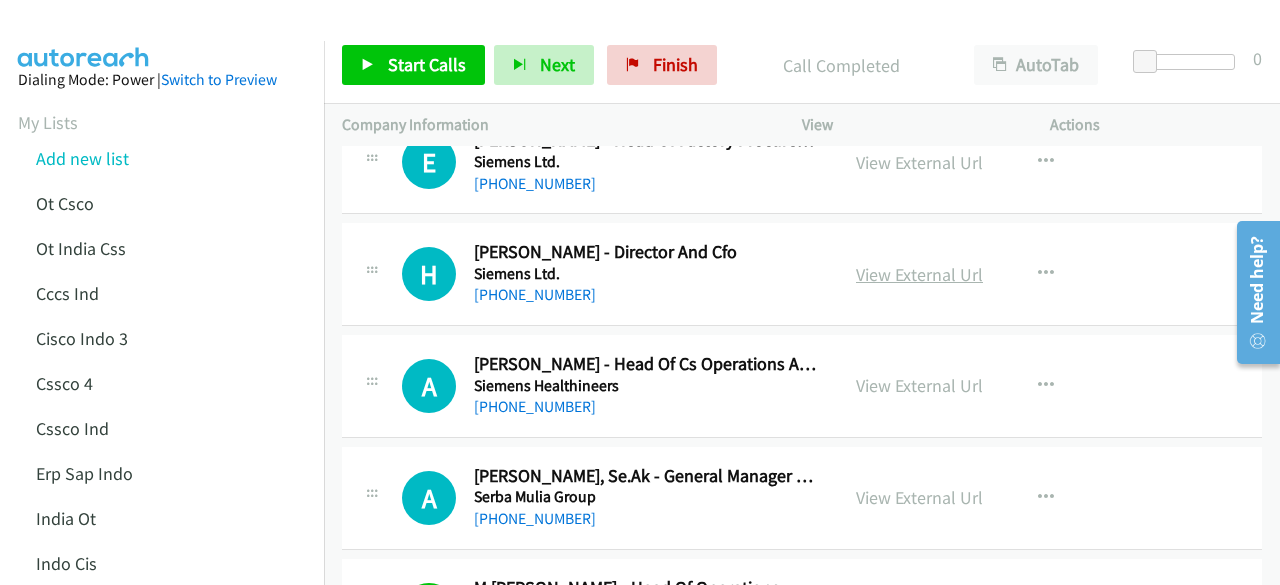 click on "View External Url" at bounding box center (919, 274) 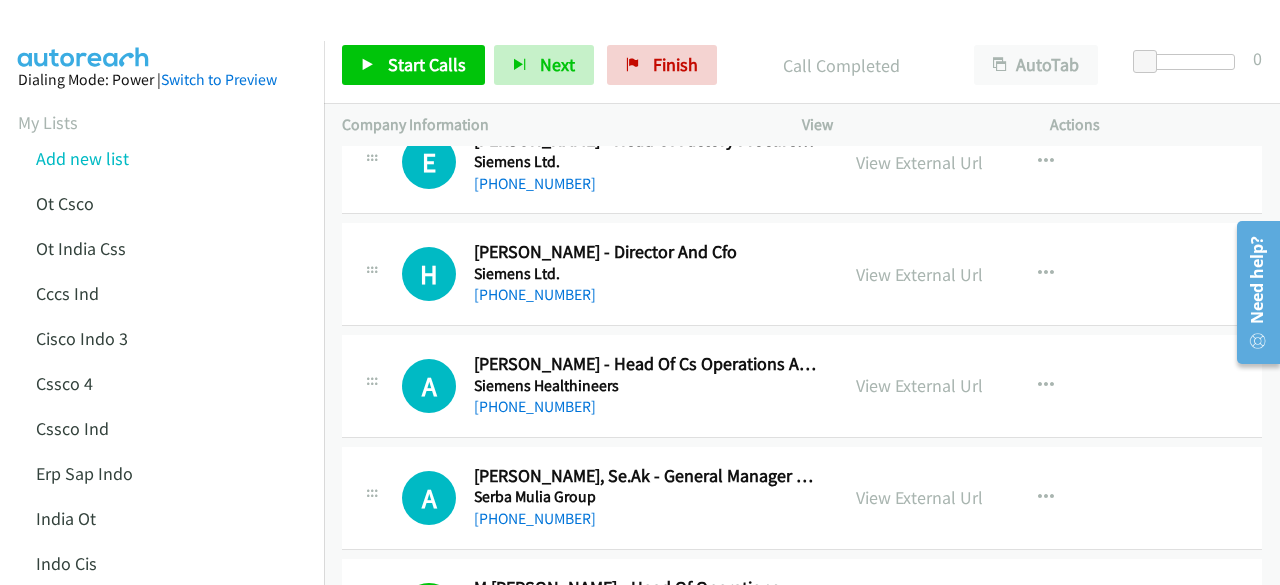 scroll, scrollTop: 2958, scrollLeft: 0, axis: vertical 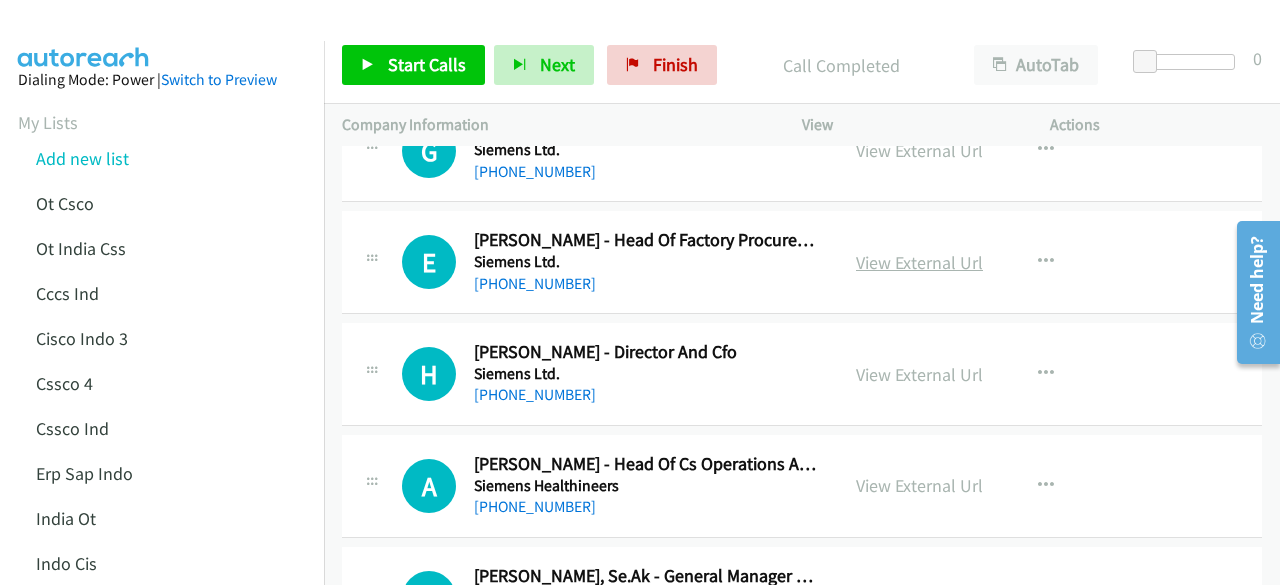 click on "View External Url" at bounding box center [919, 262] 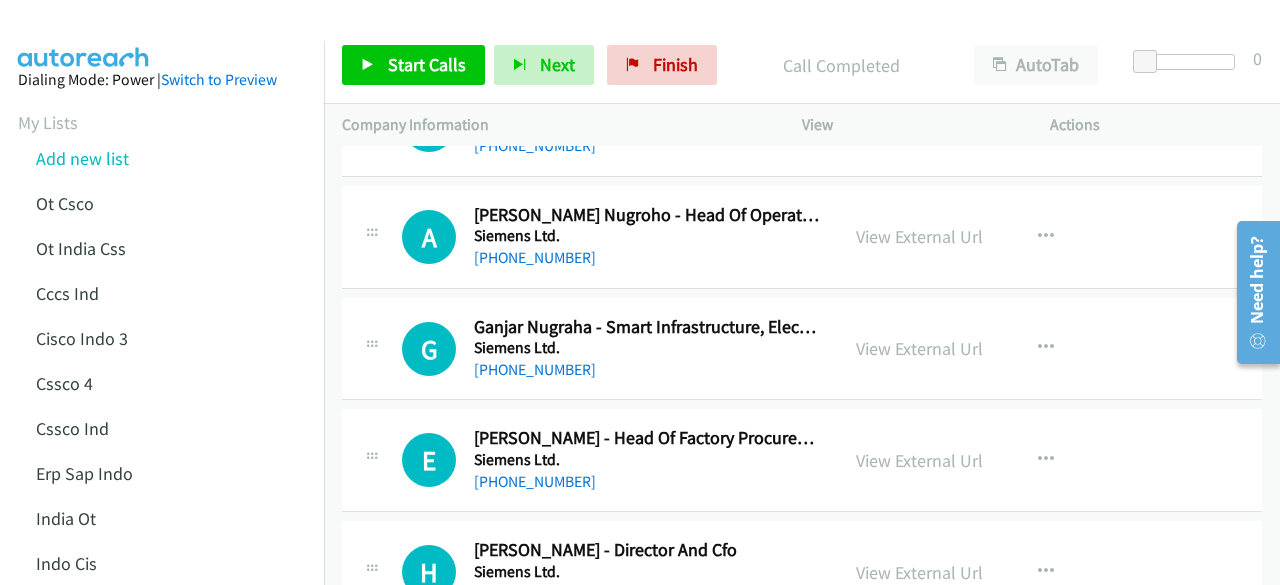 scroll, scrollTop: 2758, scrollLeft: 0, axis: vertical 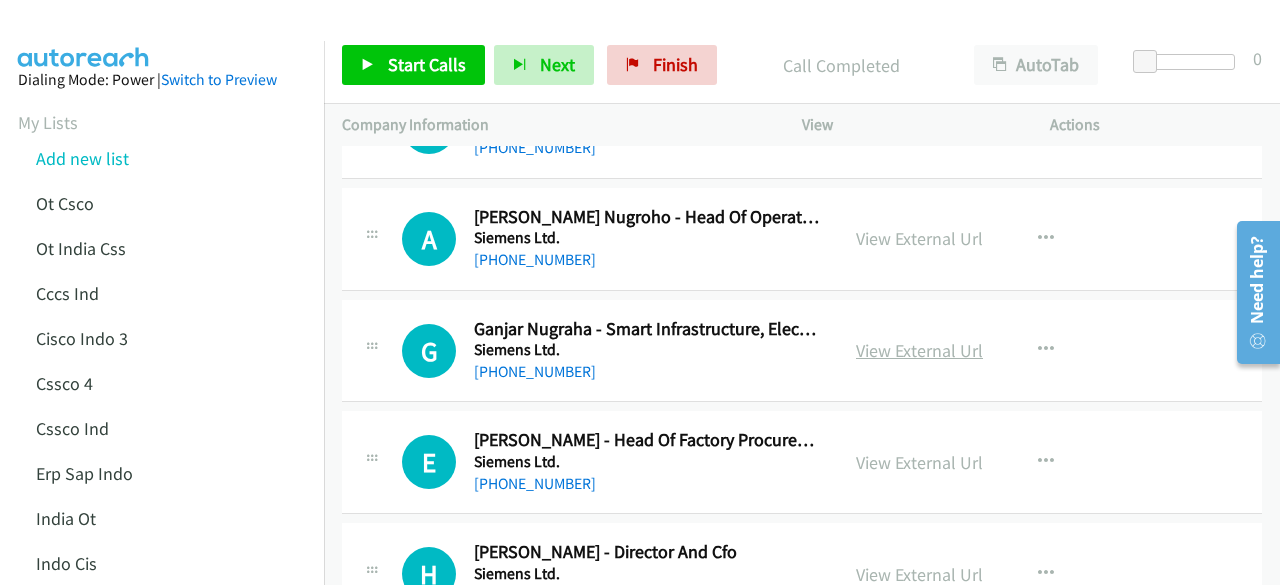 click on "View External Url" at bounding box center [919, 350] 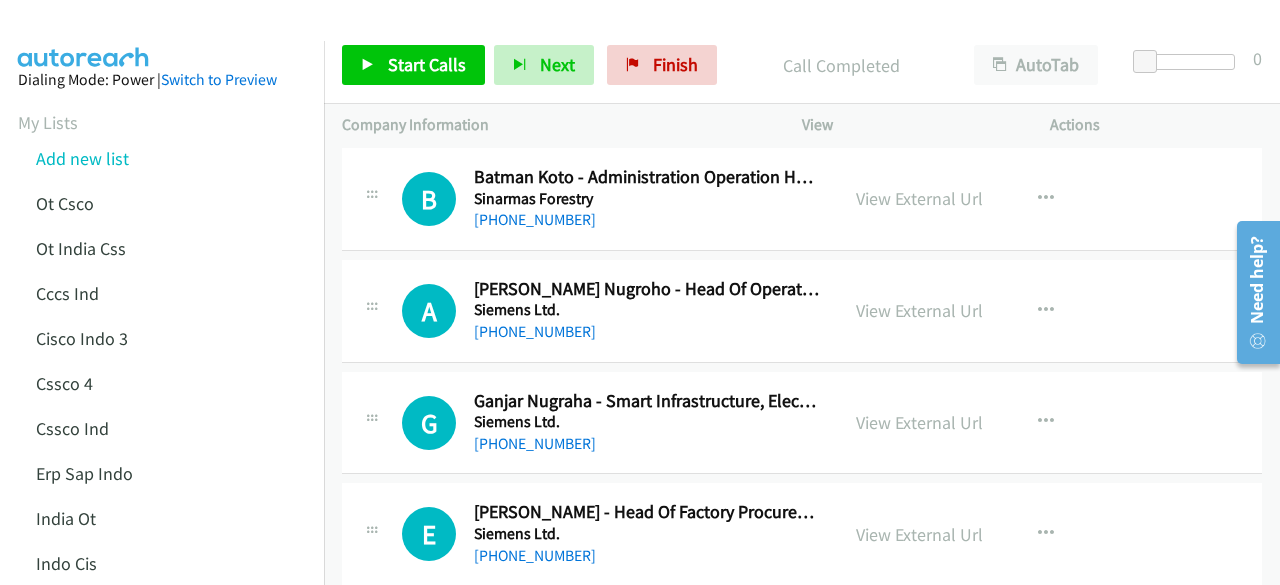 scroll, scrollTop: 2658, scrollLeft: 0, axis: vertical 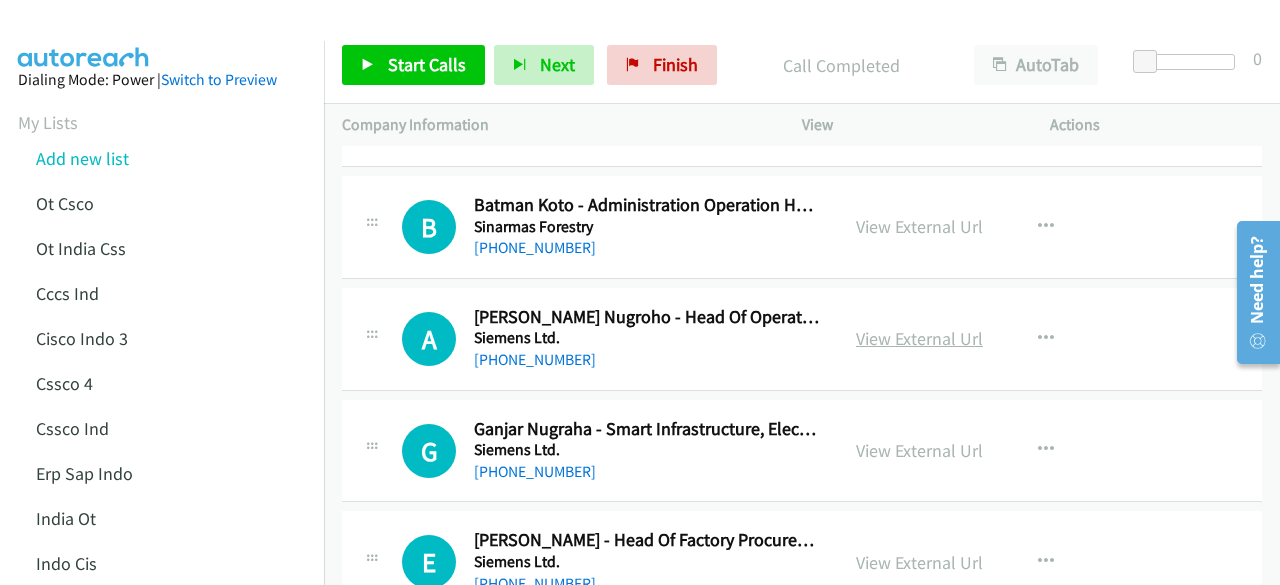 click on "View External Url" at bounding box center [919, 338] 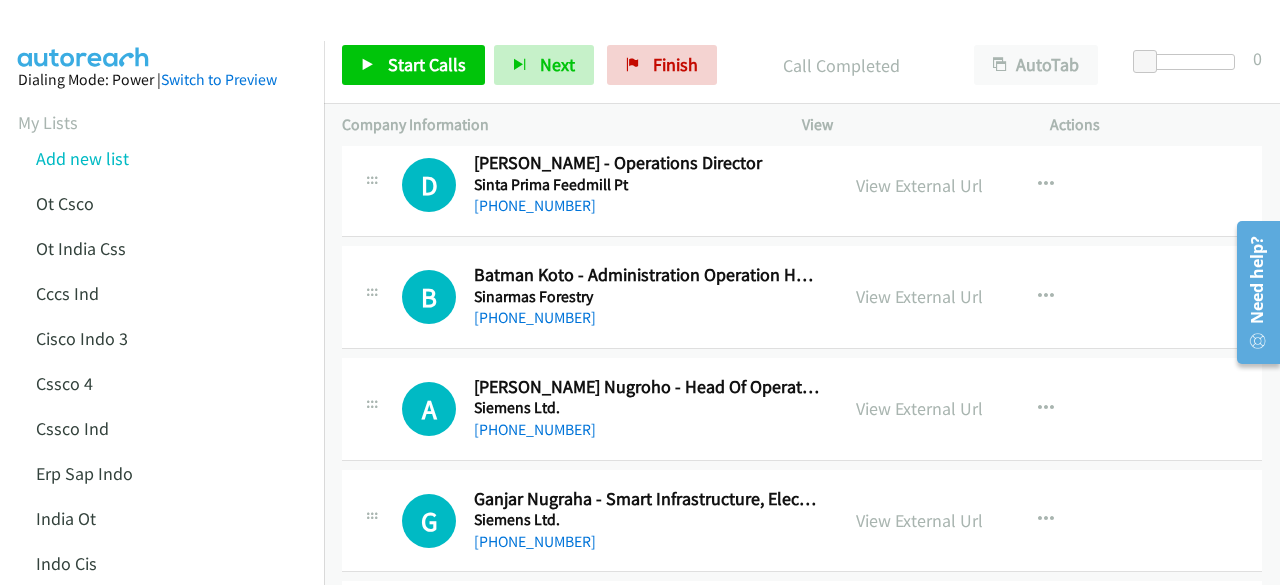 scroll, scrollTop: 2558, scrollLeft: 0, axis: vertical 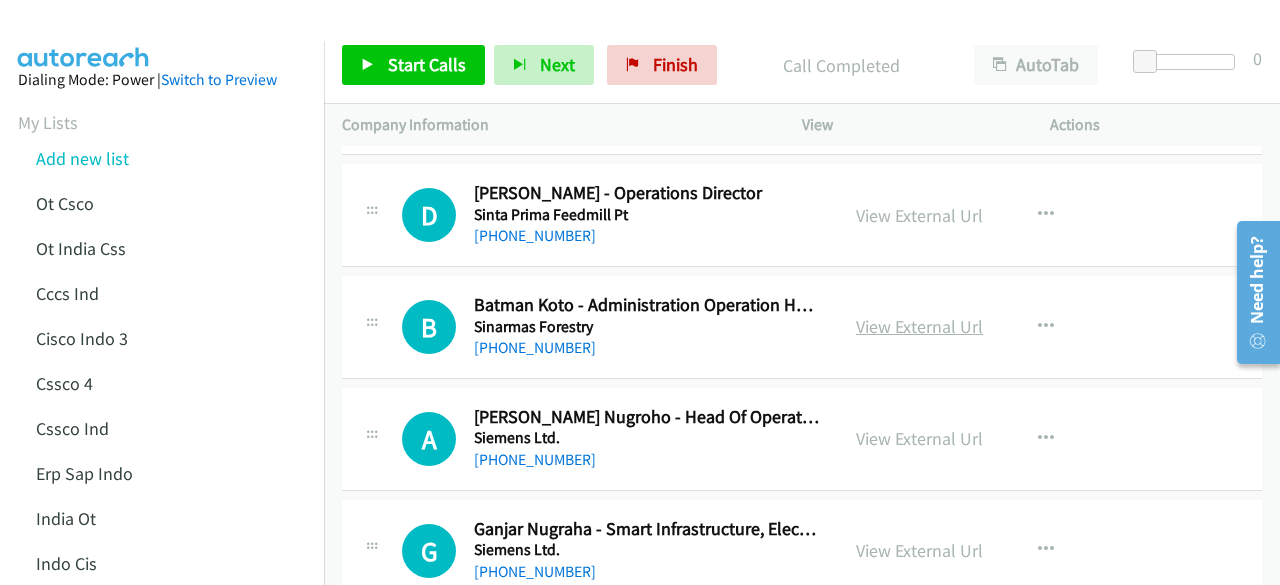 click on "View External Url" at bounding box center [919, 326] 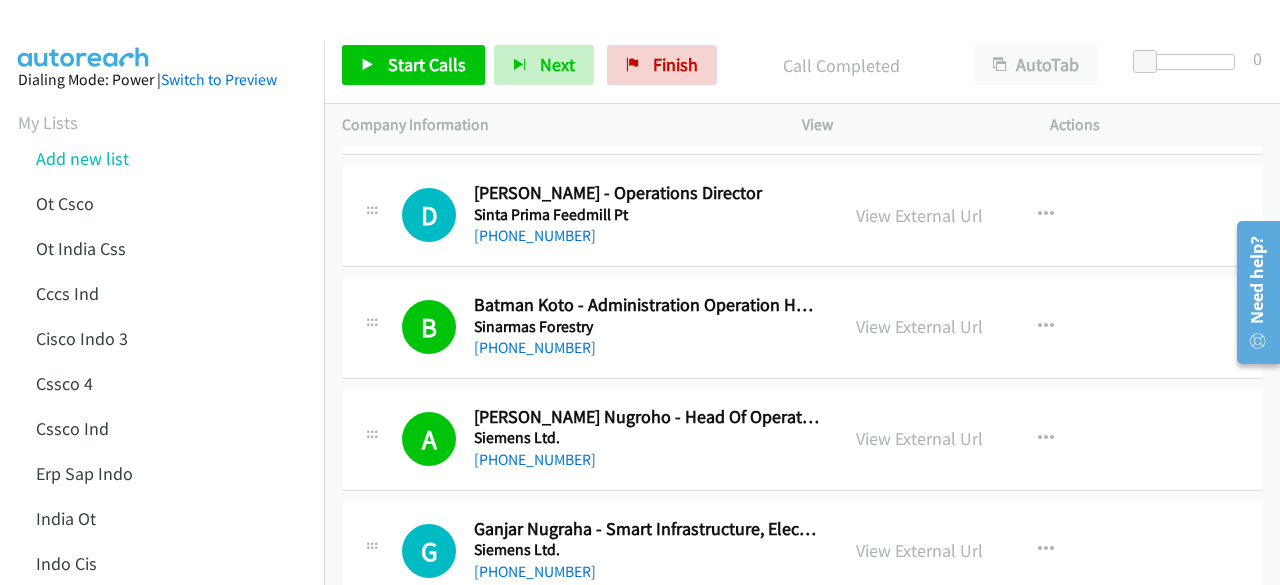 scroll, scrollTop: 2458, scrollLeft: 0, axis: vertical 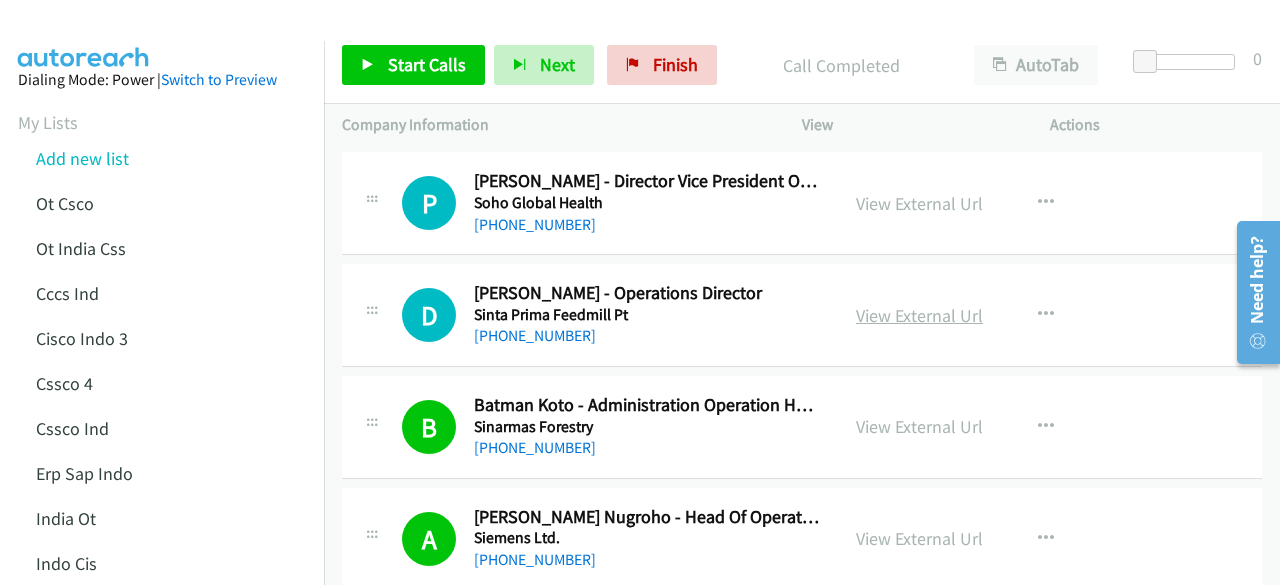 click on "View External Url" at bounding box center [919, 315] 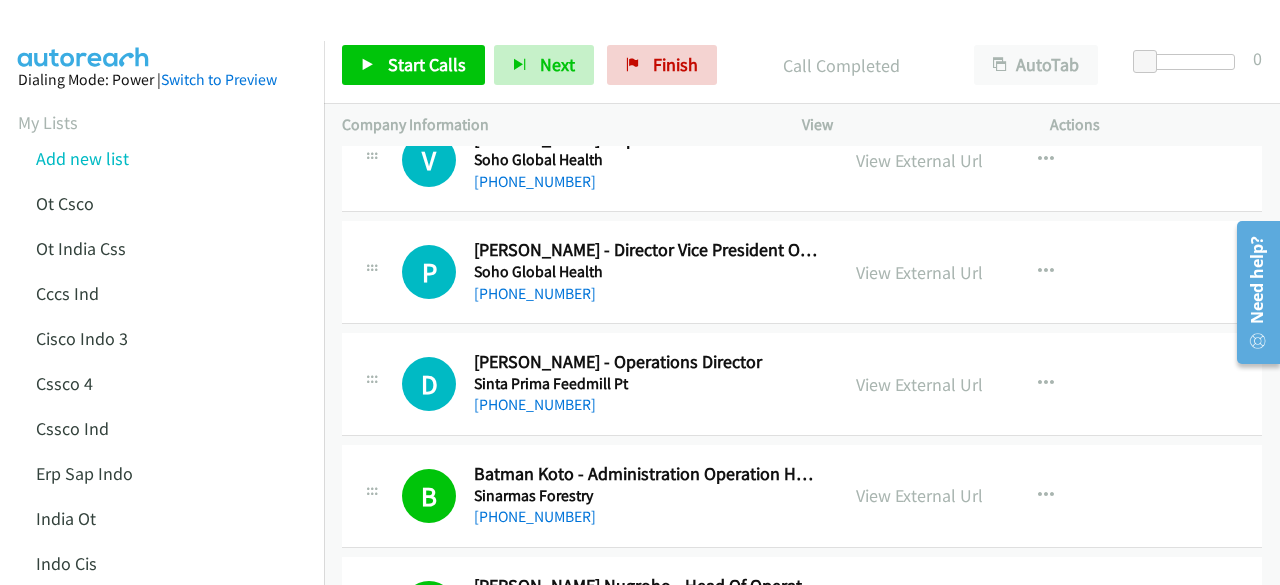 scroll, scrollTop: 2358, scrollLeft: 0, axis: vertical 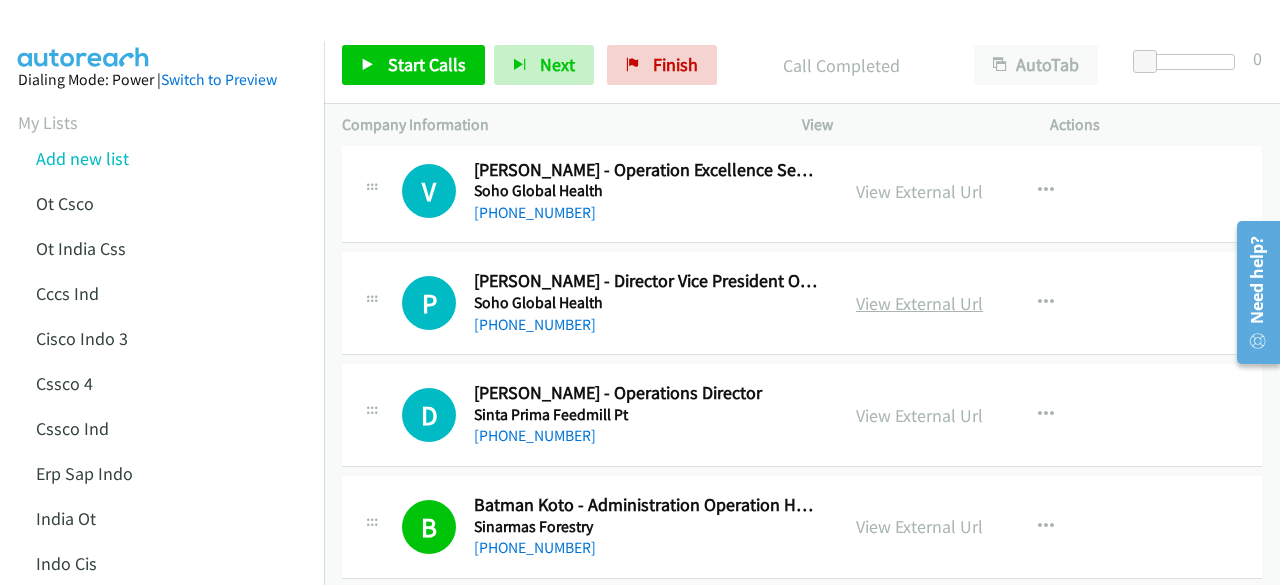 click on "View External Url" at bounding box center (919, 303) 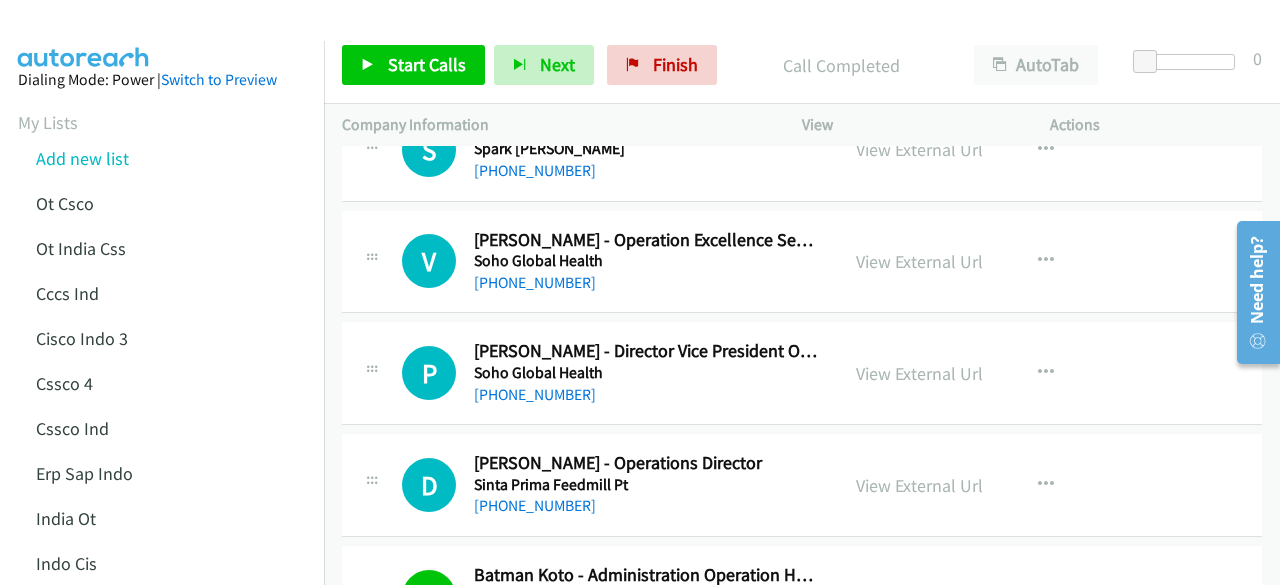 scroll, scrollTop: 2258, scrollLeft: 0, axis: vertical 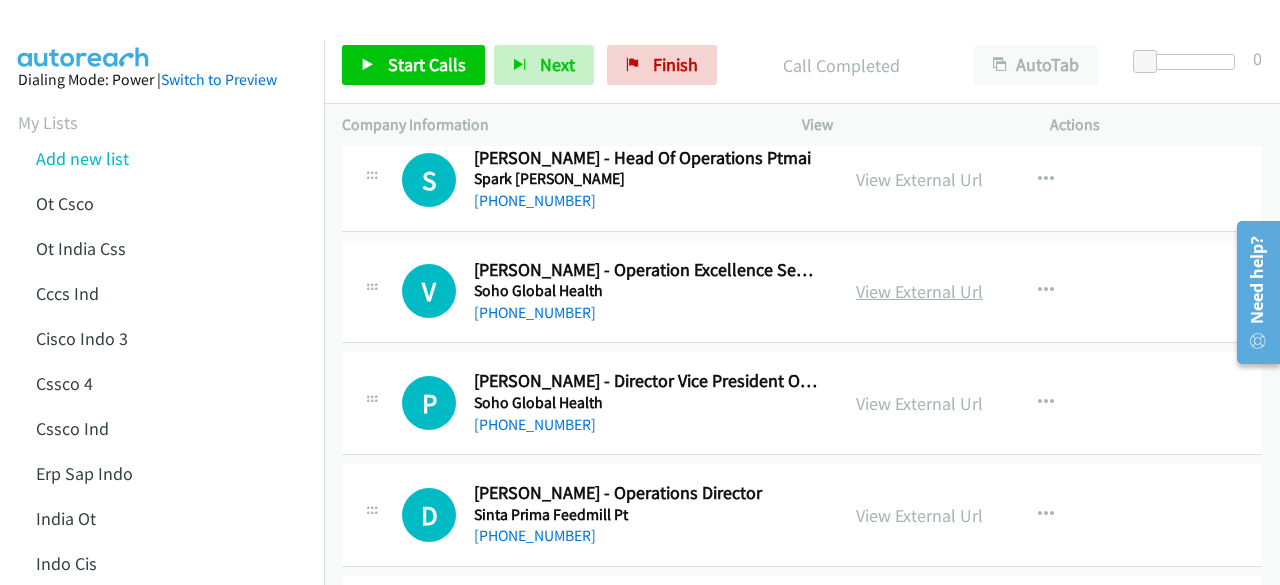 click on "View External Url" at bounding box center (919, 291) 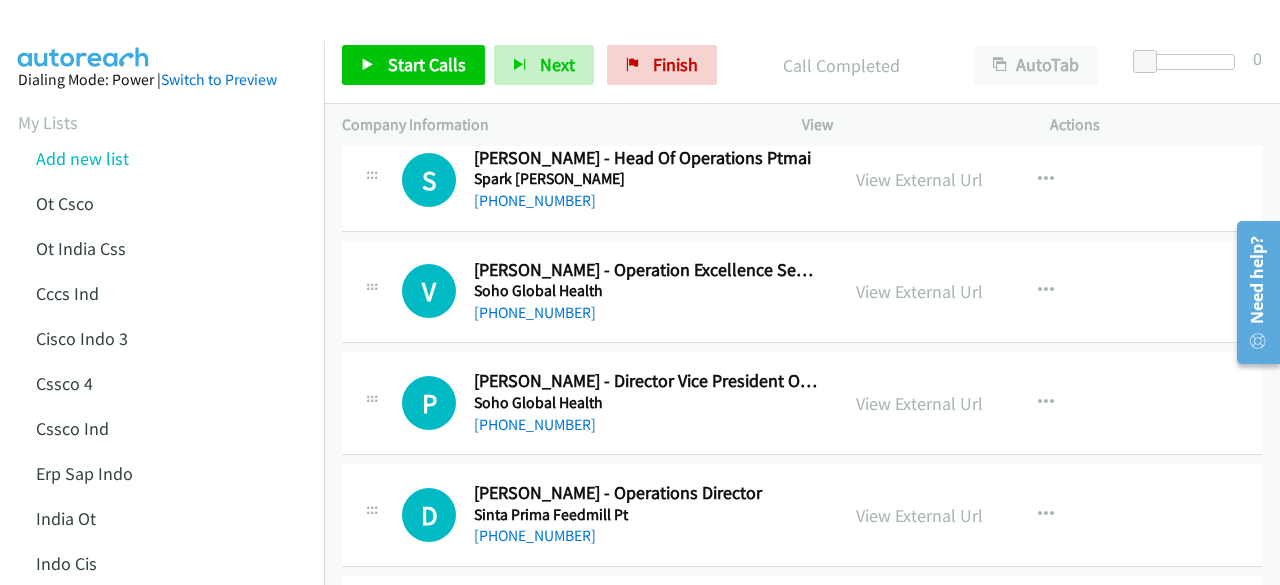 scroll, scrollTop: 2158, scrollLeft: 0, axis: vertical 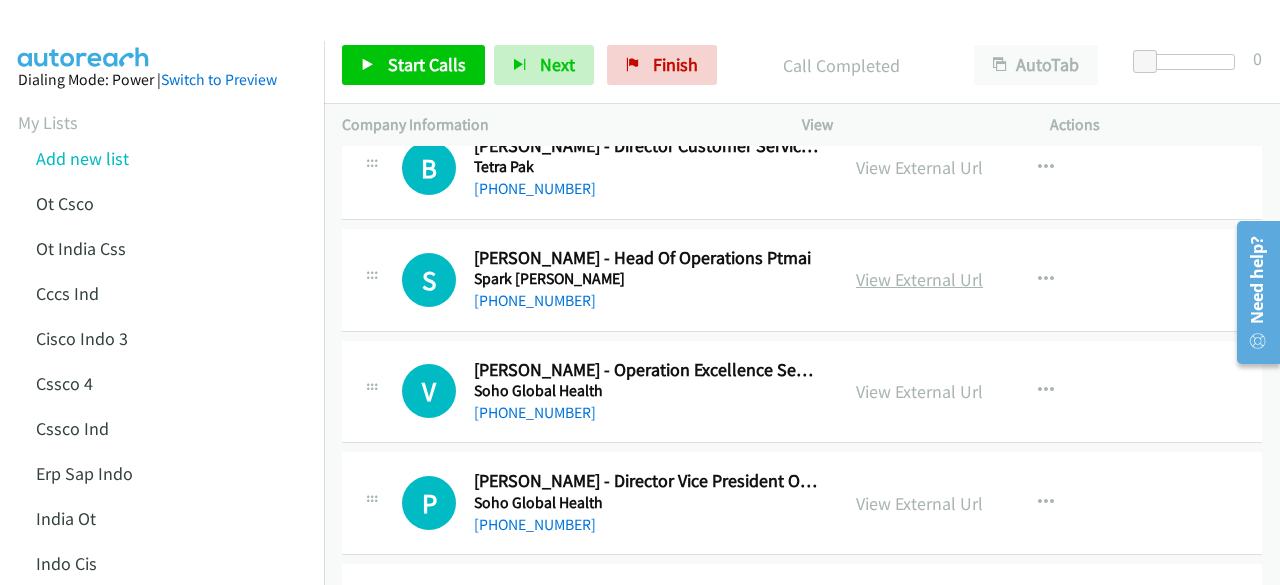 click on "View External Url" at bounding box center [919, 279] 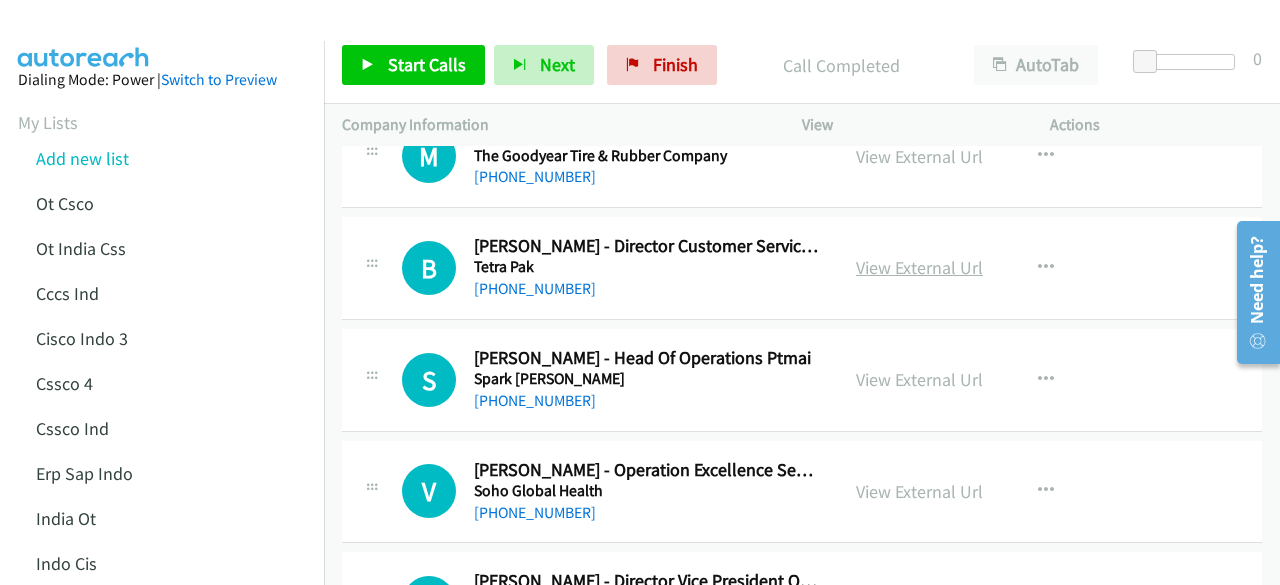 scroll, scrollTop: 1958, scrollLeft: 0, axis: vertical 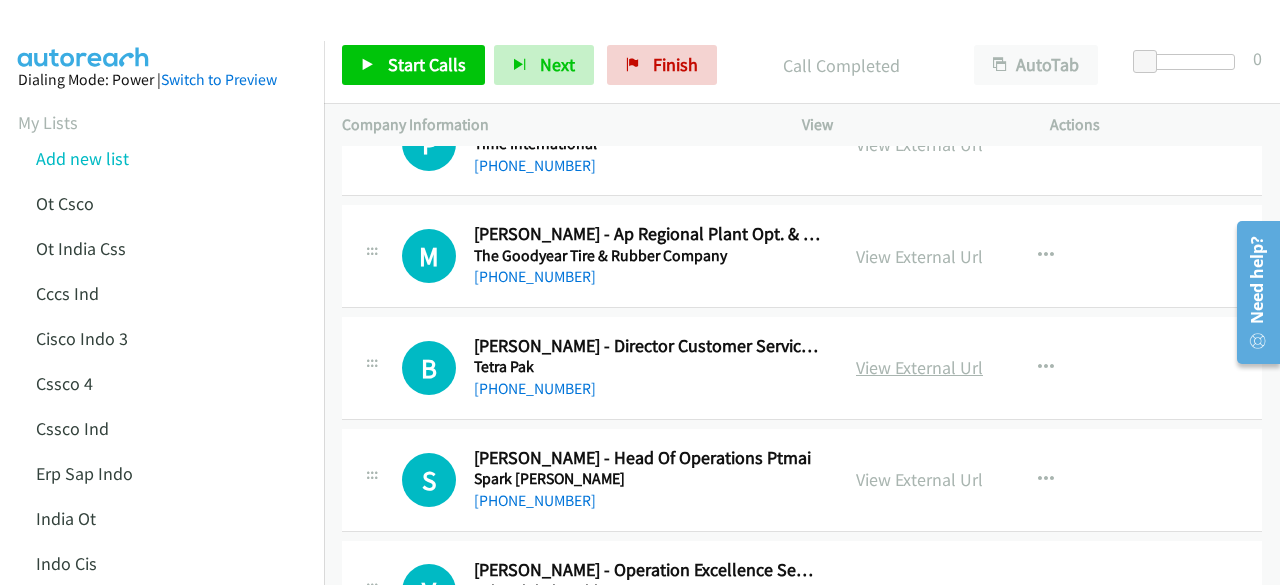click on "View External Url" at bounding box center [919, 256] 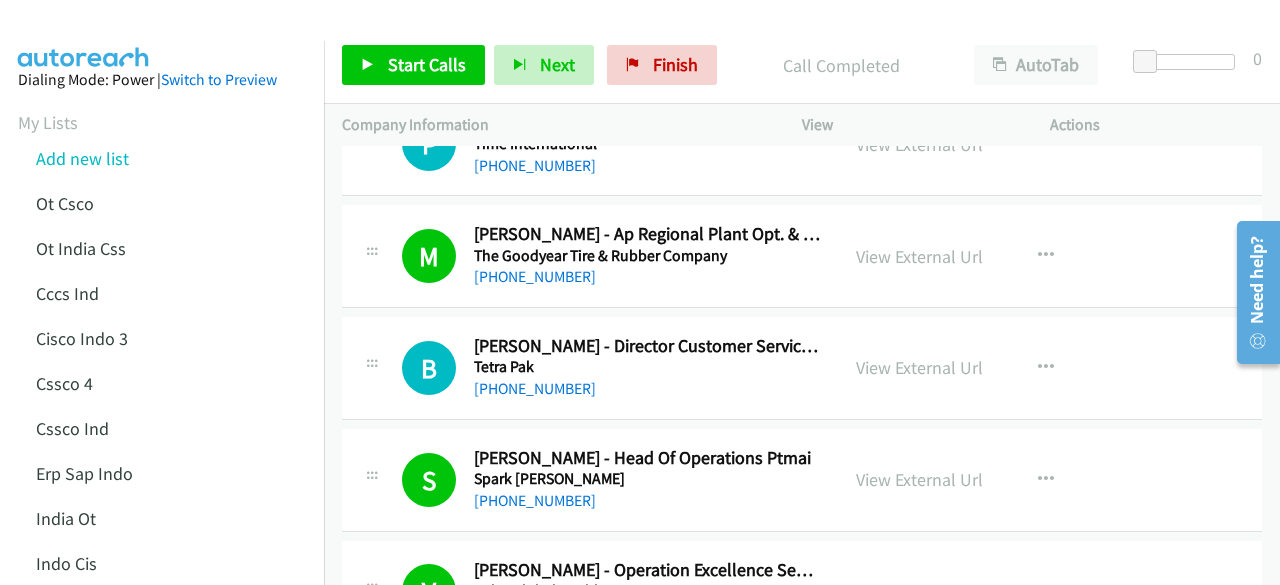 scroll, scrollTop: 1758, scrollLeft: 0, axis: vertical 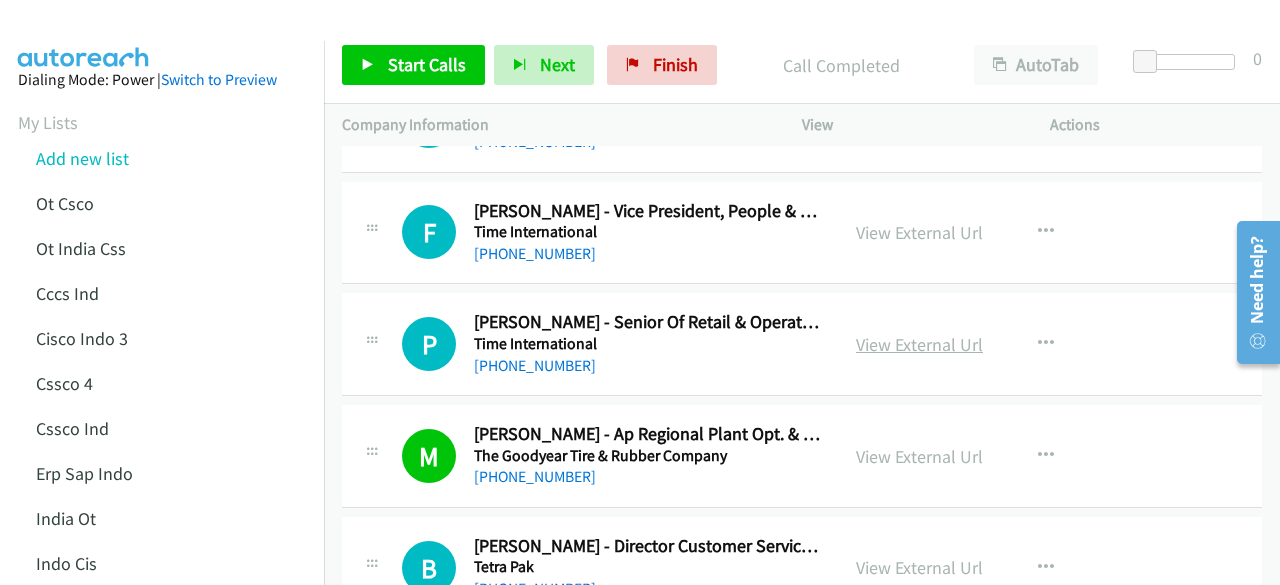 click on "View External Url" at bounding box center (919, 344) 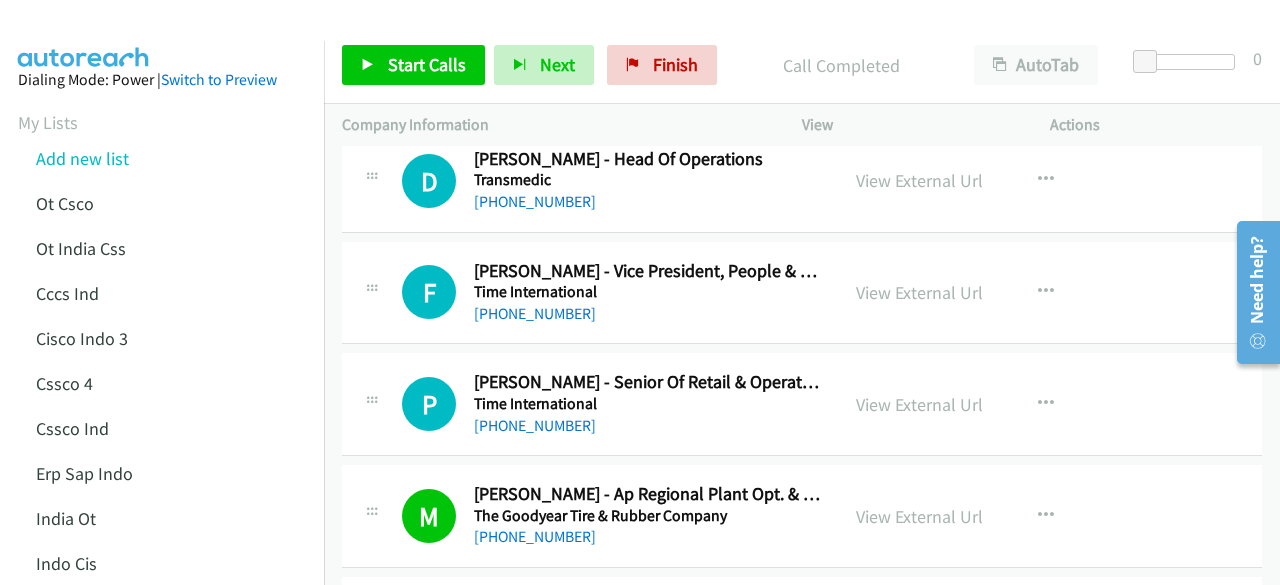 scroll, scrollTop: 1658, scrollLeft: 0, axis: vertical 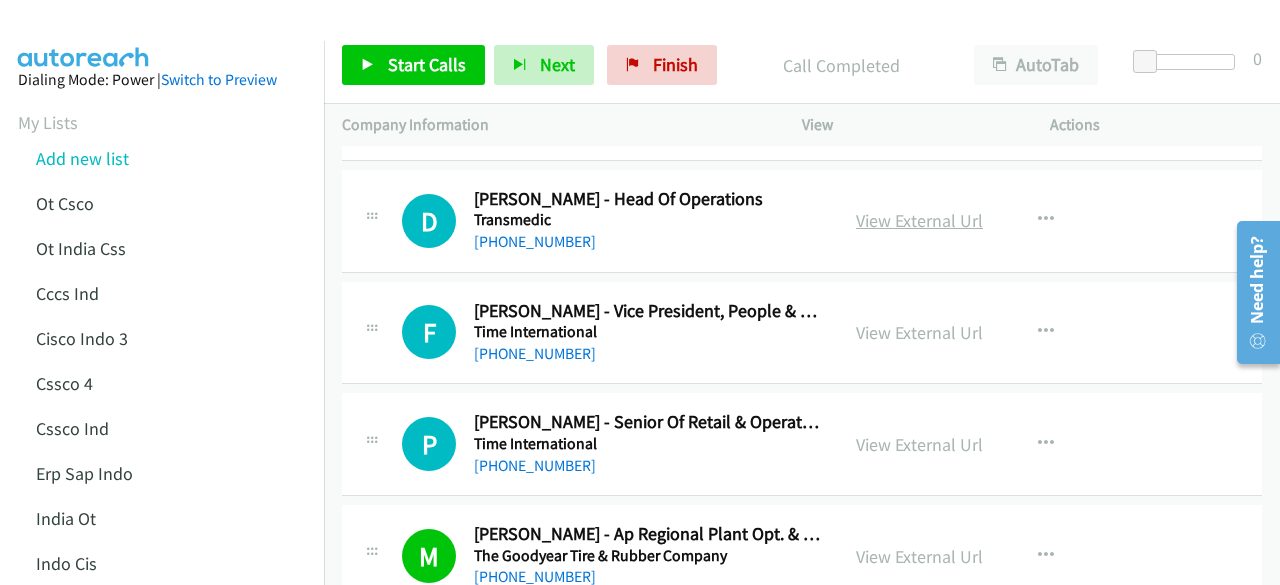 click on "View External Url" at bounding box center (919, 220) 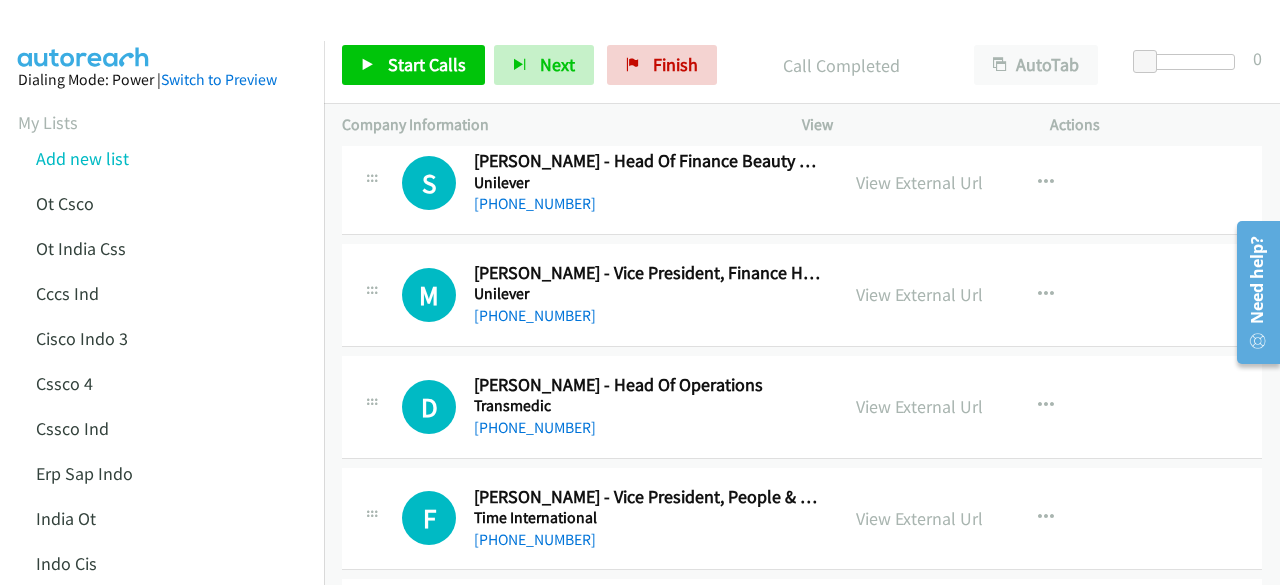 scroll, scrollTop: 1458, scrollLeft: 0, axis: vertical 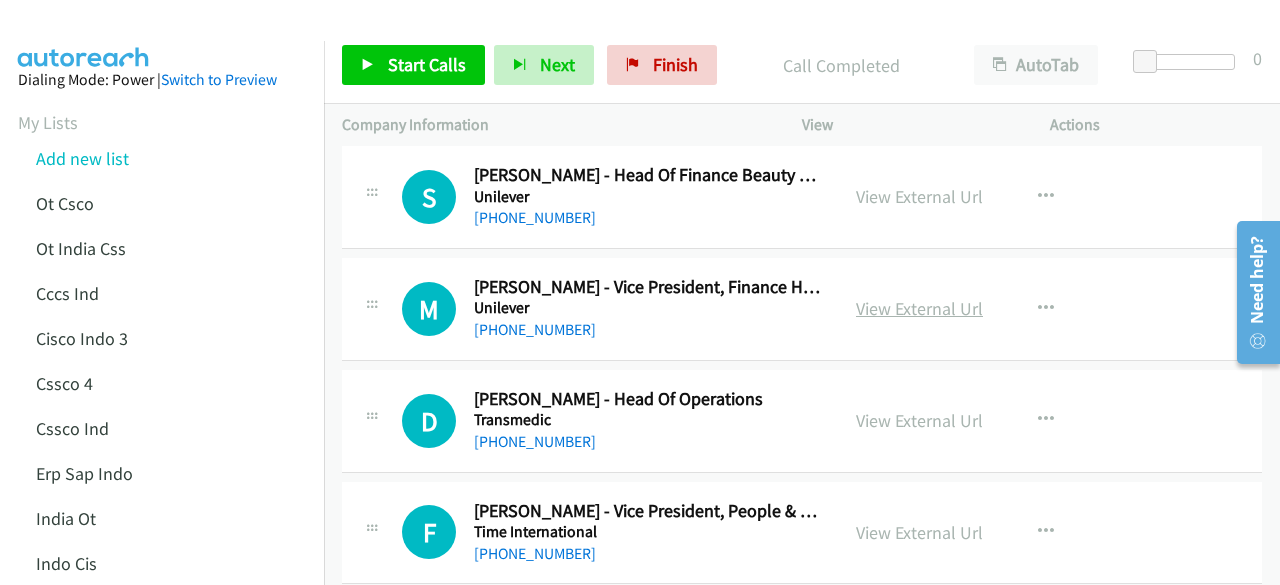 click on "View External Url" at bounding box center [919, 308] 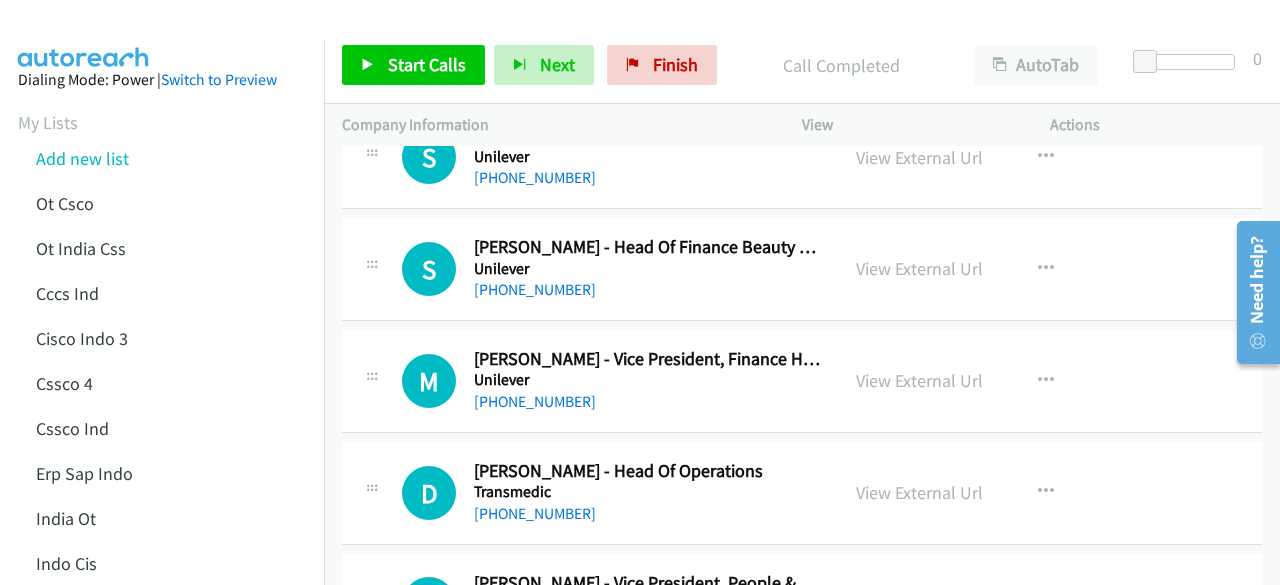 scroll, scrollTop: 1358, scrollLeft: 0, axis: vertical 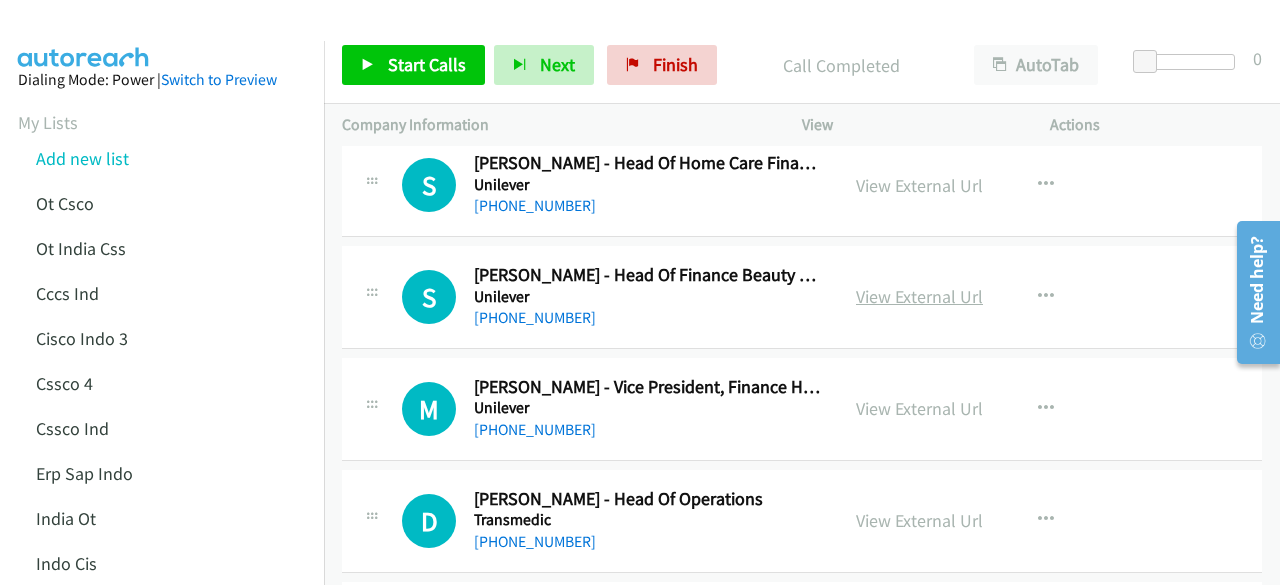 click on "View External Url" at bounding box center (919, 296) 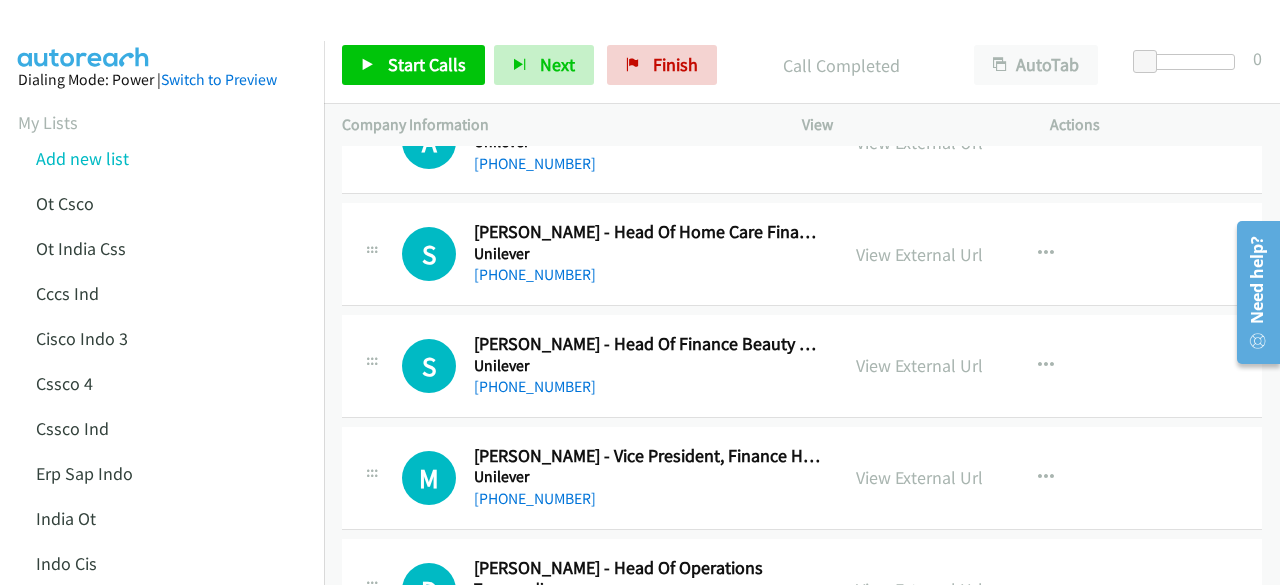 scroll, scrollTop: 1258, scrollLeft: 0, axis: vertical 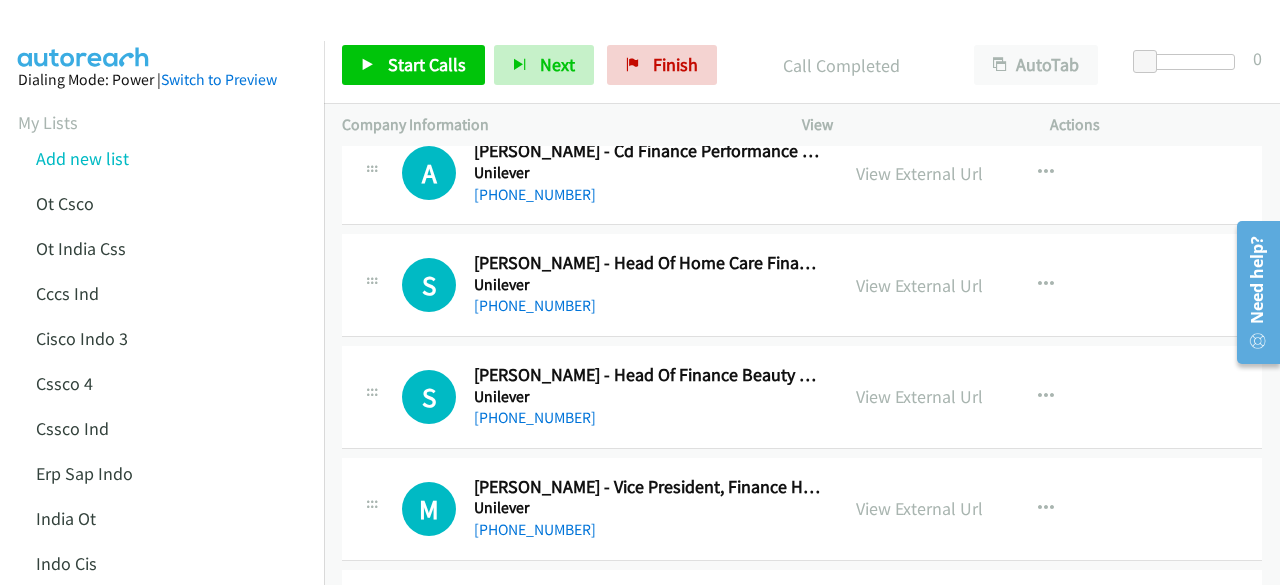 click on "View External Url" at bounding box center (919, 285) 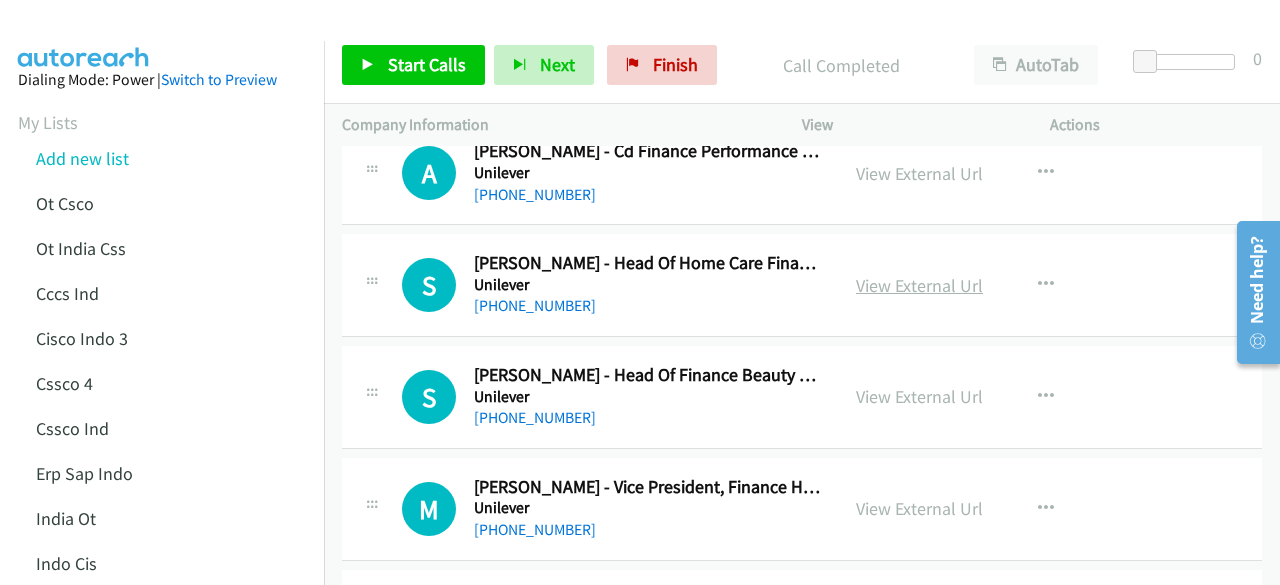 click on "View External Url" at bounding box center (919, 285) 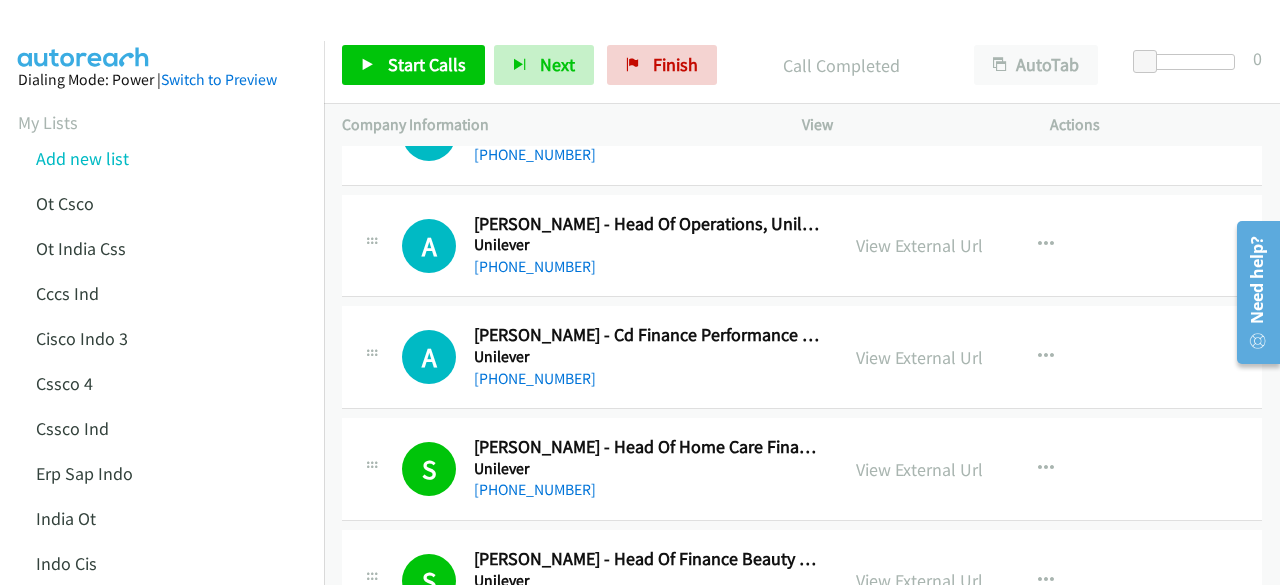 scroll, scrollTop: 1058, scrollLeft: 0, axis: vertical 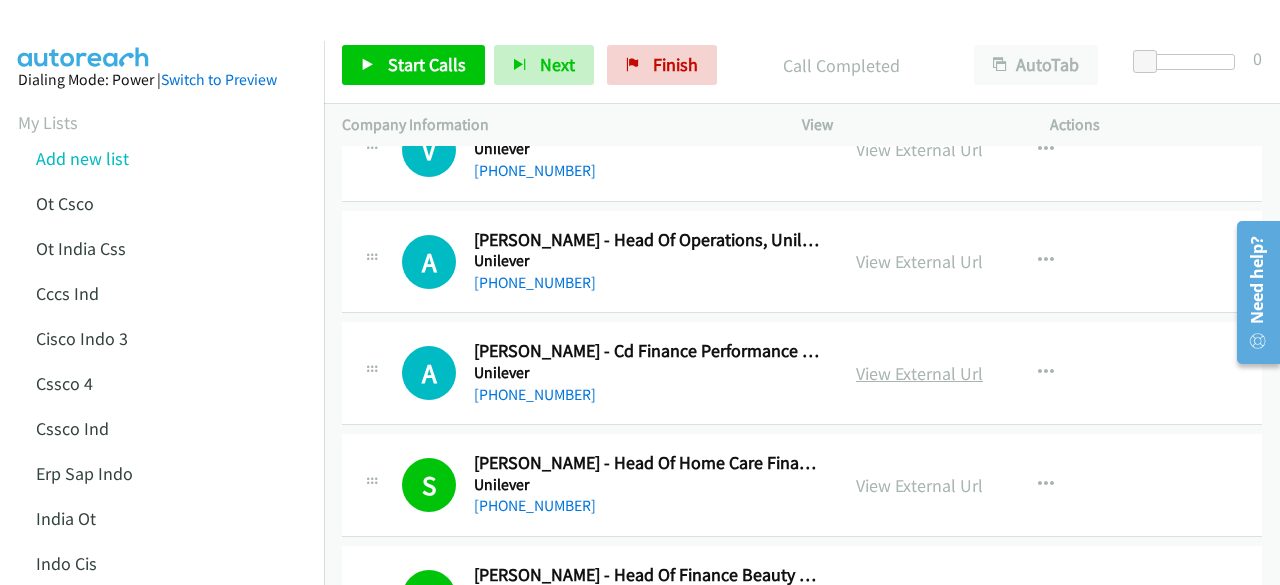 click on "View External Url" at bounding box center (919, 373) 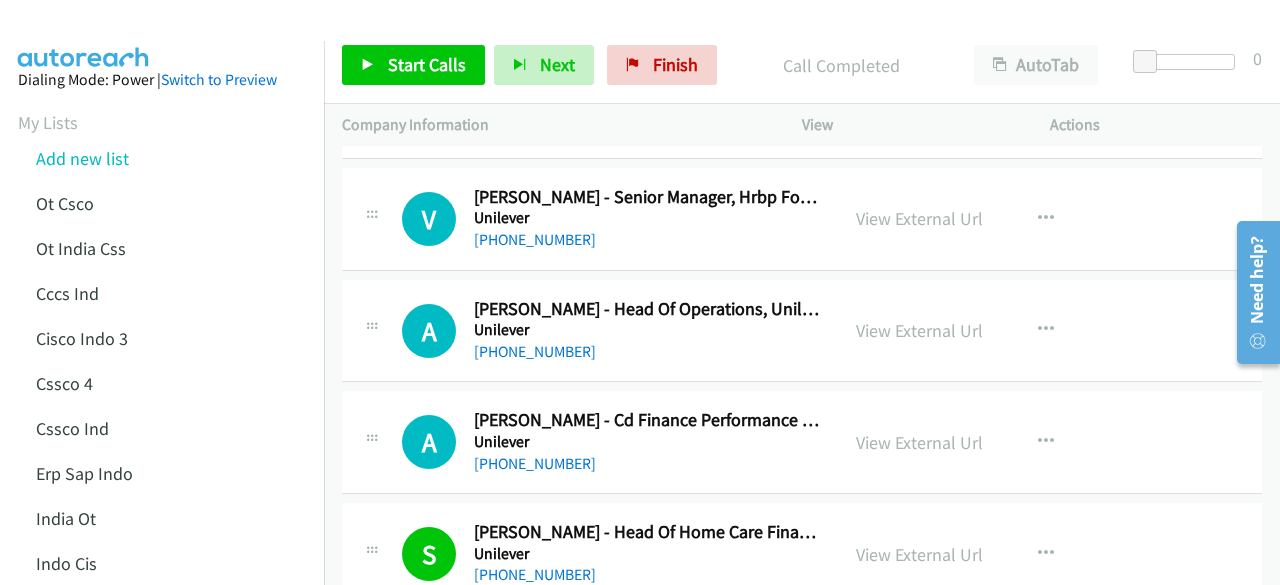 scroll, scrollTop: 958, scrollLeft: 0, axis: vertical 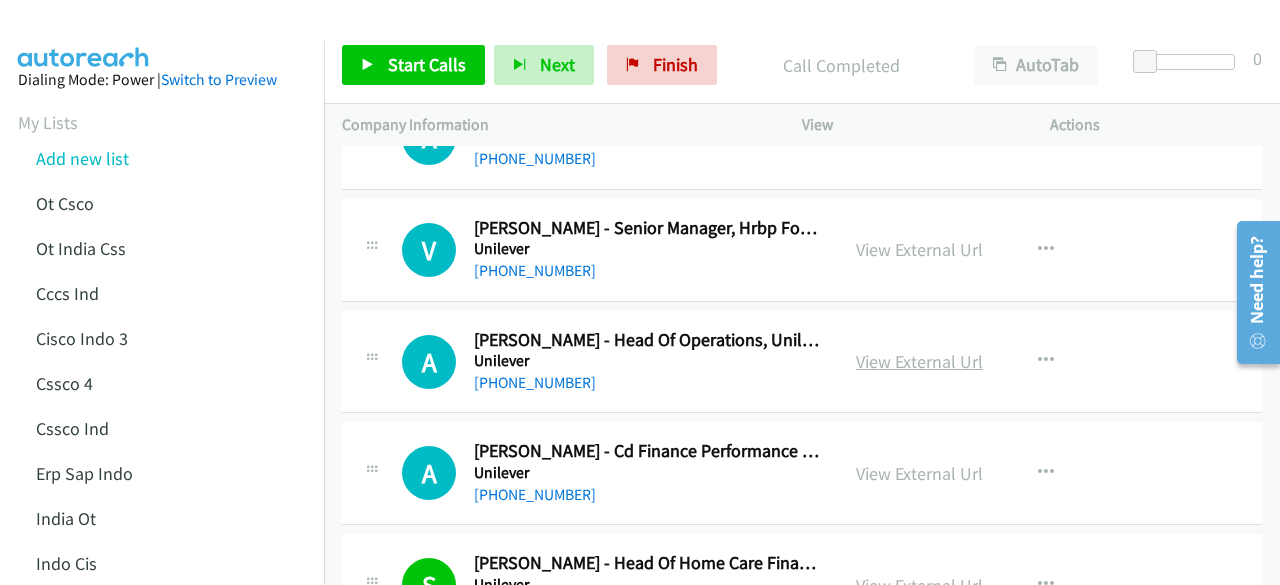 click on "View External Url" at bounding box center (919, 361) 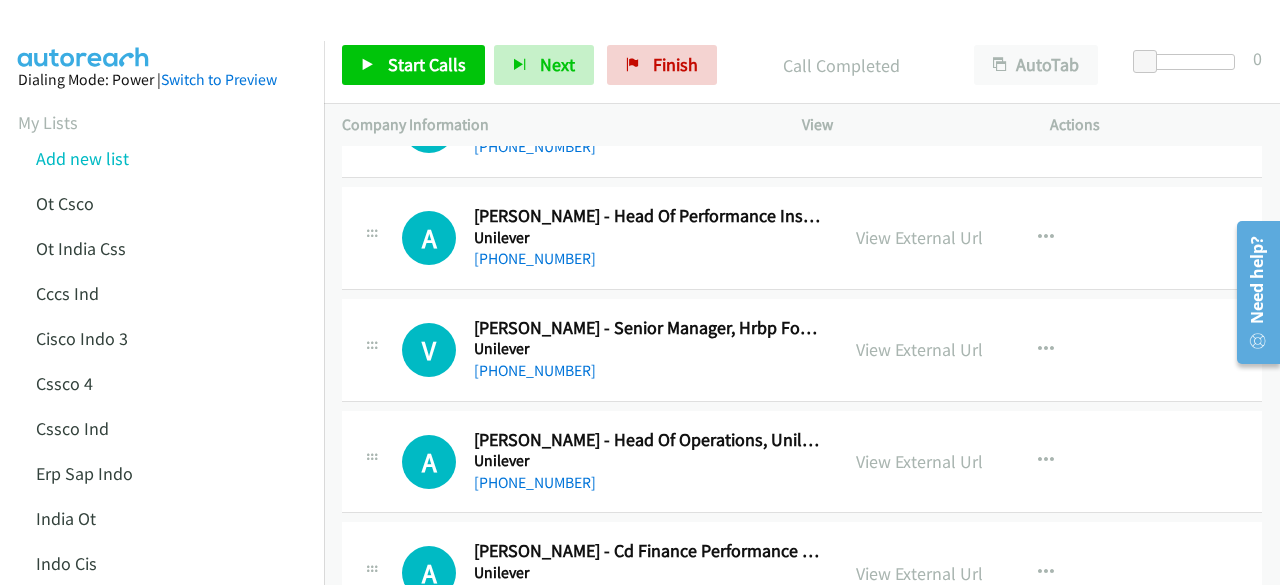 scroll, scrollTop: 758, scrollLeft: 0, axis: vertical 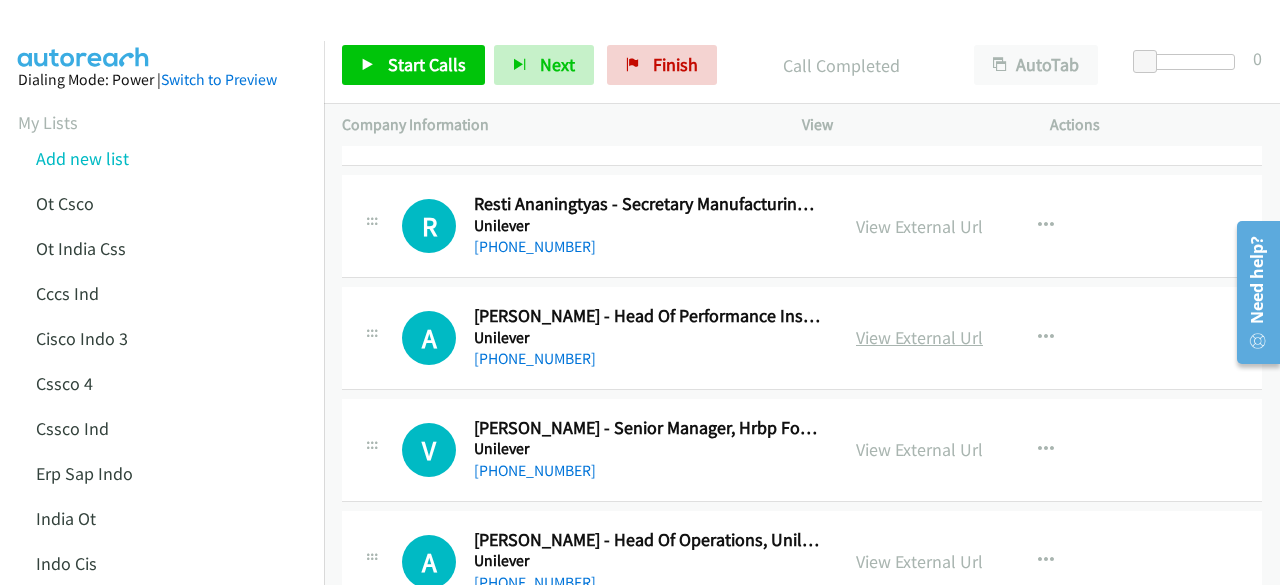 click on "View External Url" at bounding box center [919, 337] 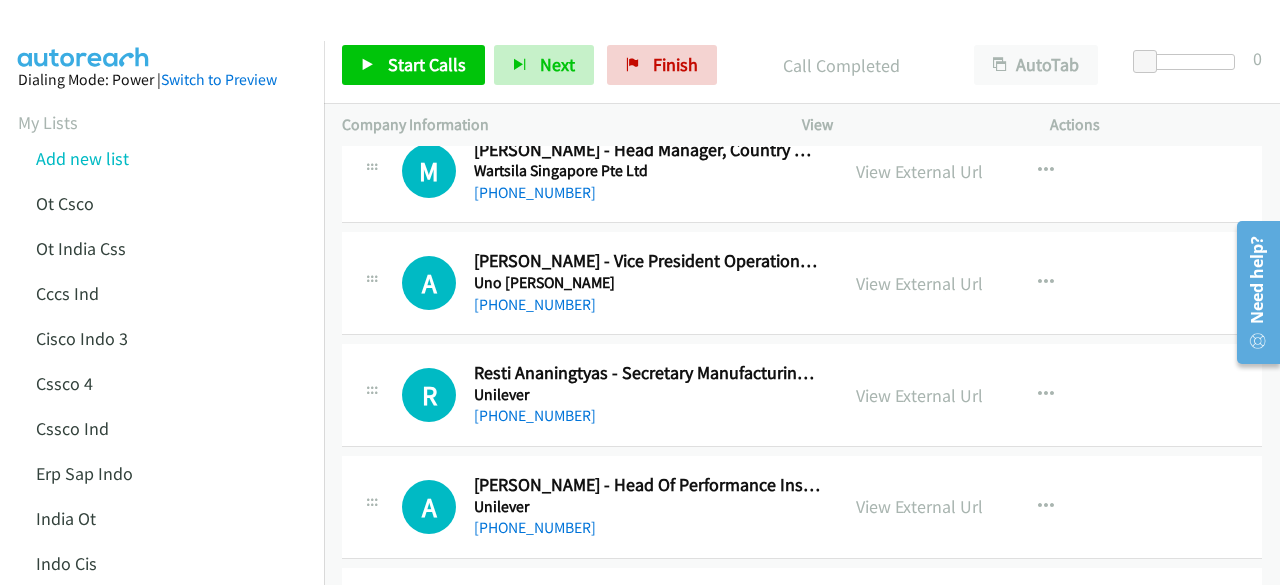 scroll, scrollTop: 558, scrollLeft: 0, axis: vertical 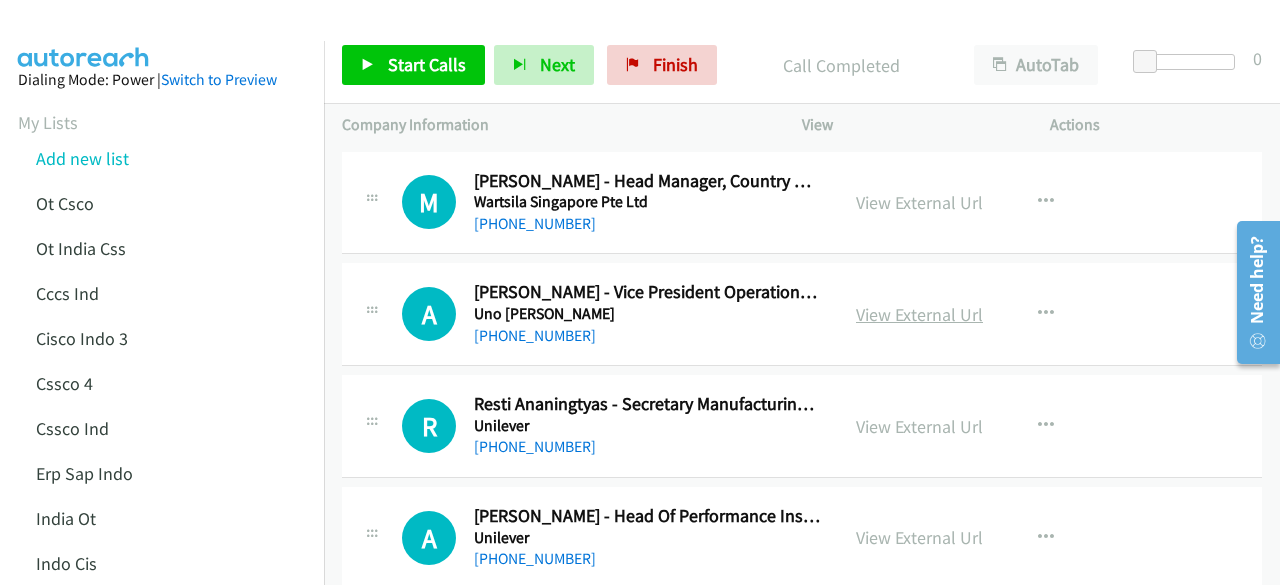 click on "View External Url" at bounding box center (919, 314) 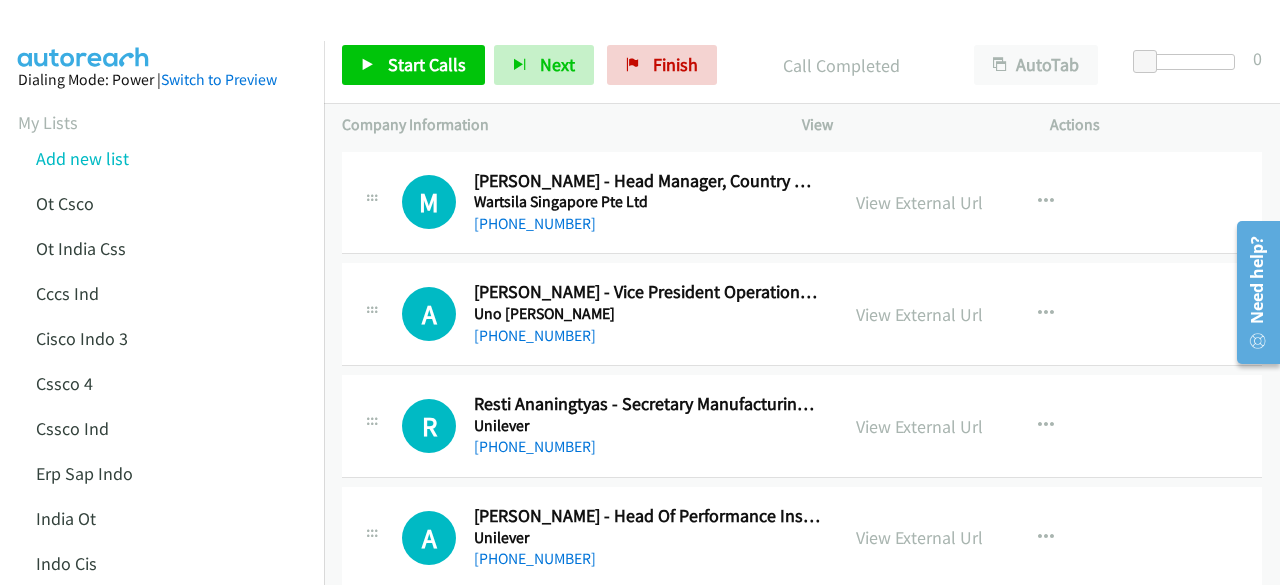 scroll, scrollTop: 458, scrollLeft: 0, axis: vertical 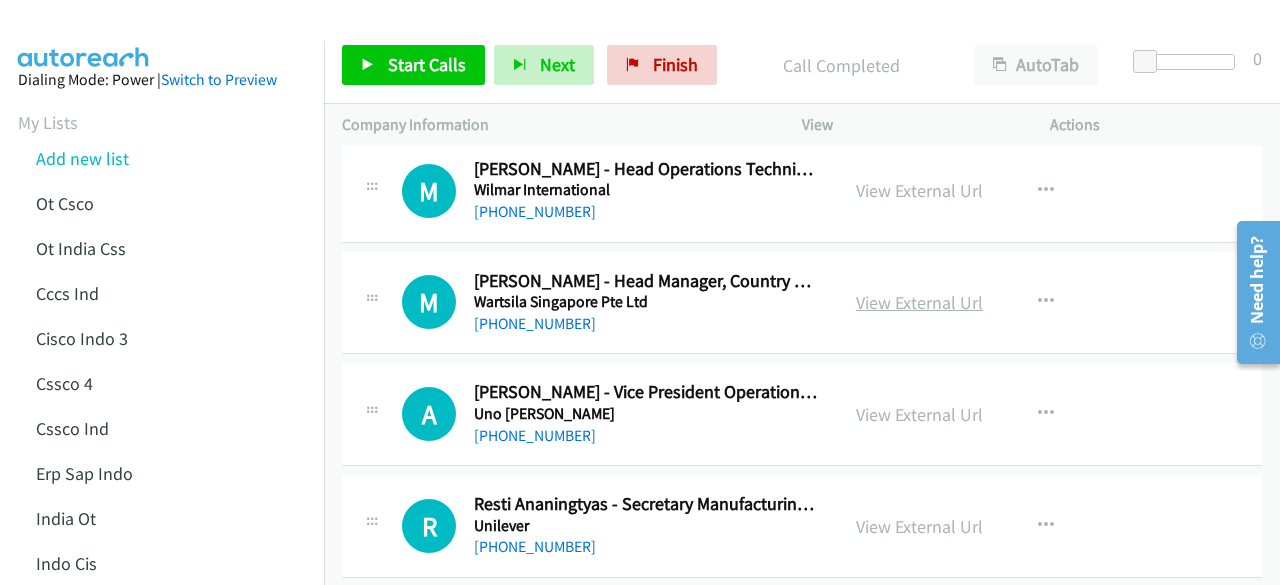 click on "View External Url" at bounding box center [919, 302] 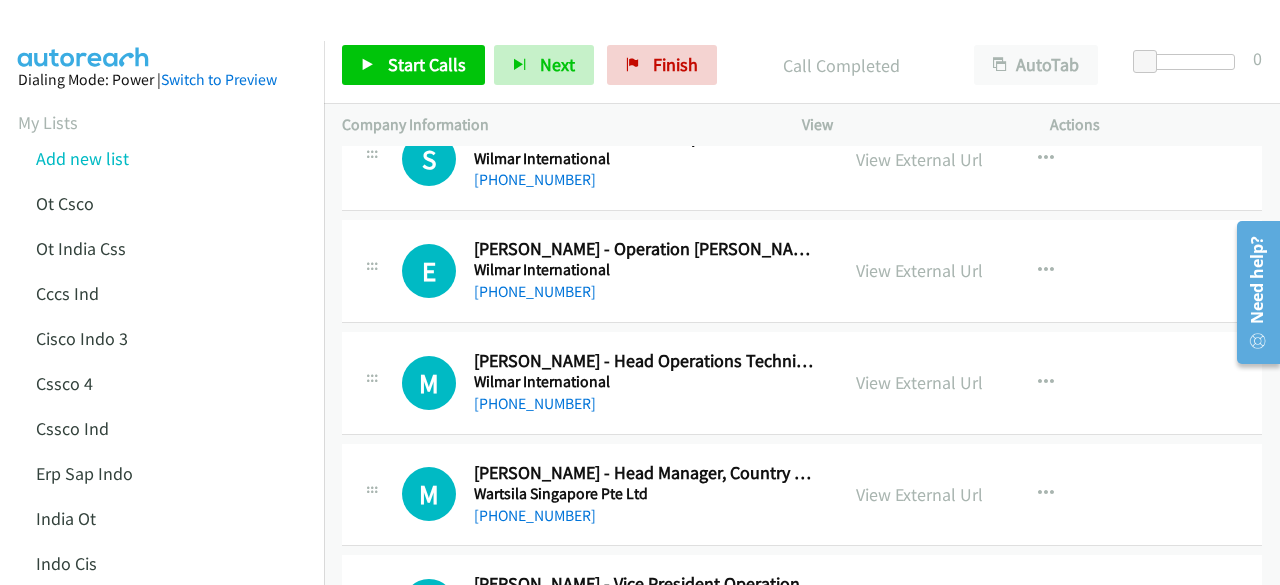 scroll, scrollTop: 258, scrollLeft: 0, axis: vertical 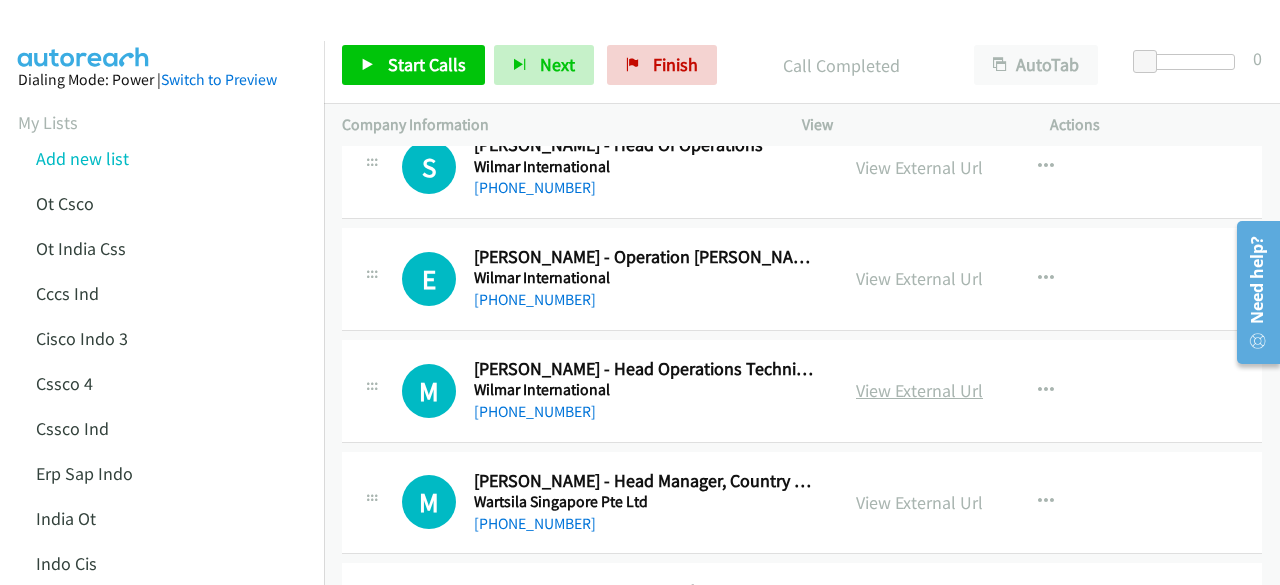 click on "View External Url" at bounding box center (919, 390) 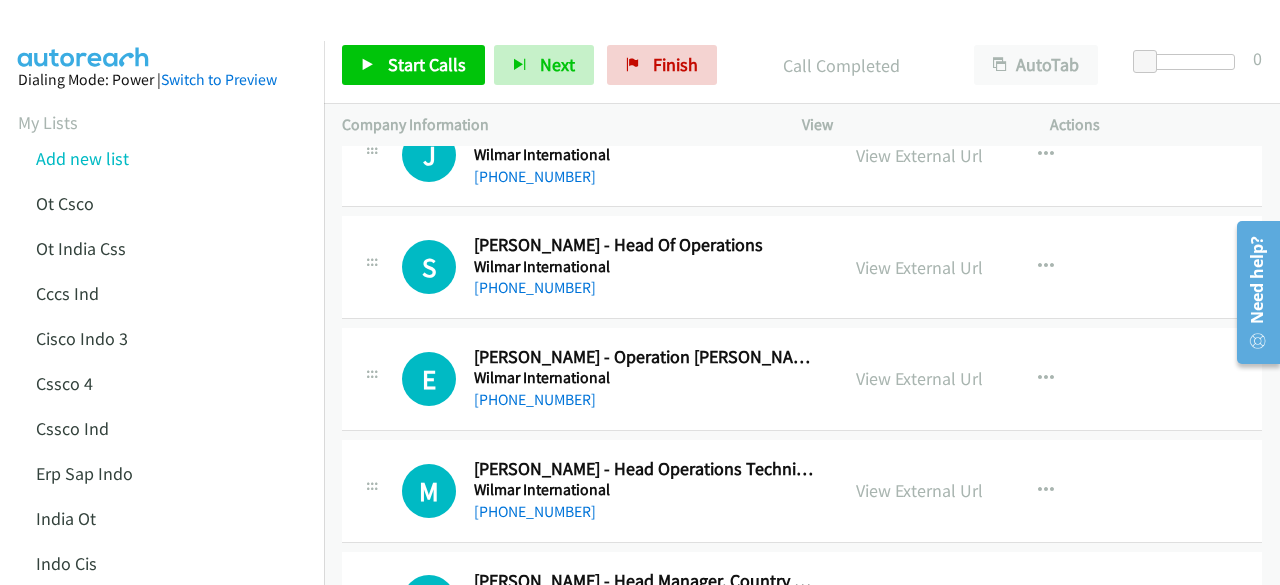 scroll, scrollTop: 58, scrollLeft: 0, axis: vertical 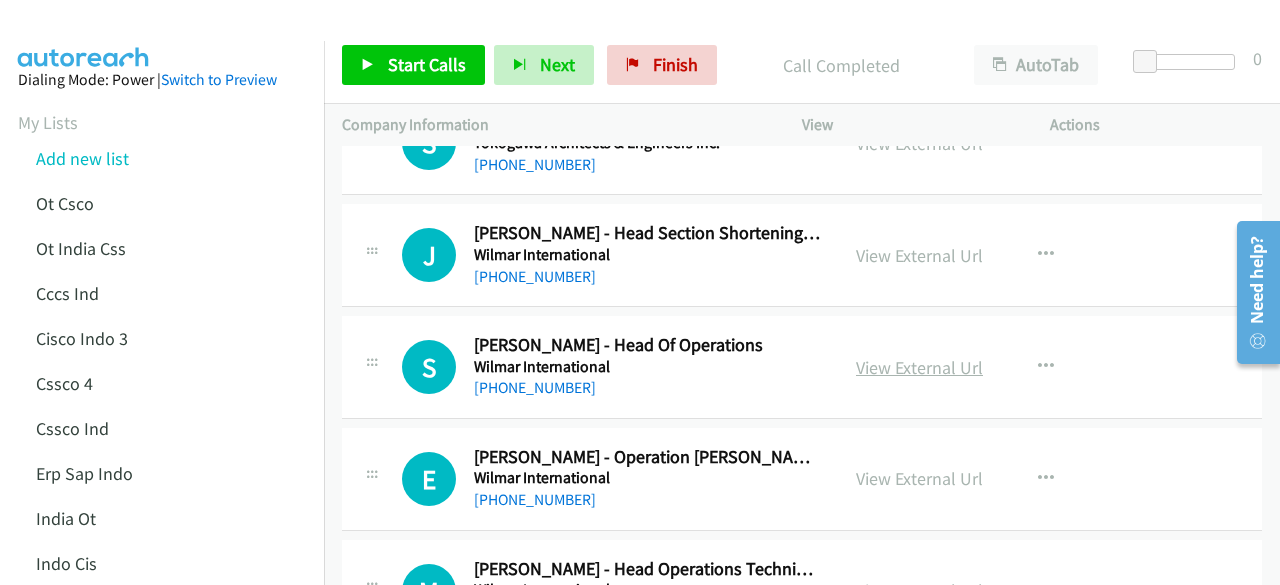 click on "View External Url" at bounding box center (919, 367) 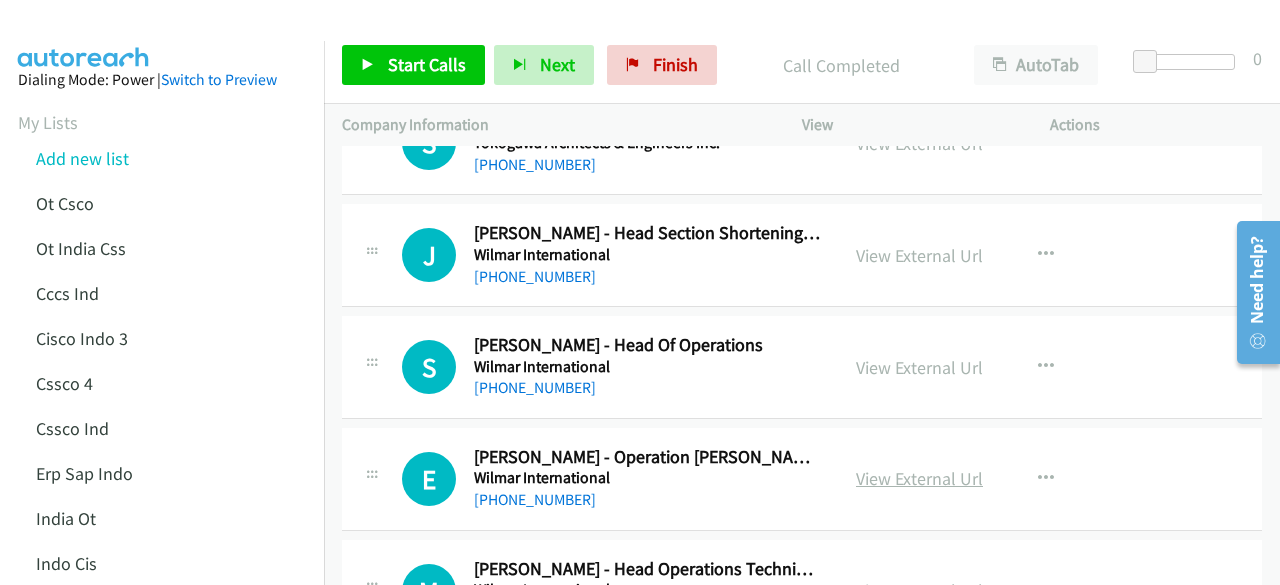 scroll, scrollTop: 0, scrollLeft: 0, axis: both 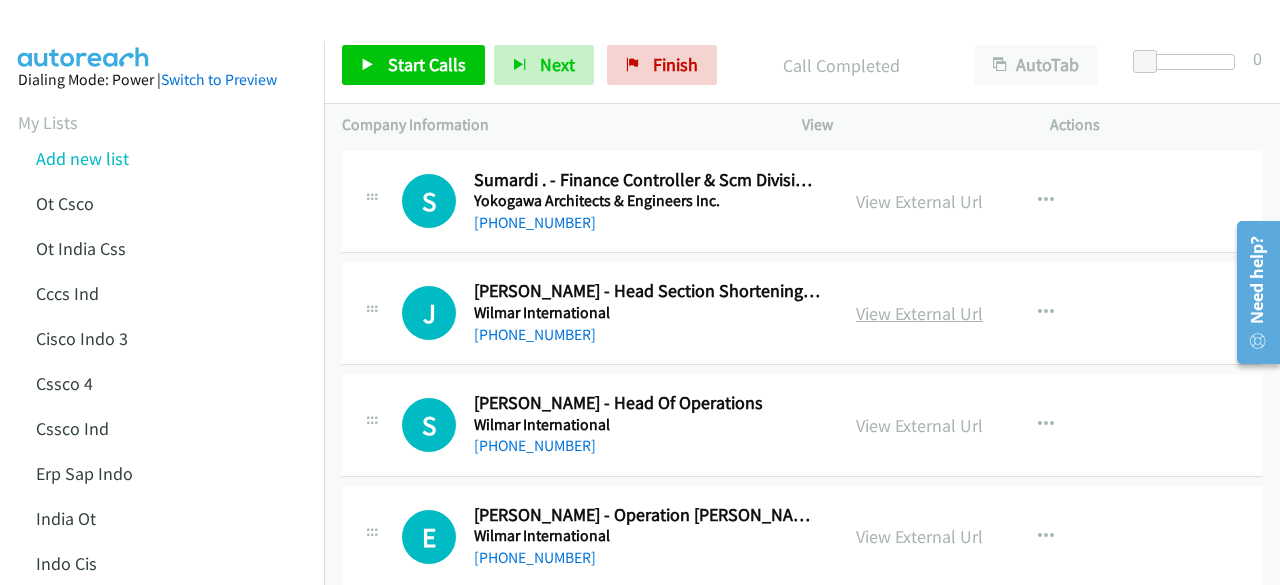click on "View External Url" at bounding box center (919, 313) 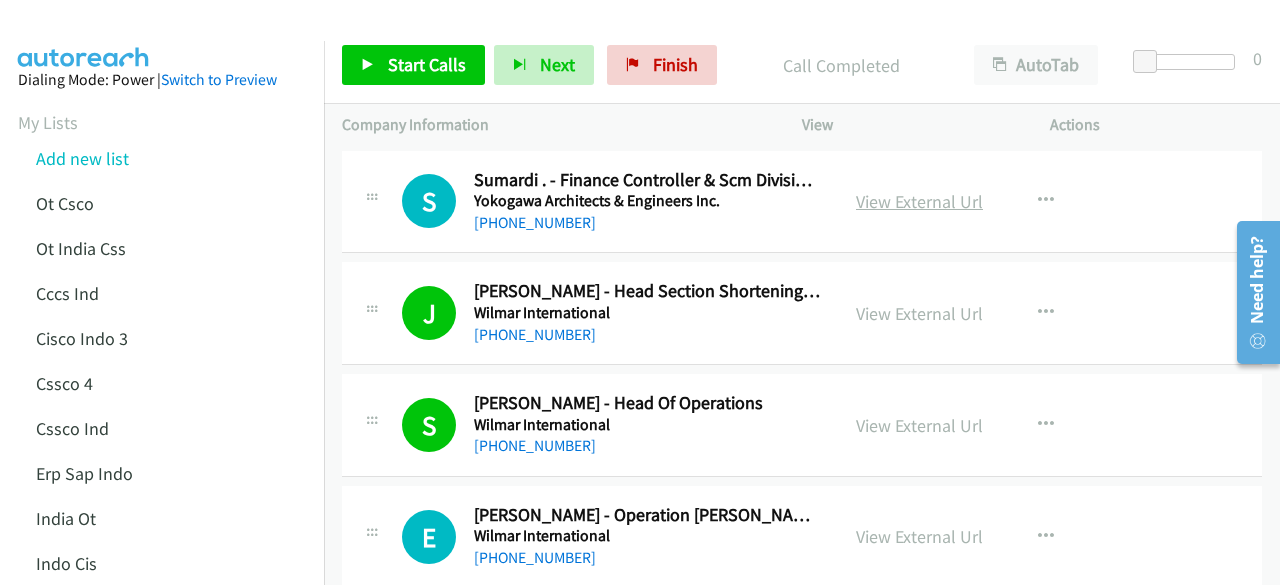 click on "View External Url" at bounding box center (919, 201) 